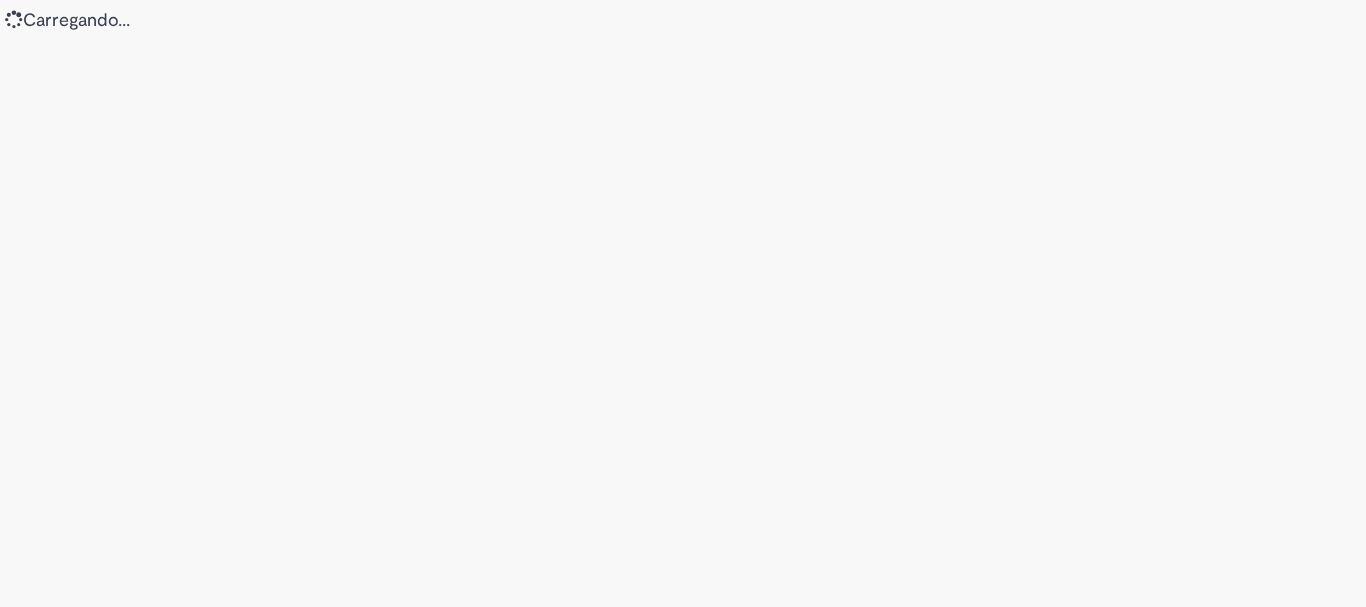 scroll, scrollTop: 0, scrollLeft: 0, axis: both 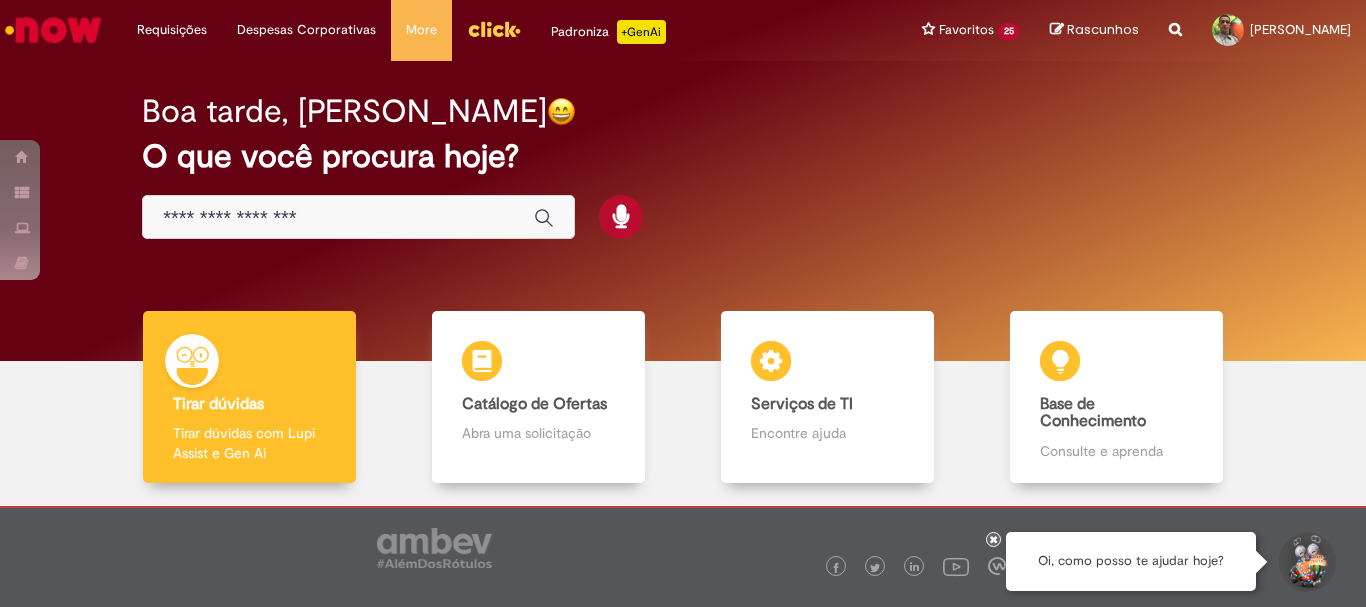 click on "O que você procura hoje?" at bounding box center [683, 156] 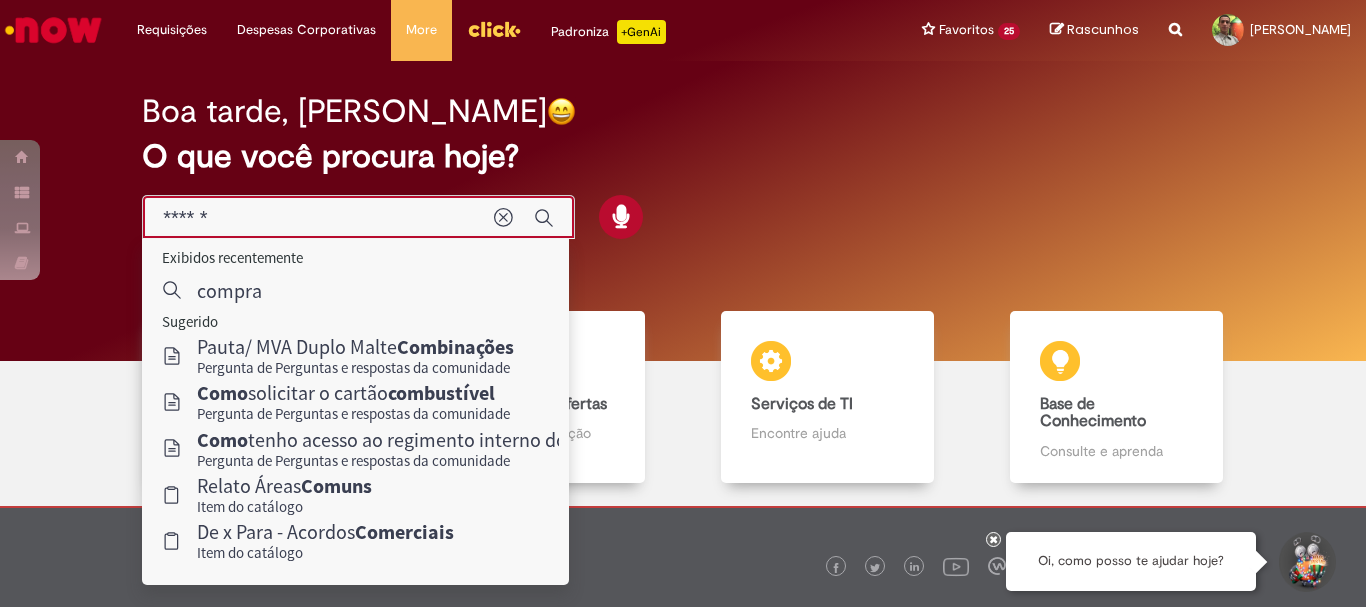 type on "******" 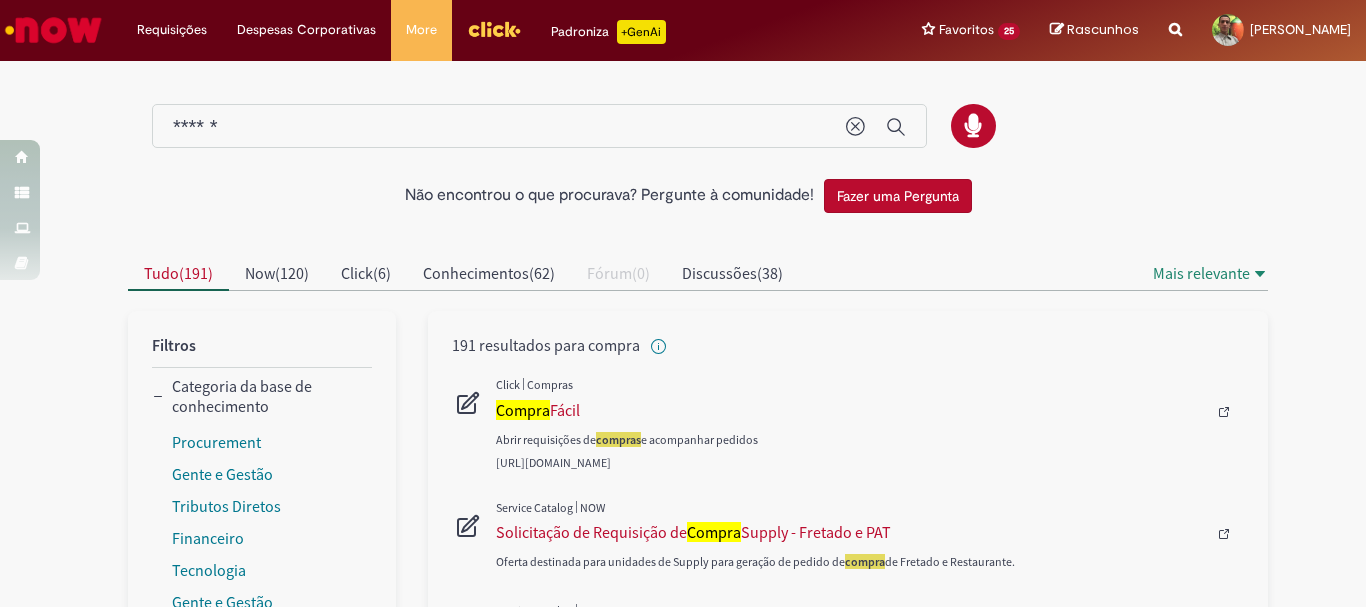 scroll, scrollTop: 100, scrollLeft: 0, axis: vertical 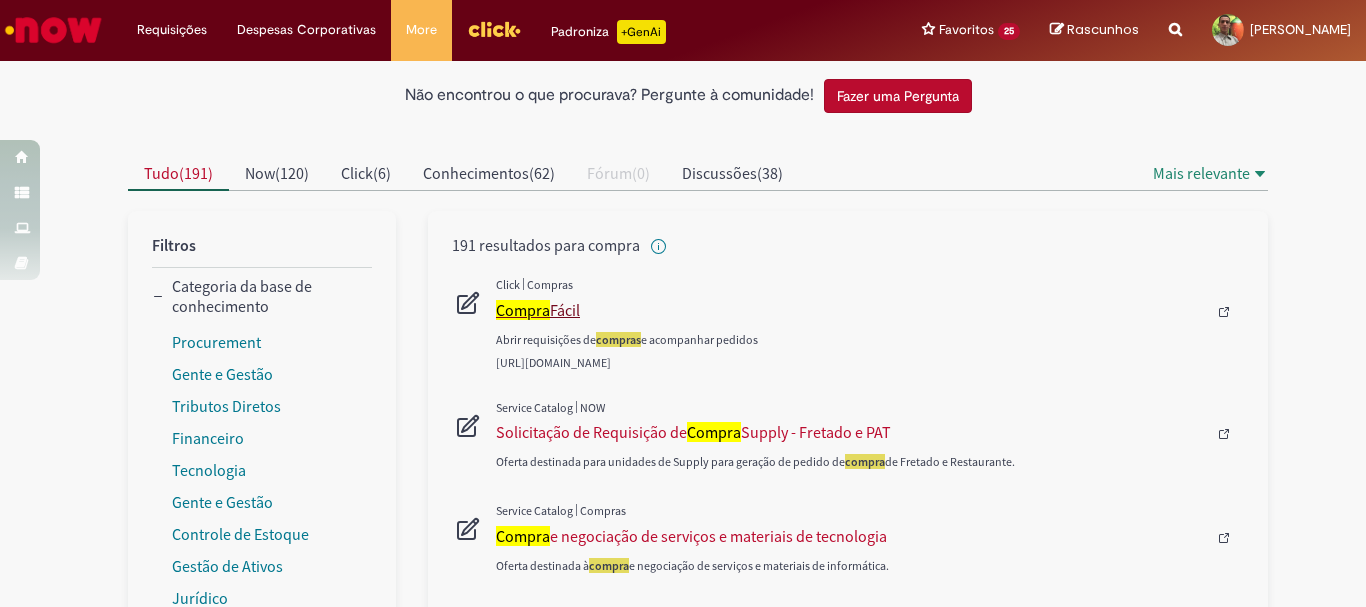 click on "Compra  Fácil" at bounding box center [851, 310] 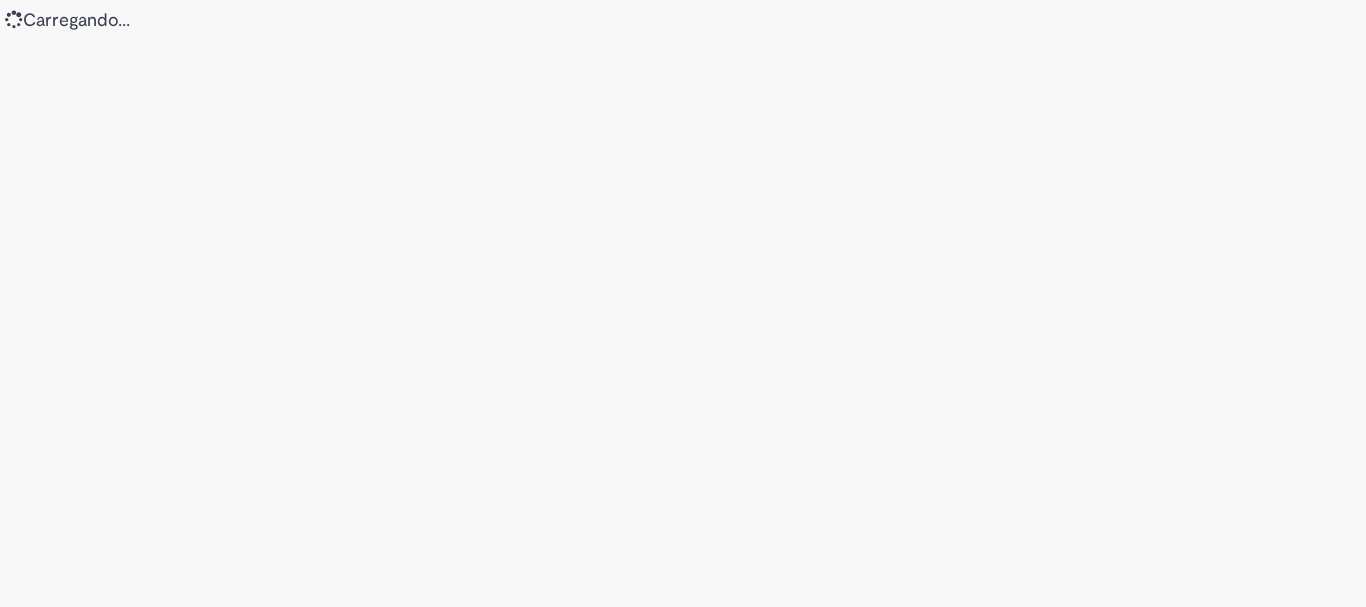 scroll, scrollTop: 0, scrollLeft: 0, axis: both 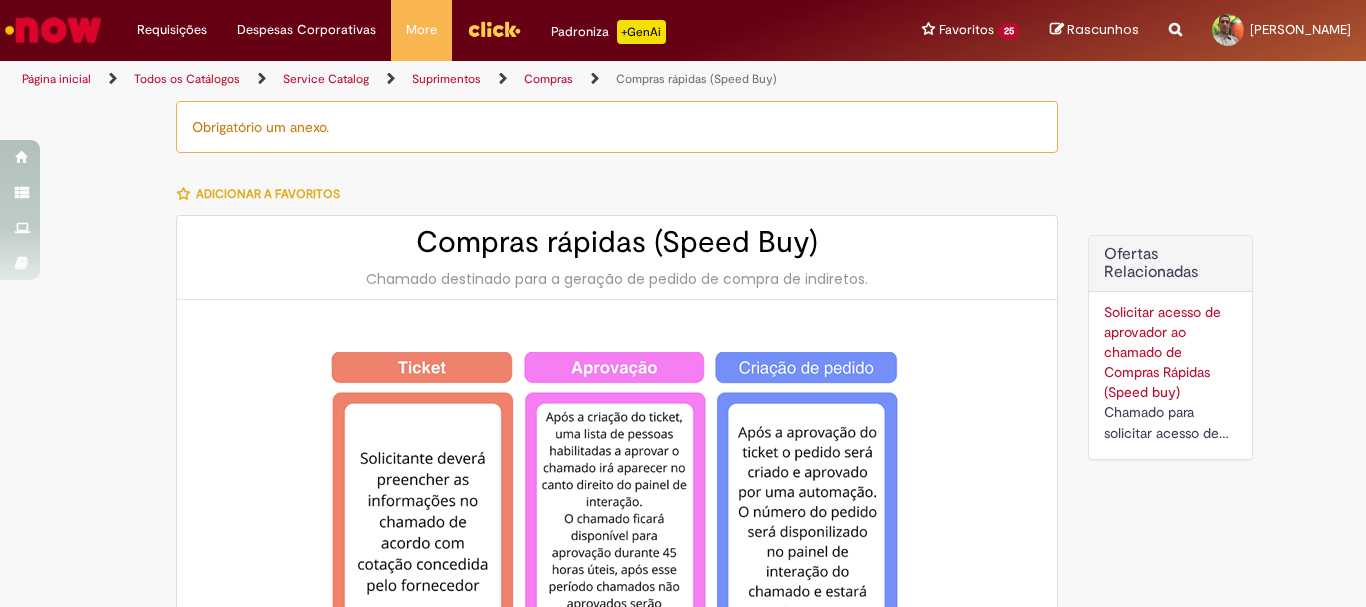type on "********" 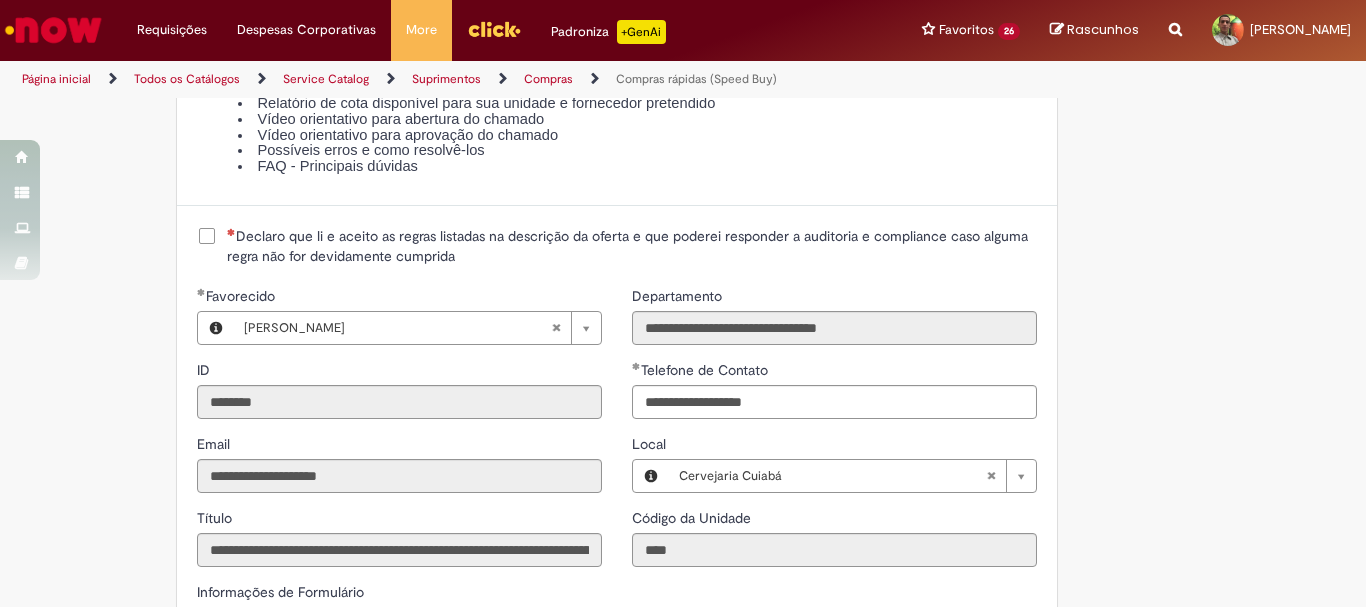 scroll, scrollTop: 2500, scrollLeft: 0, axis: vertical 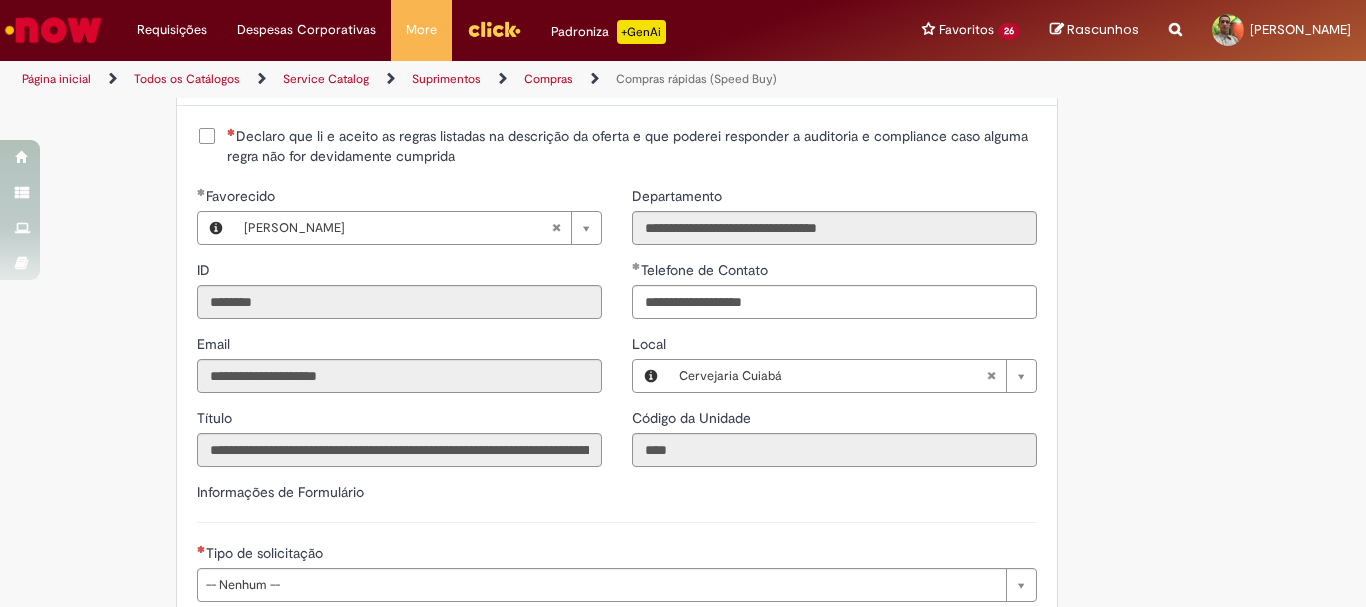 click on "Declaro que li e aceito as regras listadas na descrição da oferta e que poderei responder a auditoria e compliance caso alguma regra não for devidamente cumprida" at bounding box center (632, 146) 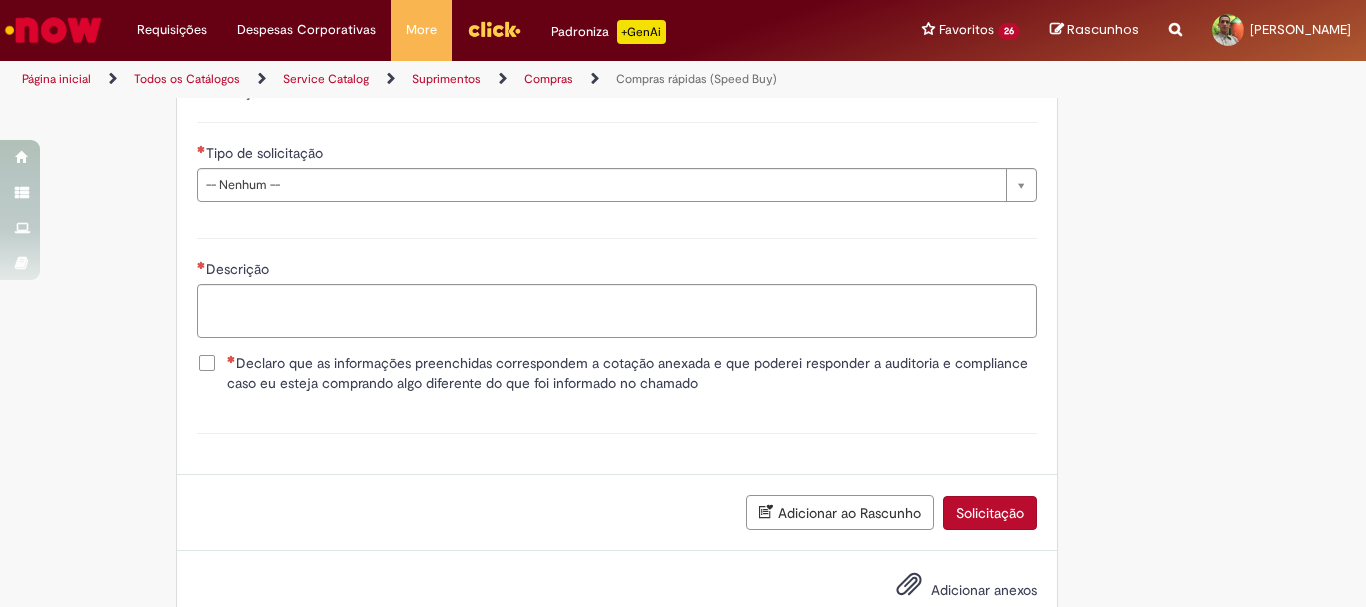 scroll, scrollTop: 2800, scrollLeft: 0, axis: vertical 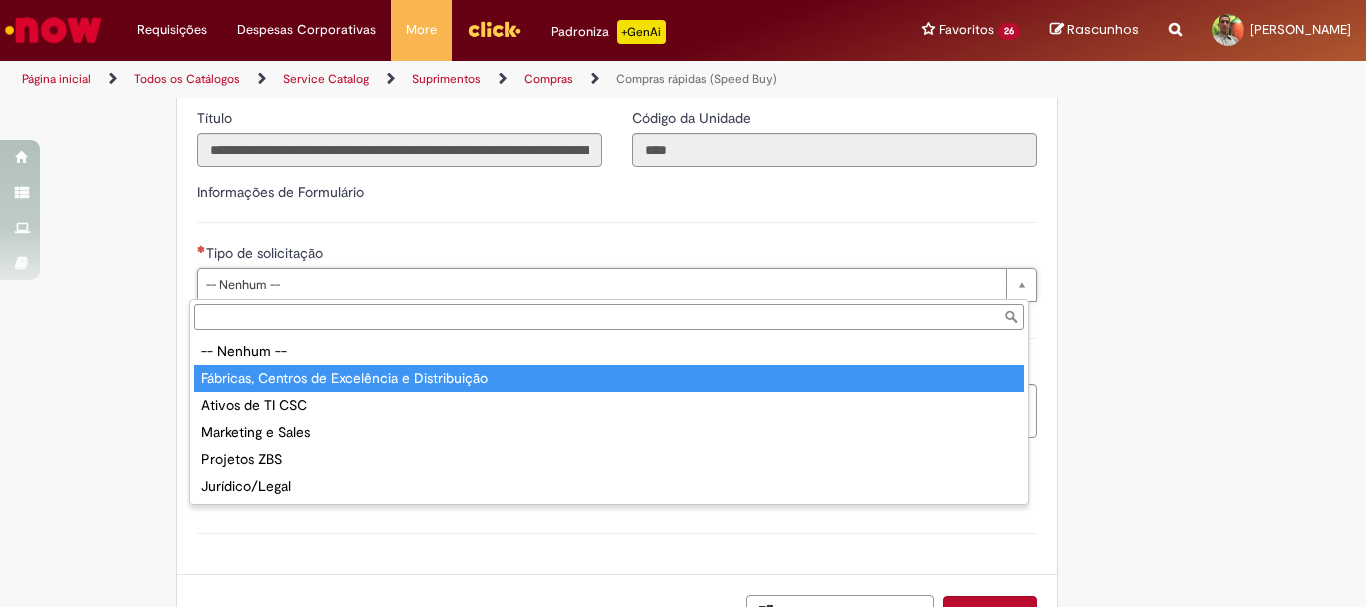 type on "**********" 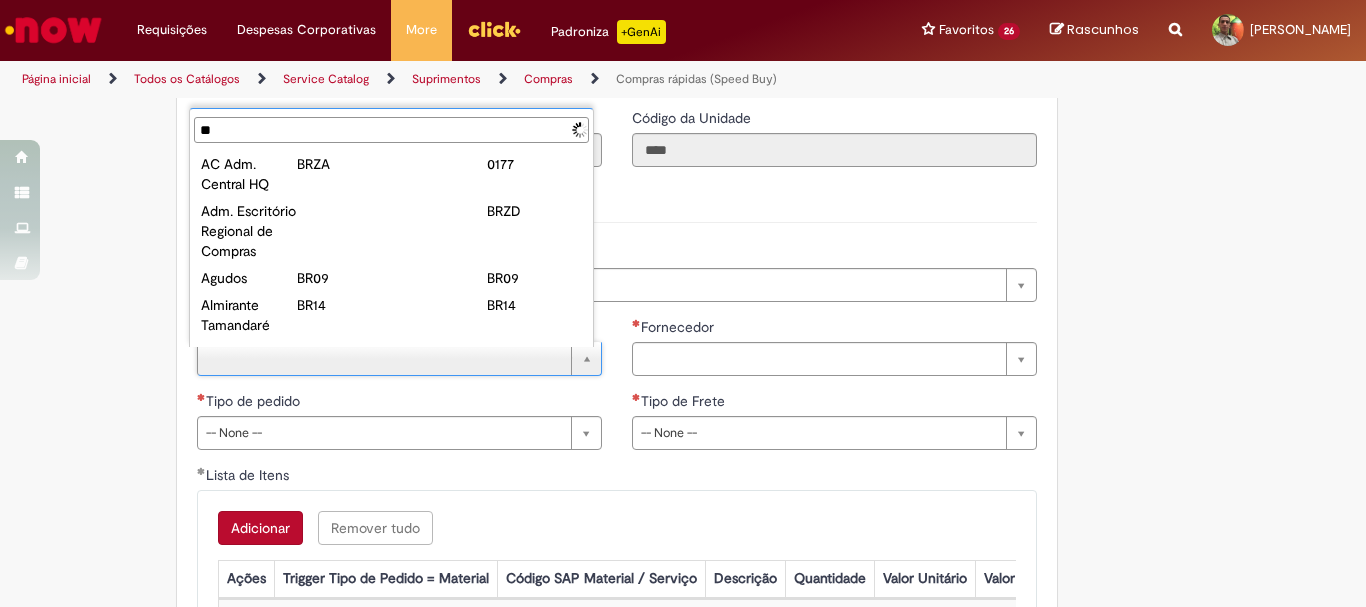 type on "***" 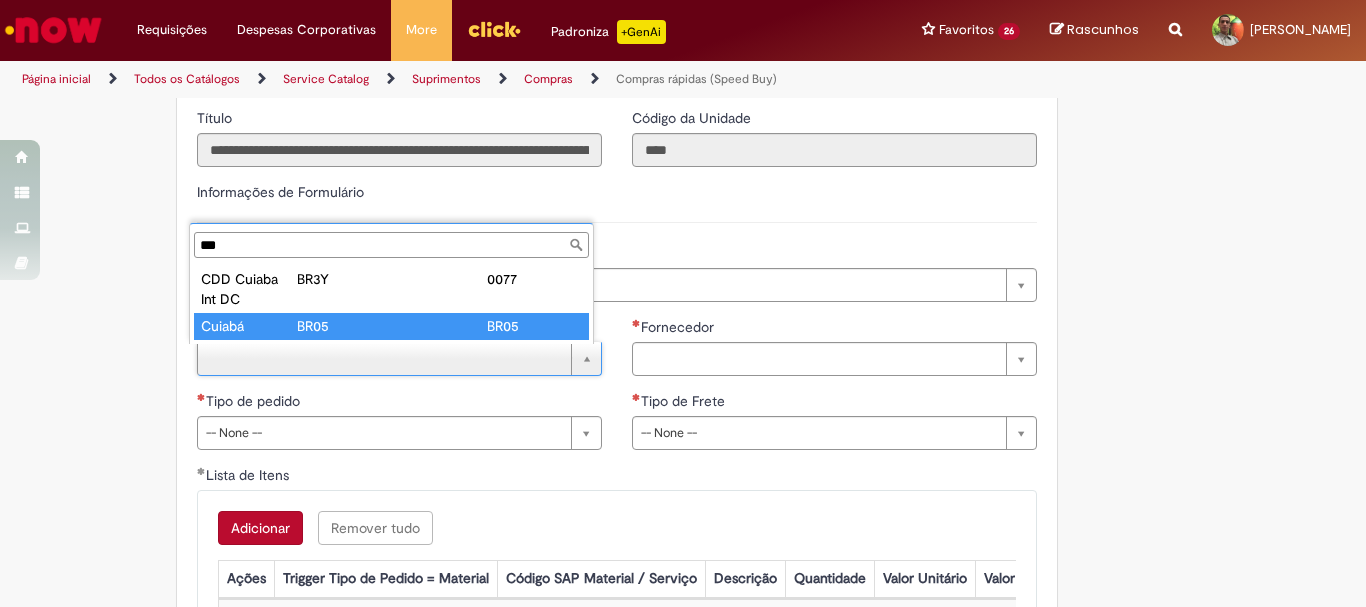 type on "******" 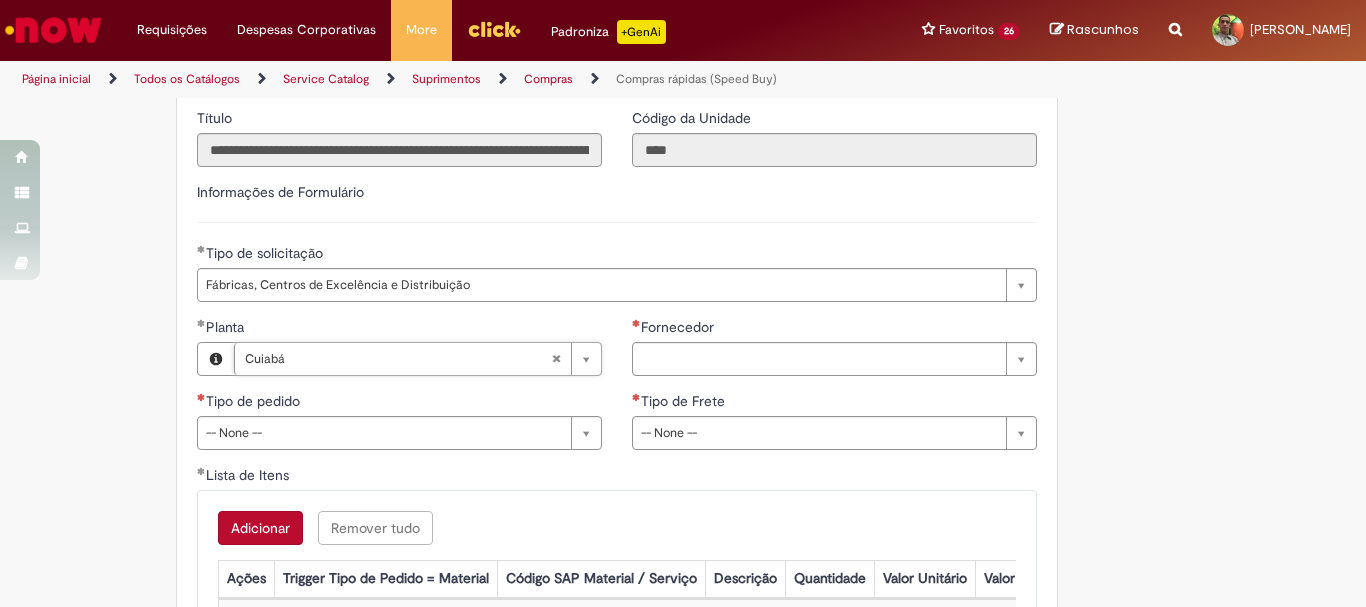 scroll, scrollTop: 3000, scrollLeft: 0, axis: vertical 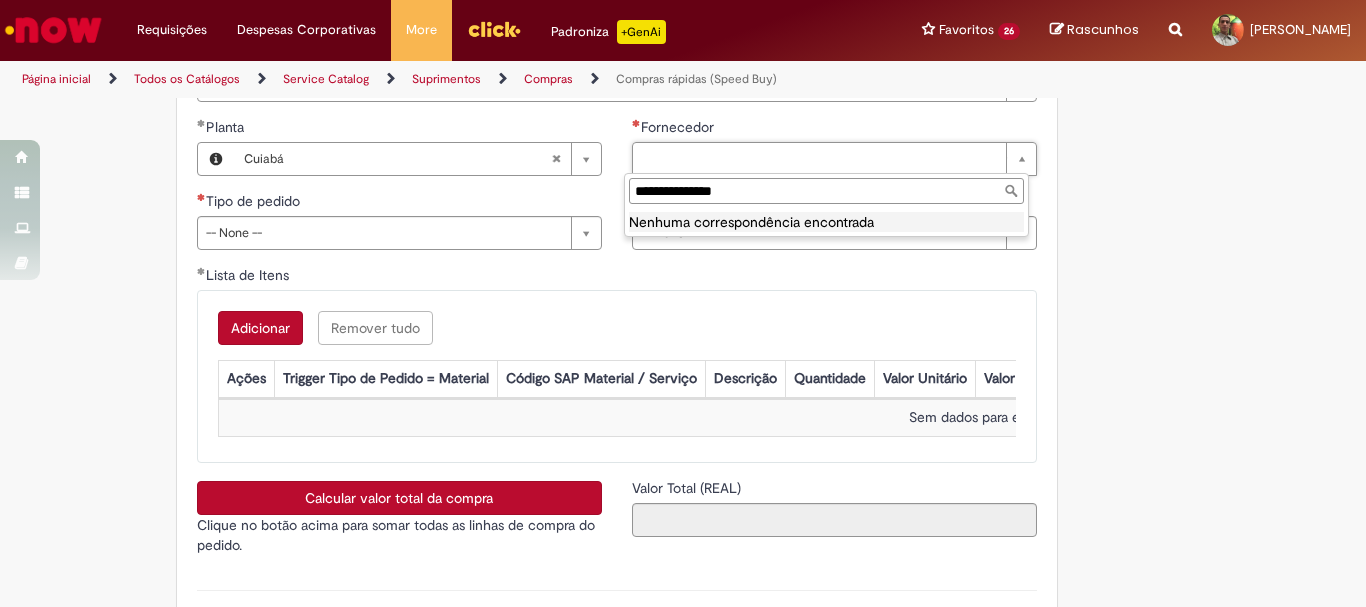 type on "**********" 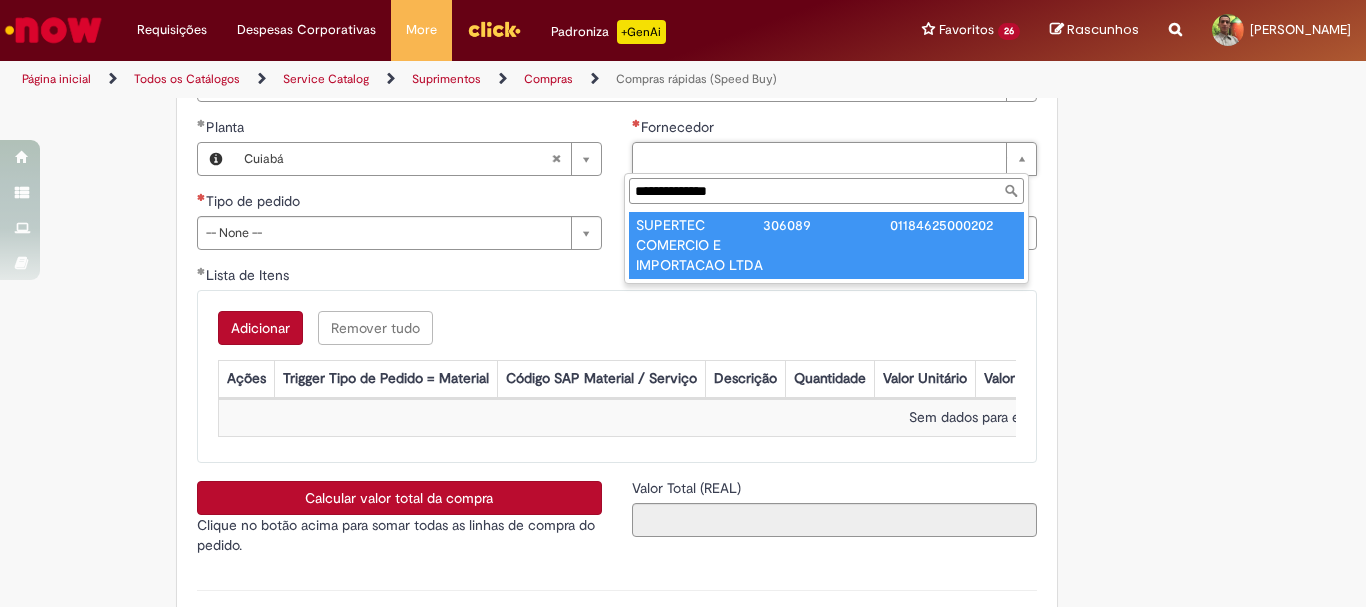 type on "**********" 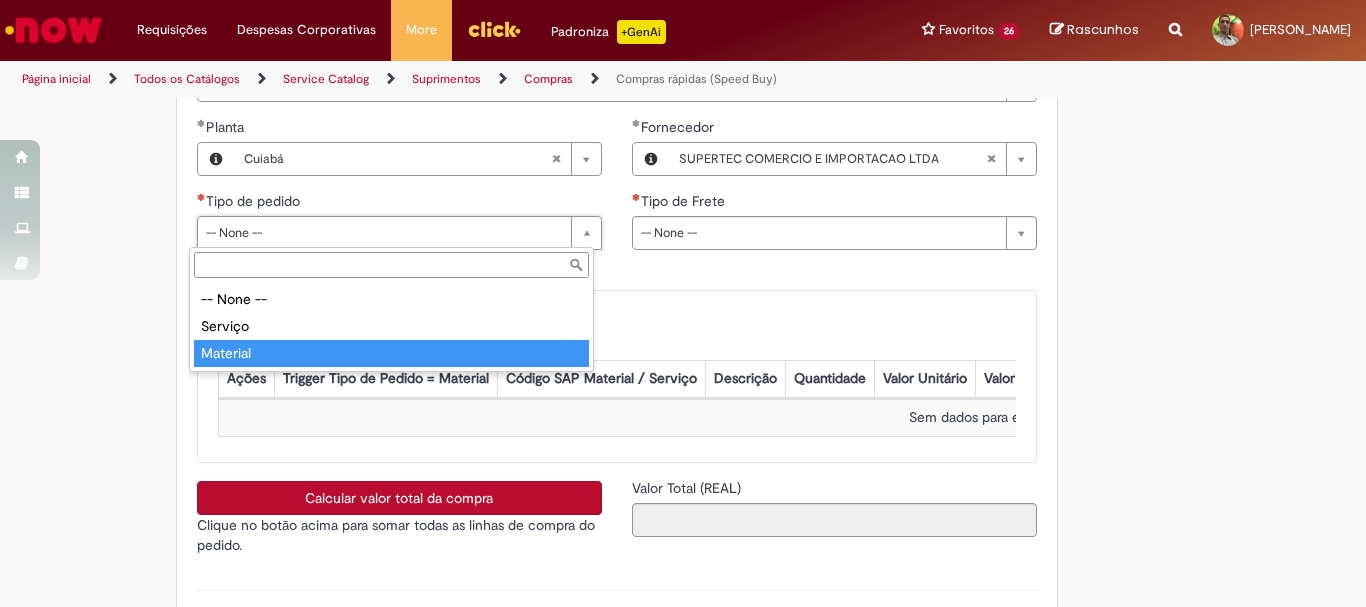 type on "********" 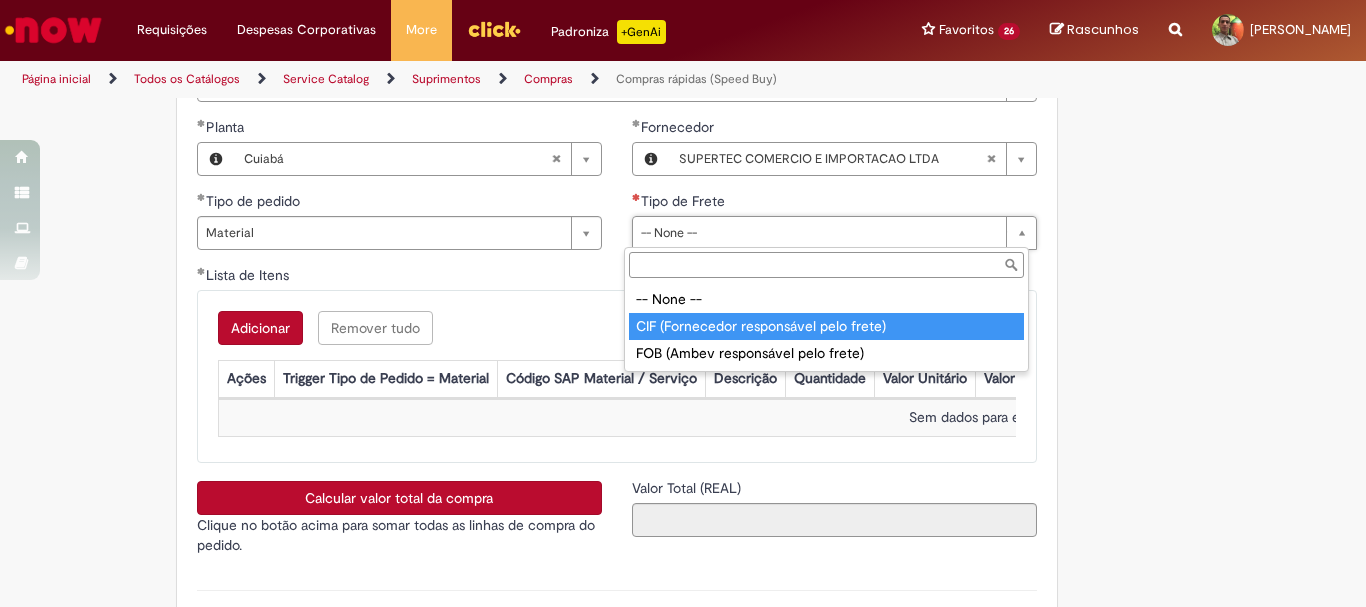 type on "**********" 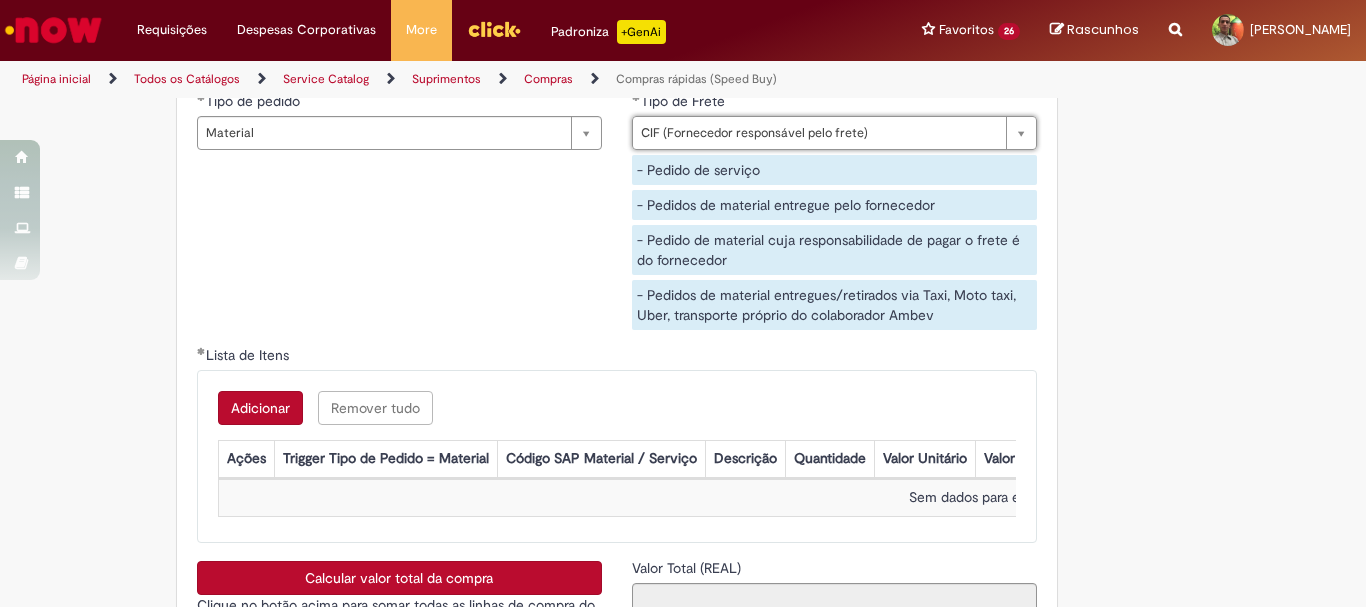scroll, scrollTop: 3200, scrollLeft: 0, axis: vertical 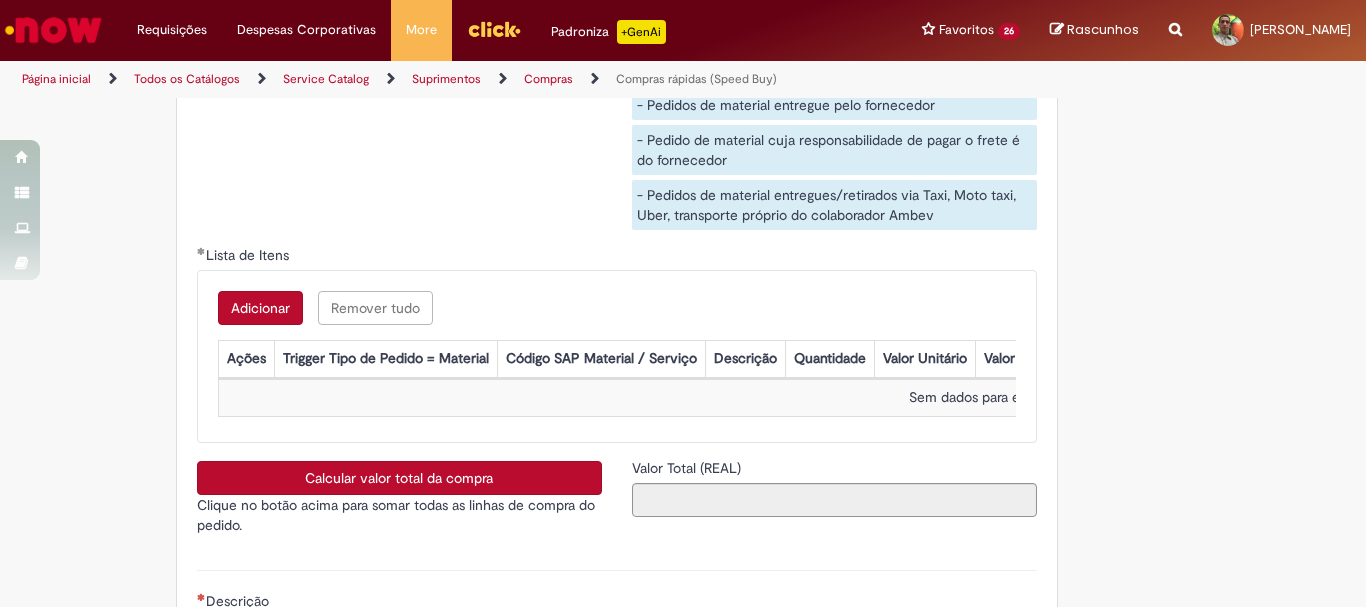 click on "Adicionar" at bounding box center [260, 308] 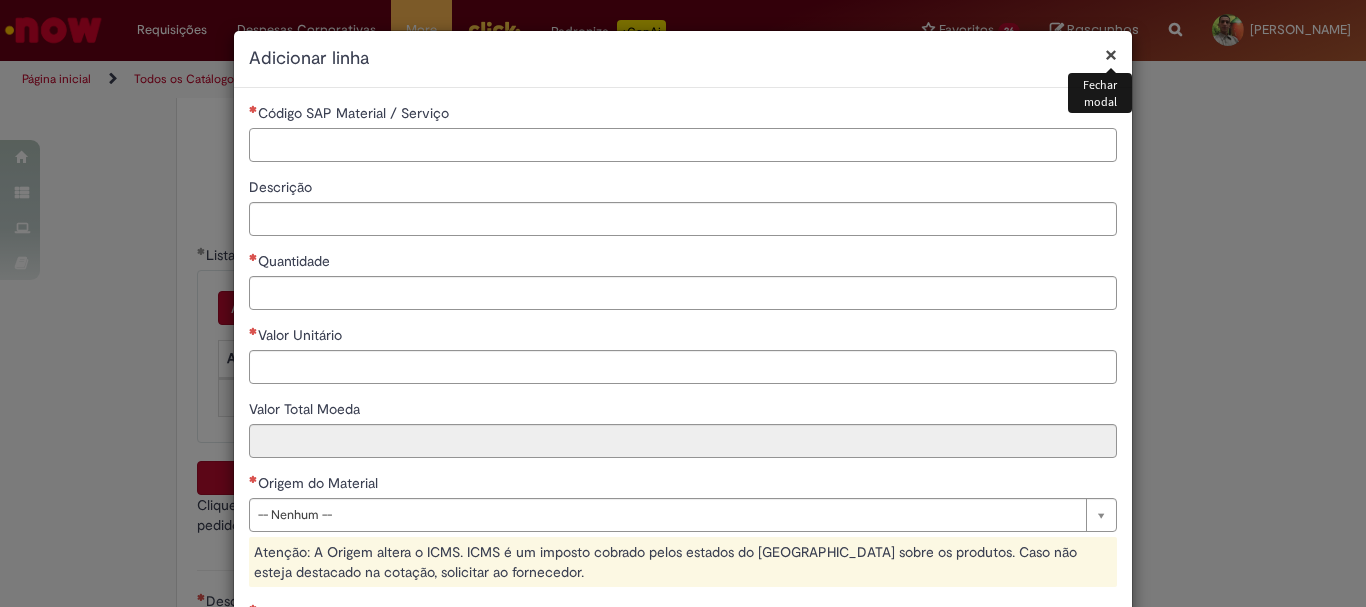 click on "Código SAP Material / Serviço" at bounding box center (683, 145) 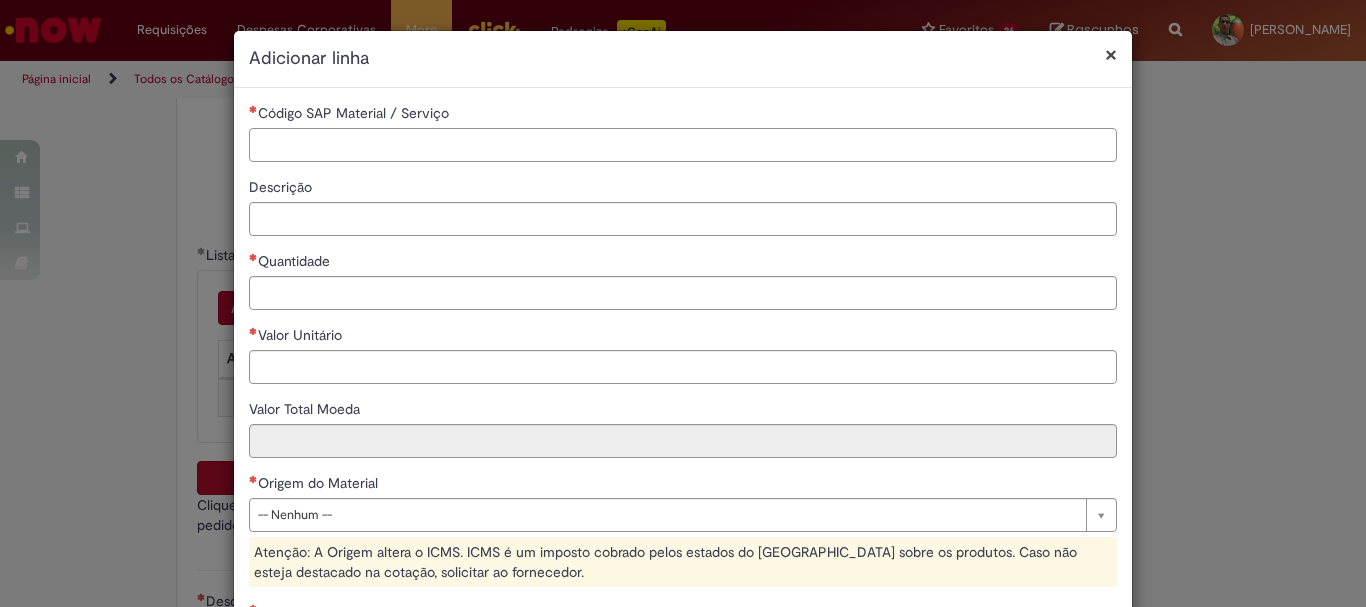 paste on "********" 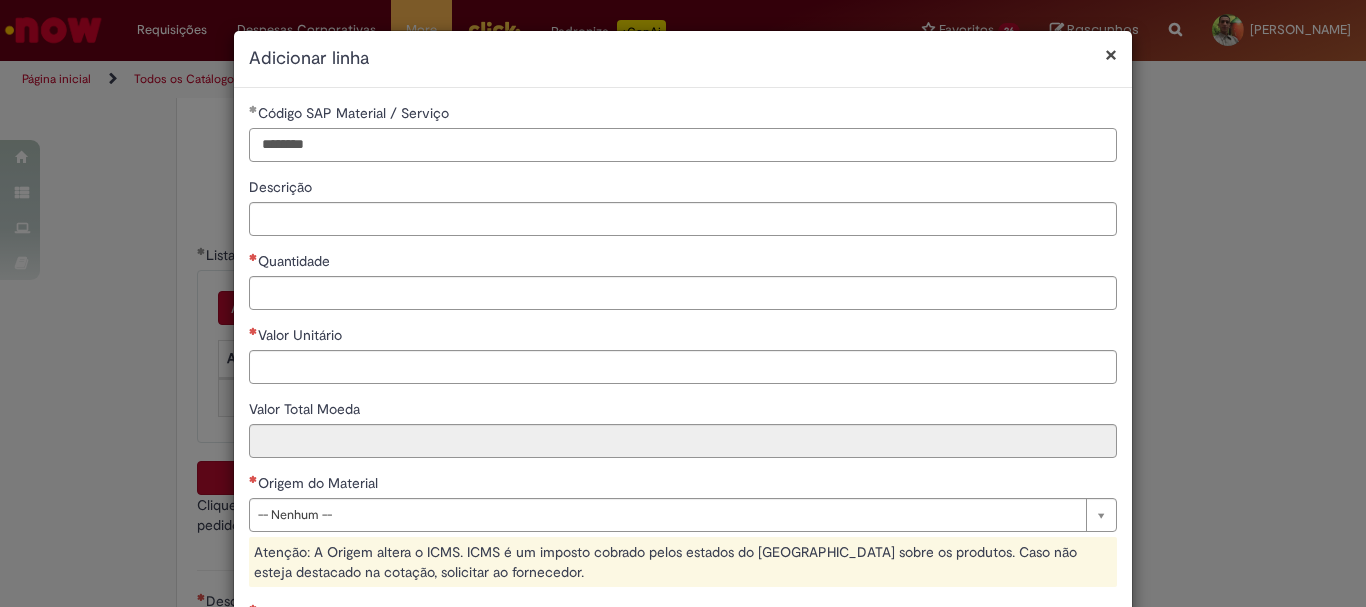 type on "********" 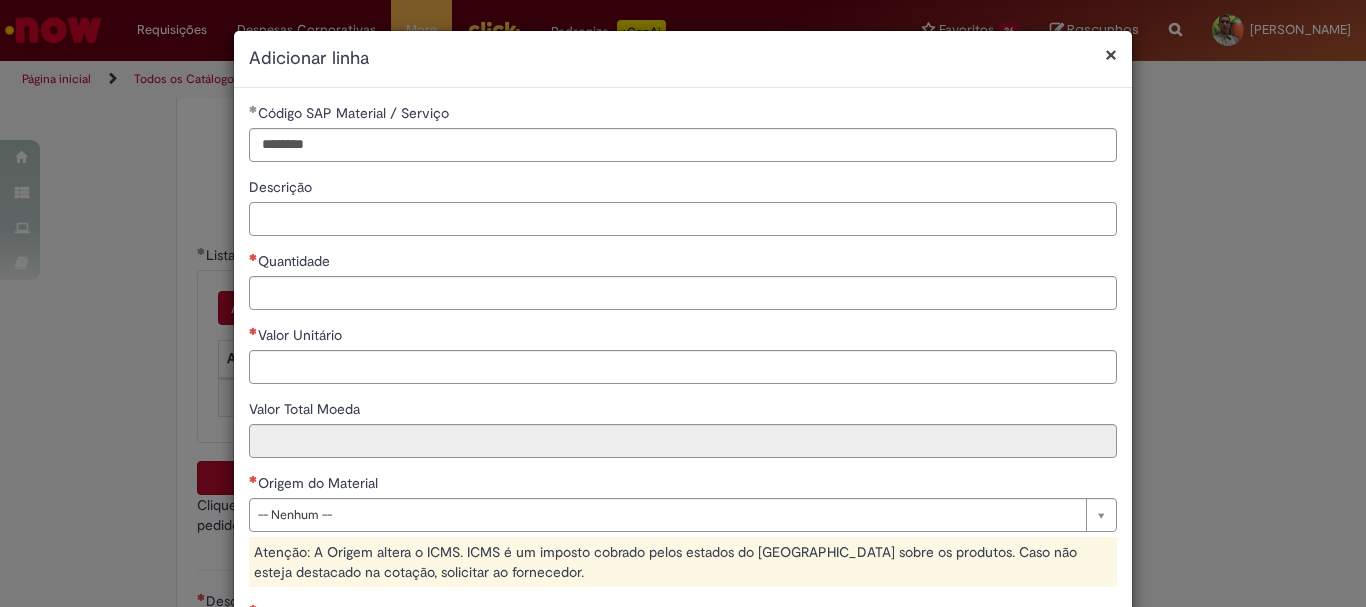 click on "Descrição" at bounding box center (683, 219) 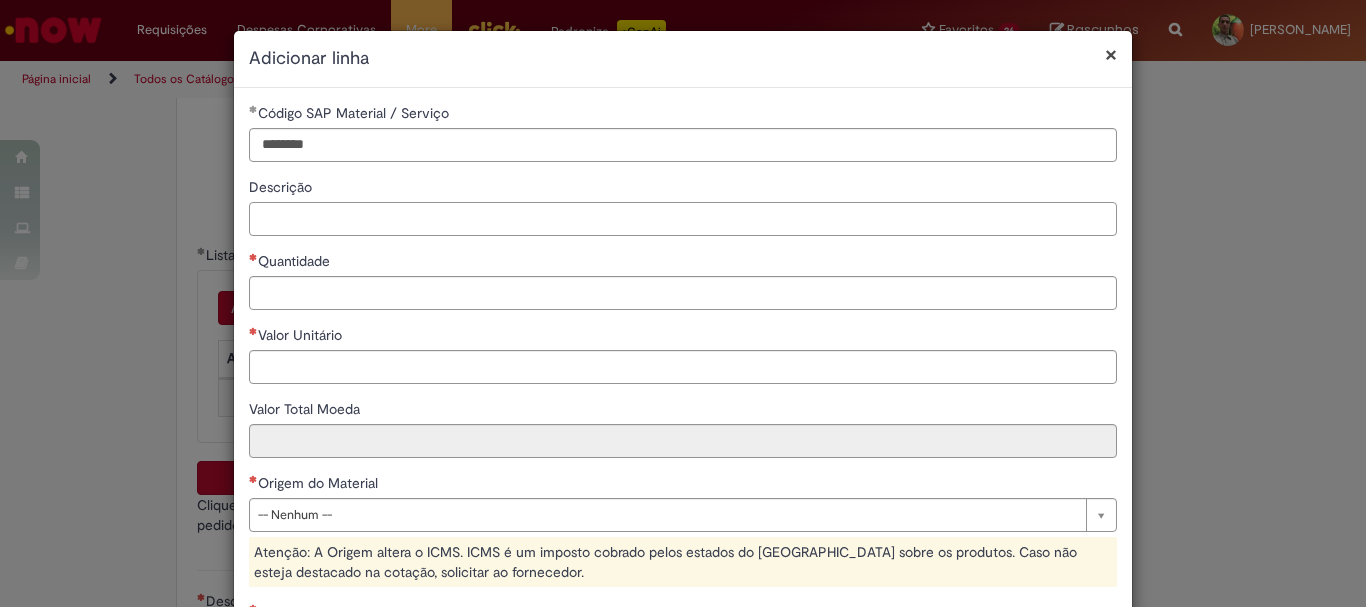 paste on "**********" 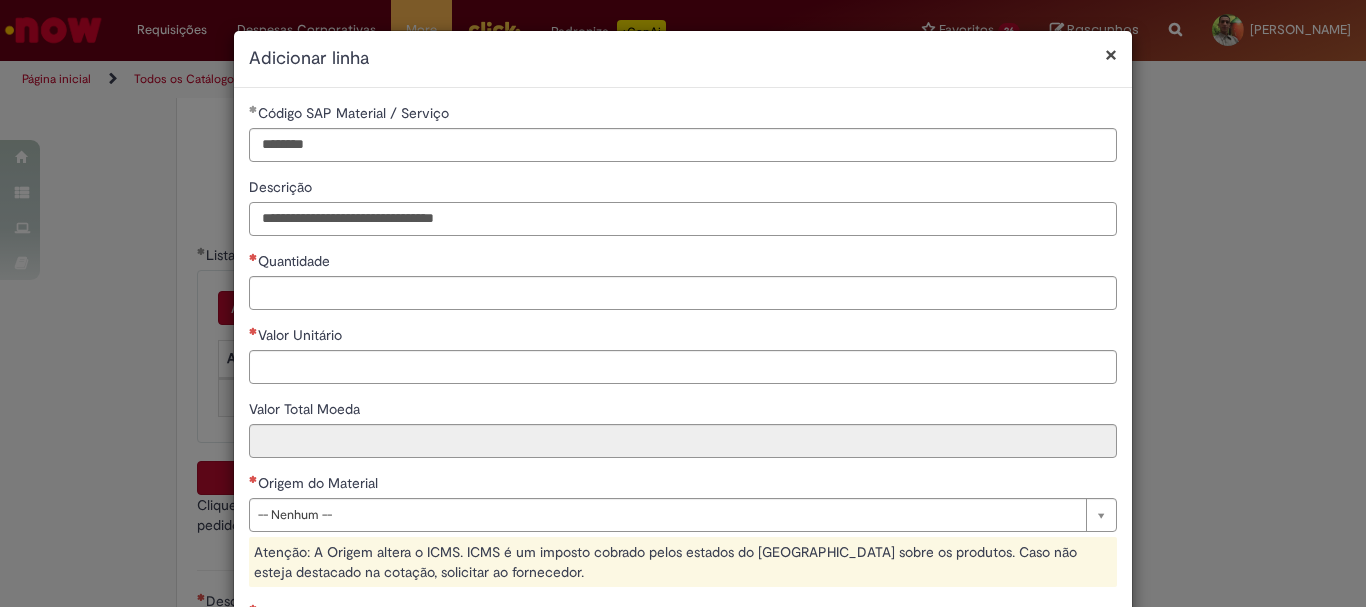 type on "**********" 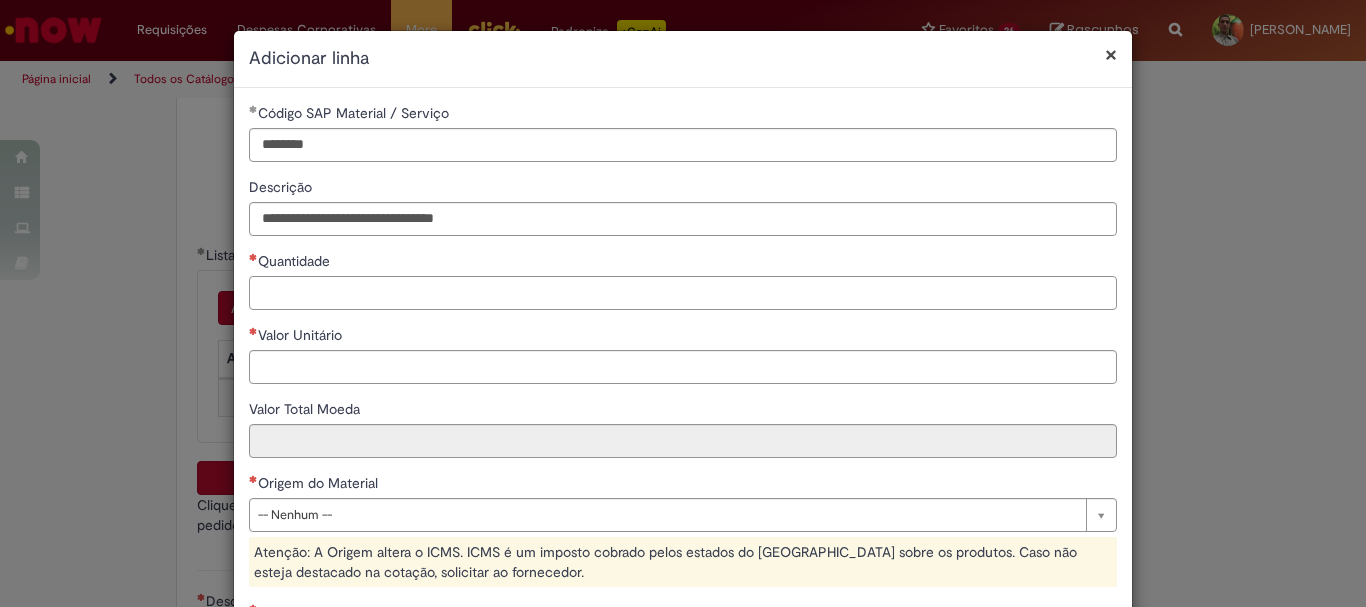 click on "Quantidade" at bounding box center (683, 293) 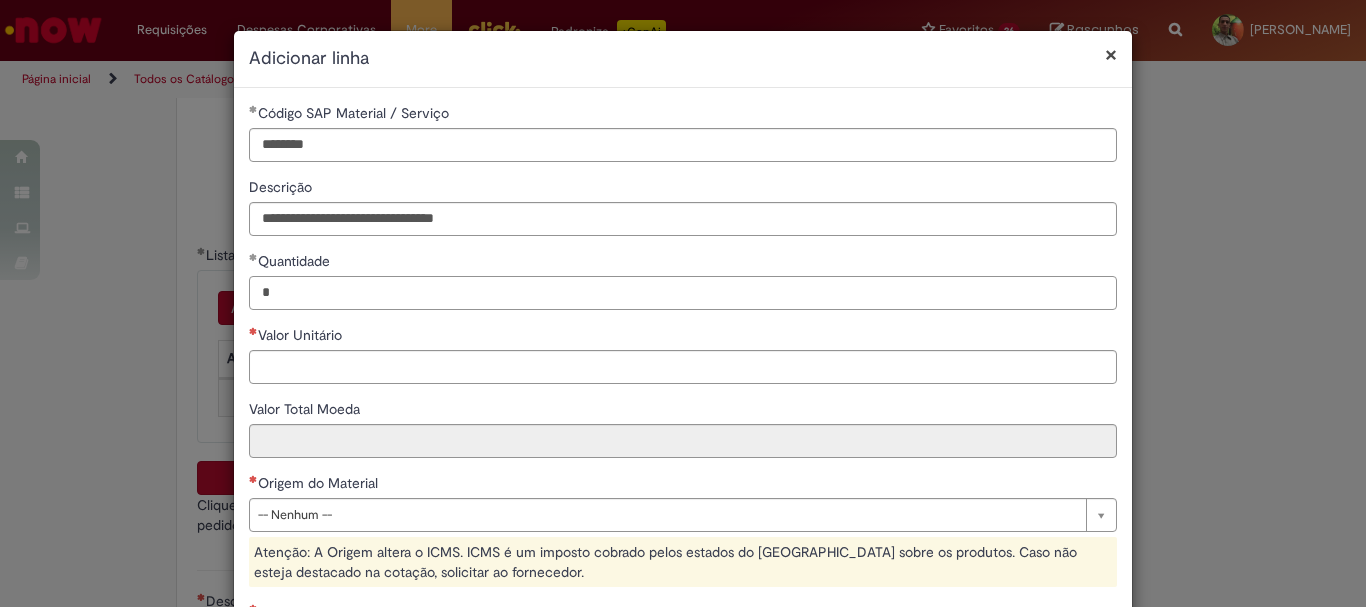 type on "*" 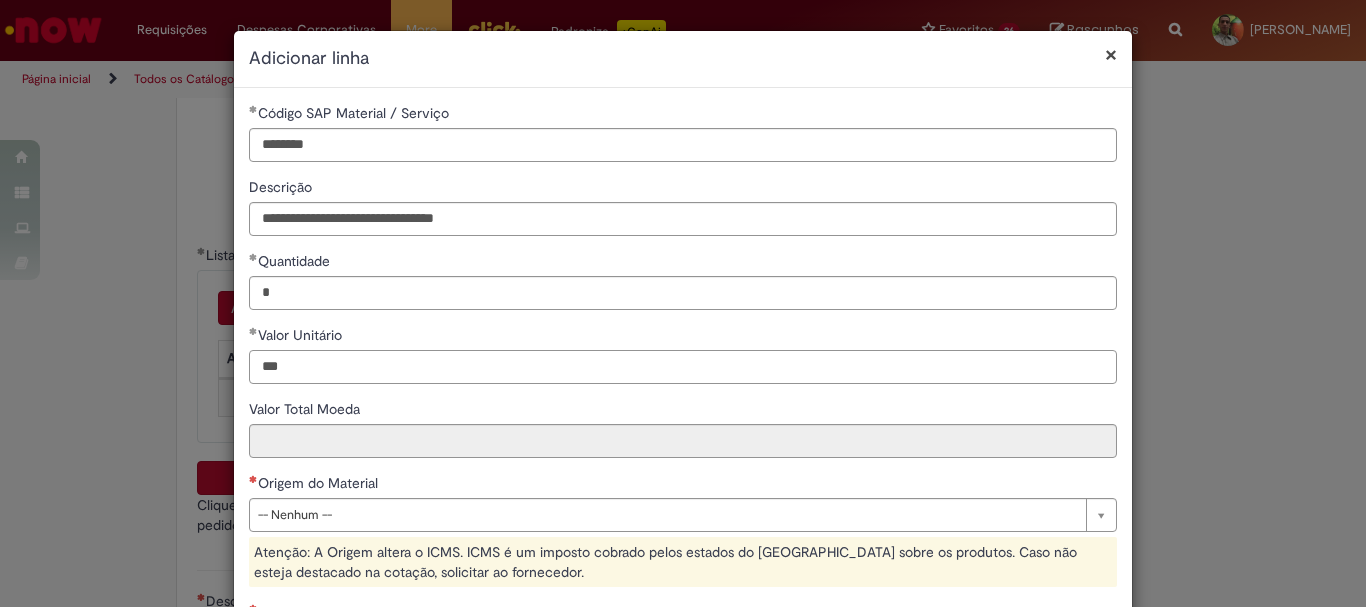 scroll, scrollTop: 200, scrollLeft: 0, axis: vertical 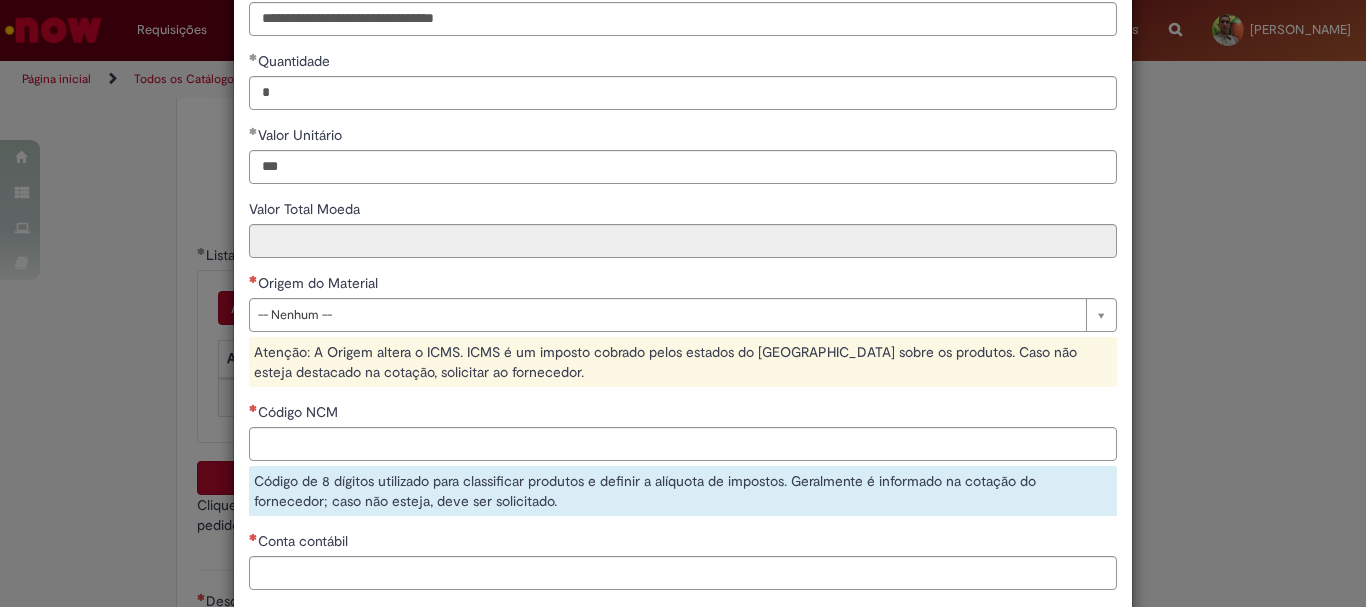 type on "******" 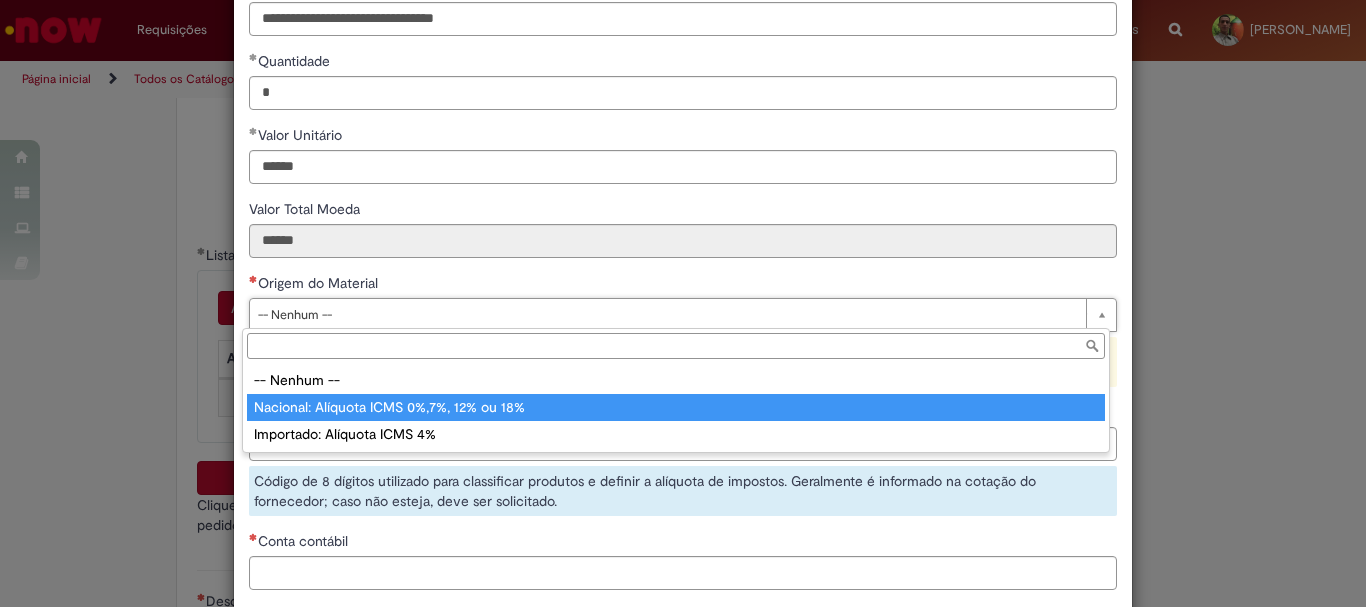 type on "**********" 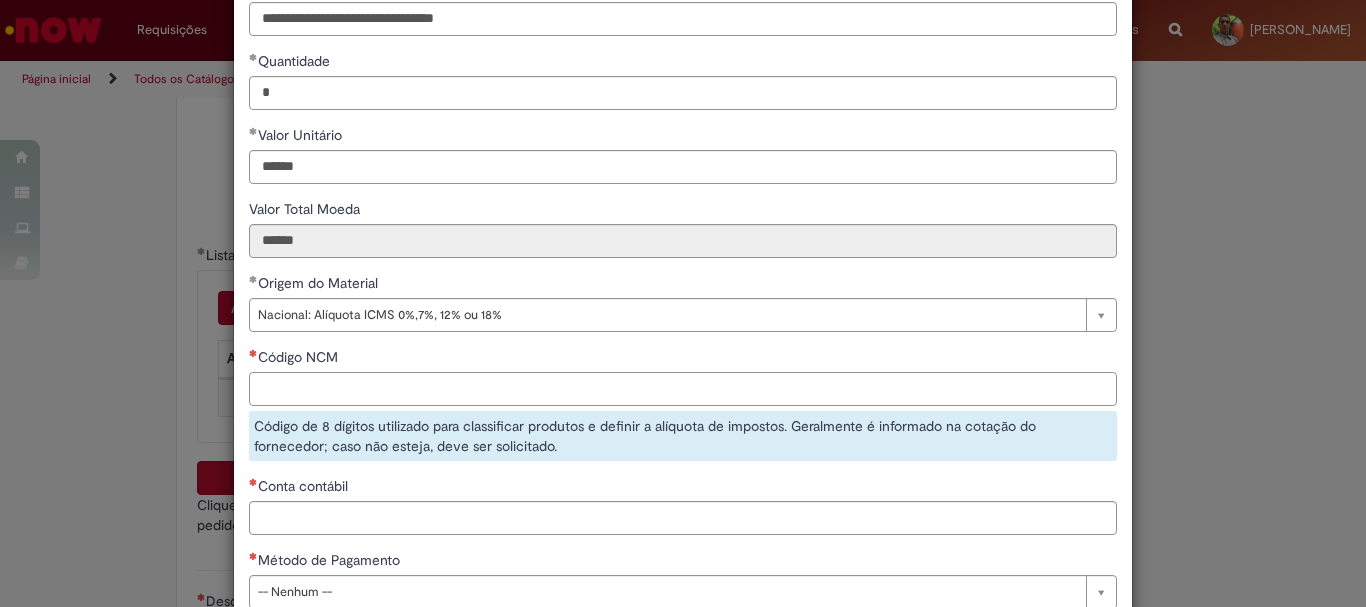 click on "Código NCM" at bounding box center (683, 389) 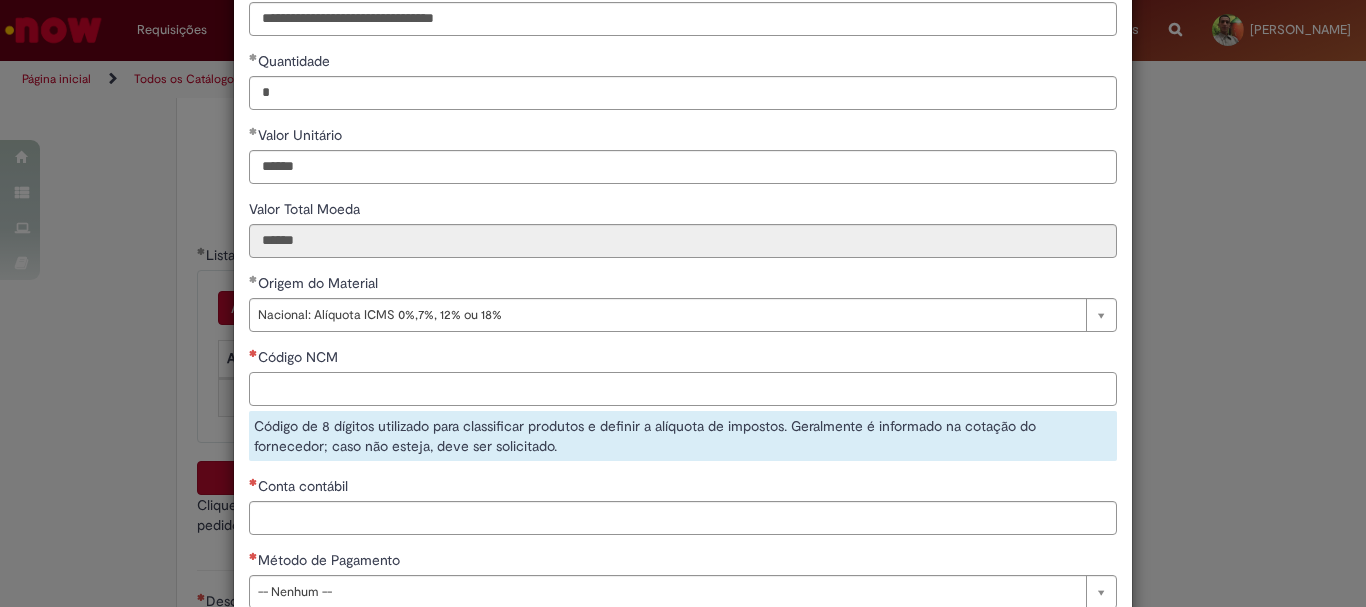 paste on "********" 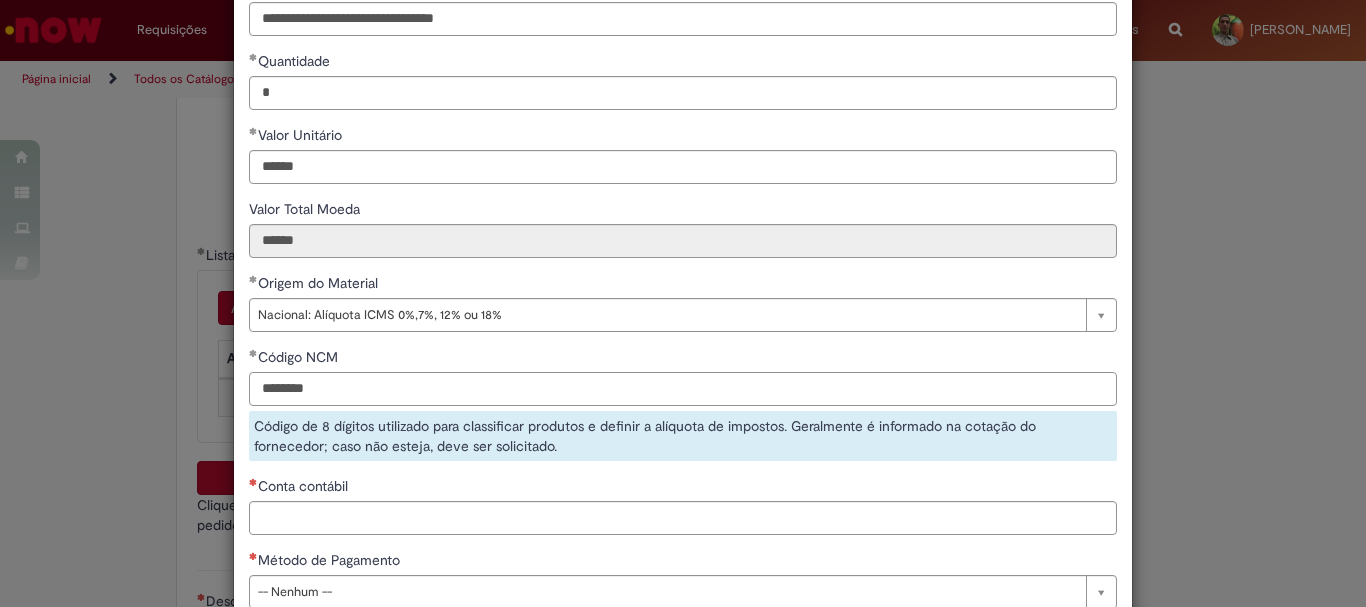 type on "********" 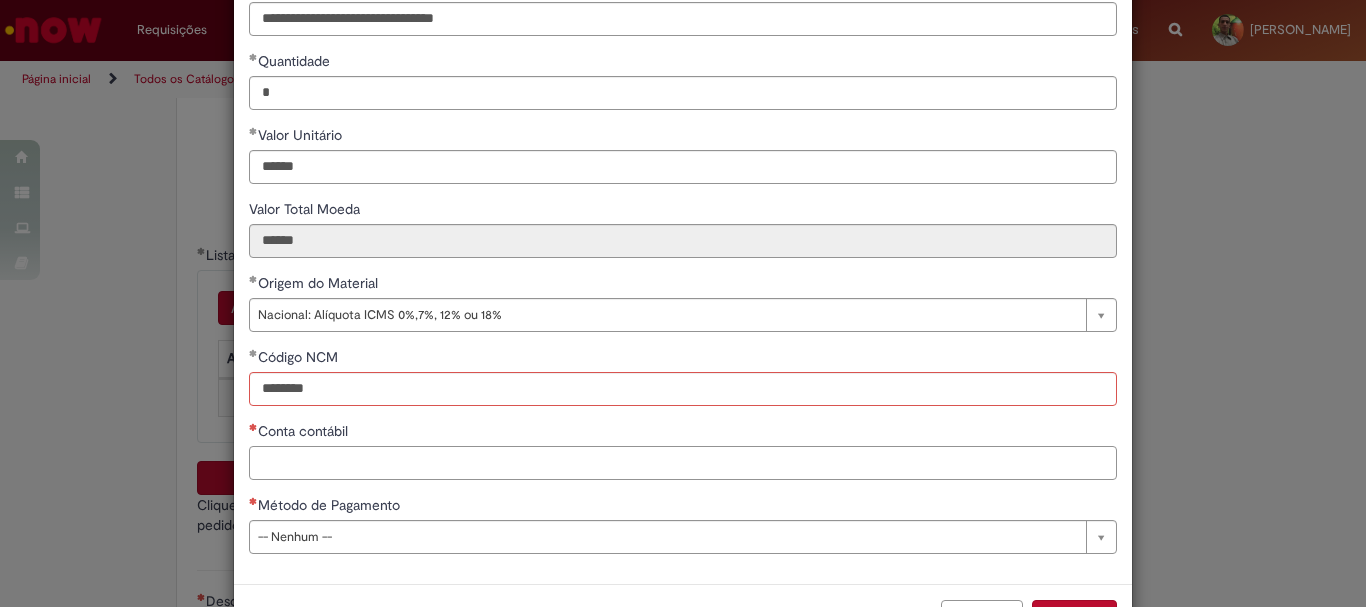click on "**********" at bounding box center [683, 236] 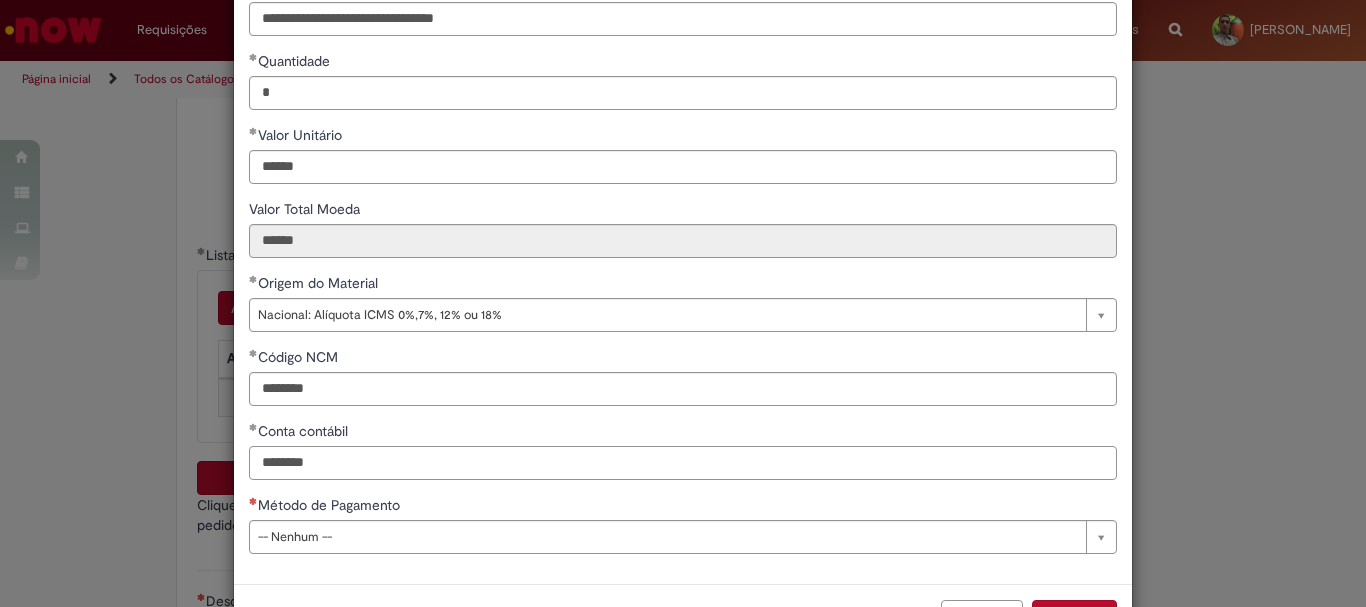 type on "********" 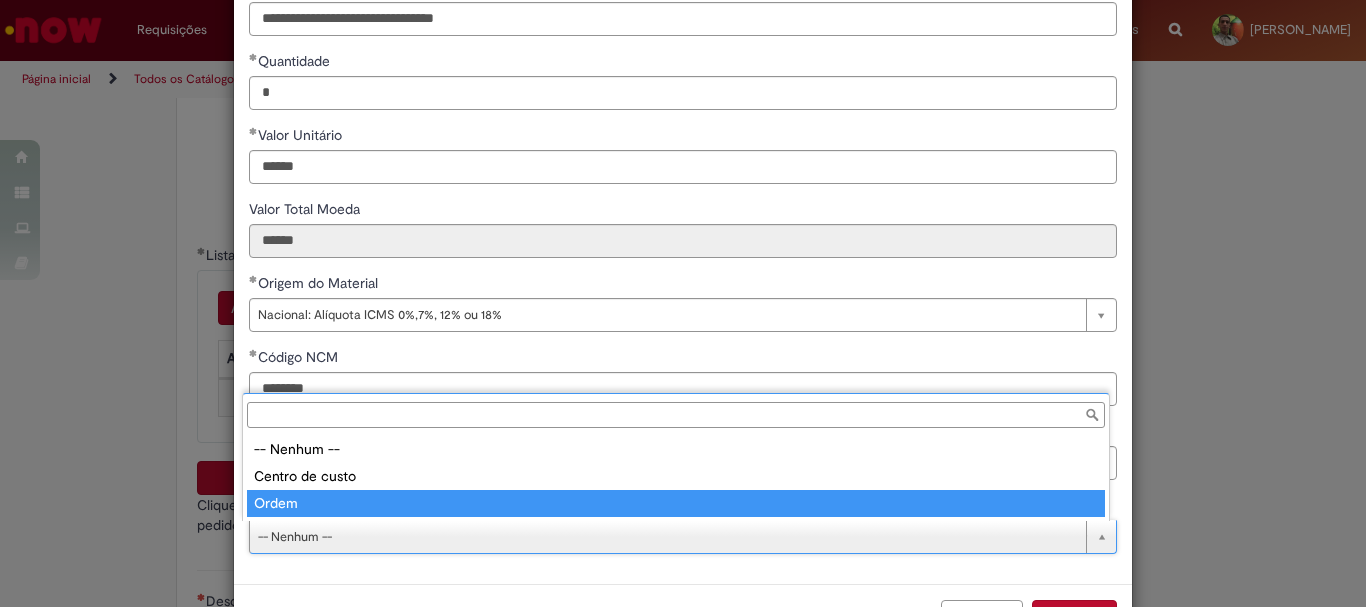 type on "*****" 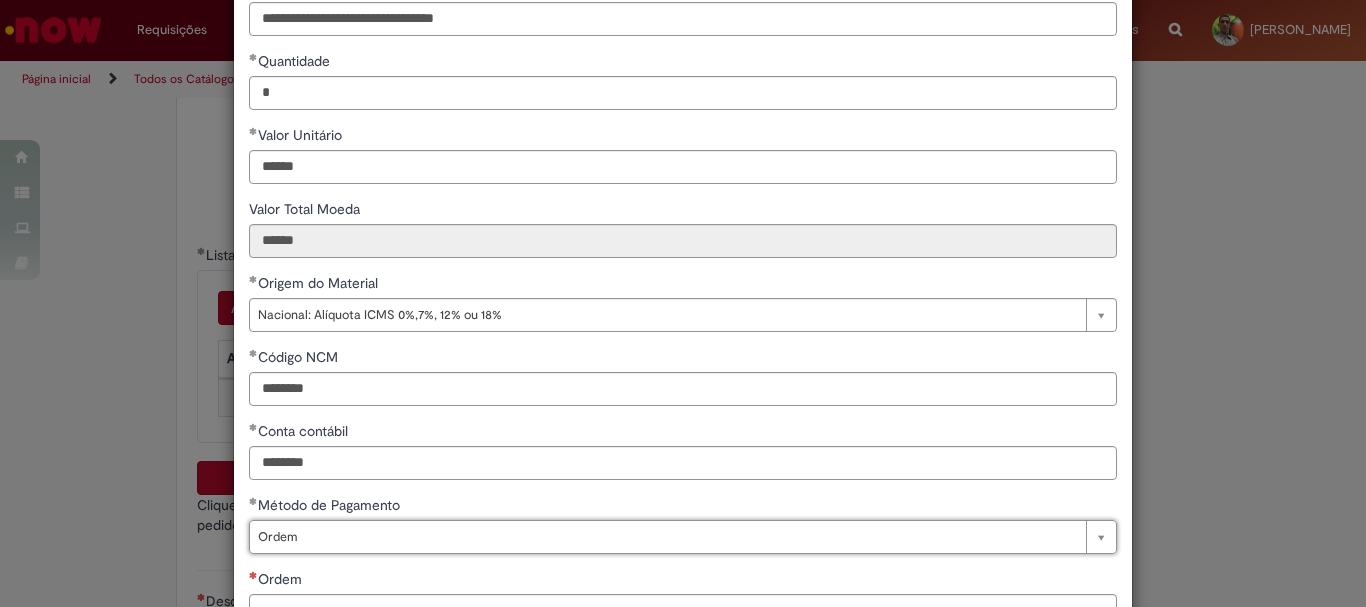 scroll, scrollTop: 300, scrollLeft: 0, axis: vertical 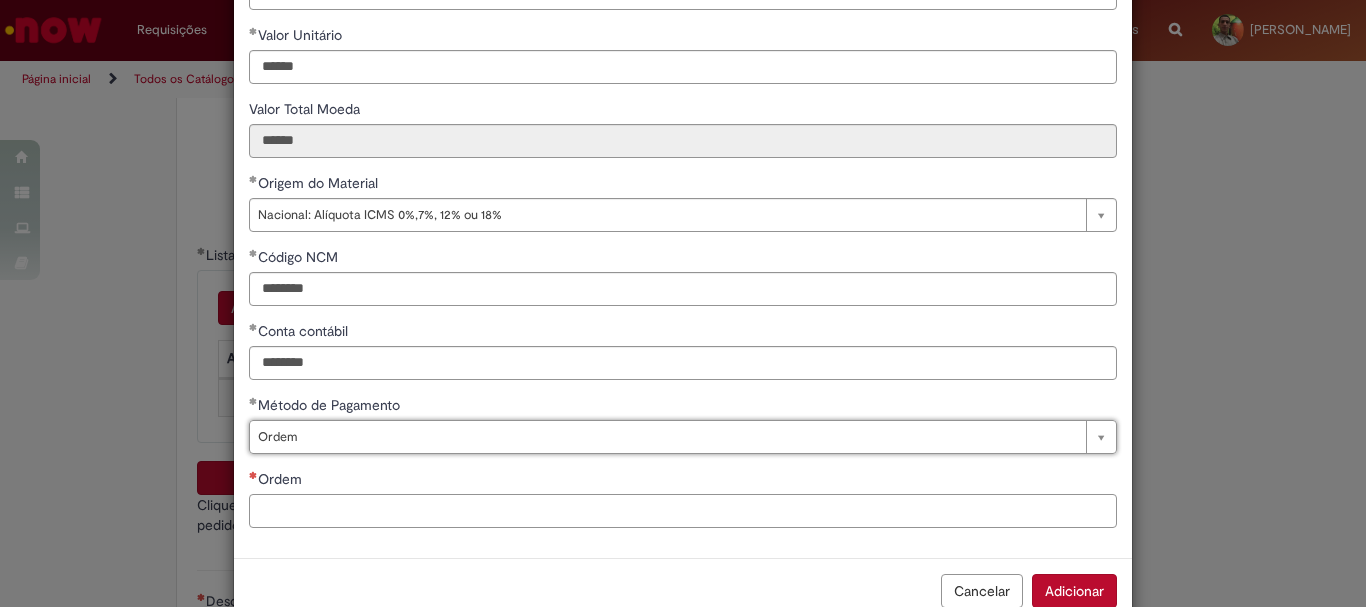 click on "Ordem" at bounding box center (683, 511) 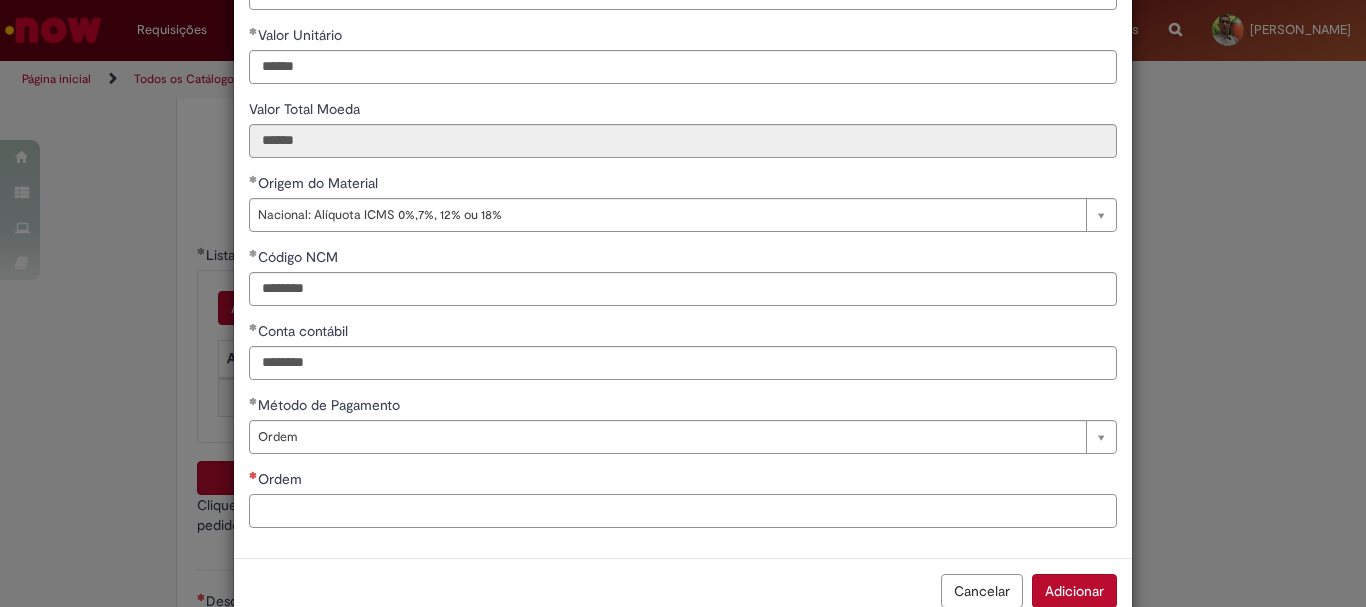click on "Ordem" at bounding box center (683, 511) 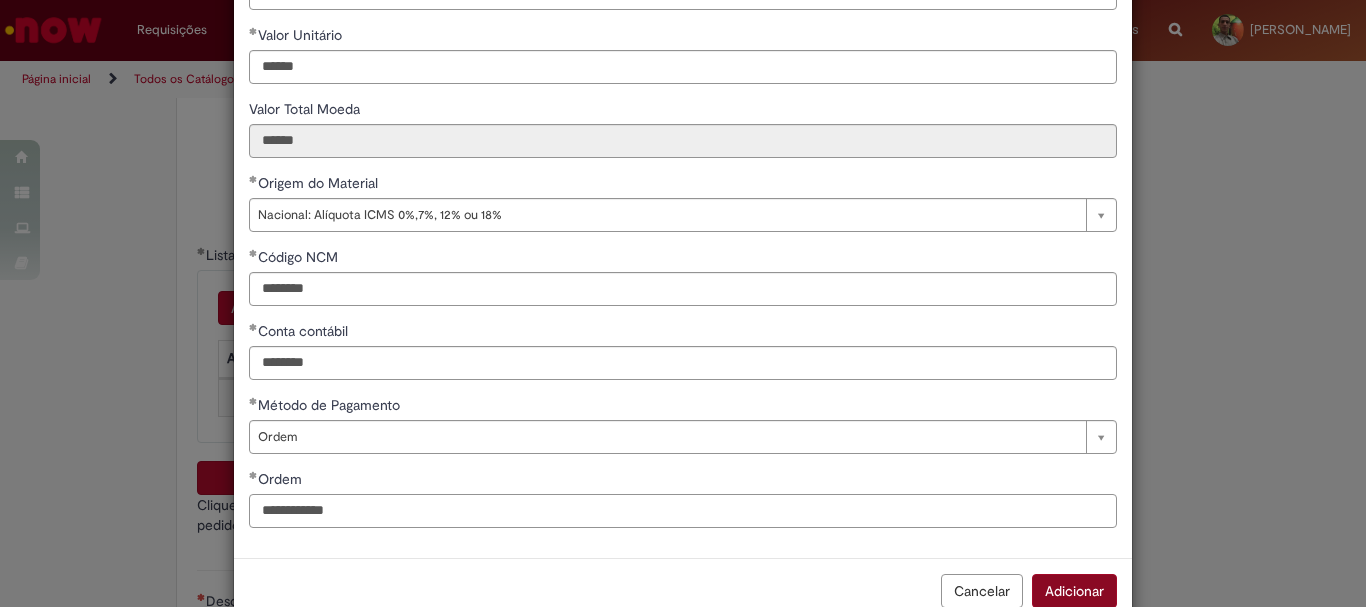 type on "**********" 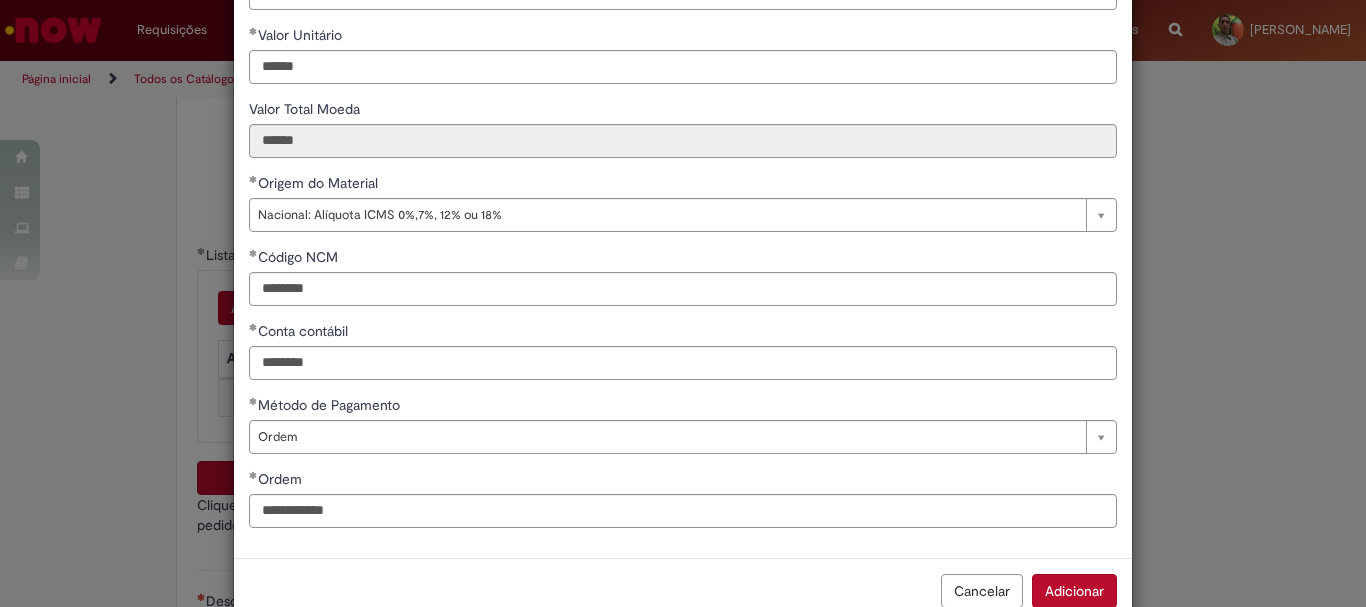 click on "Adicionar" at bounding box center [1074, 591] 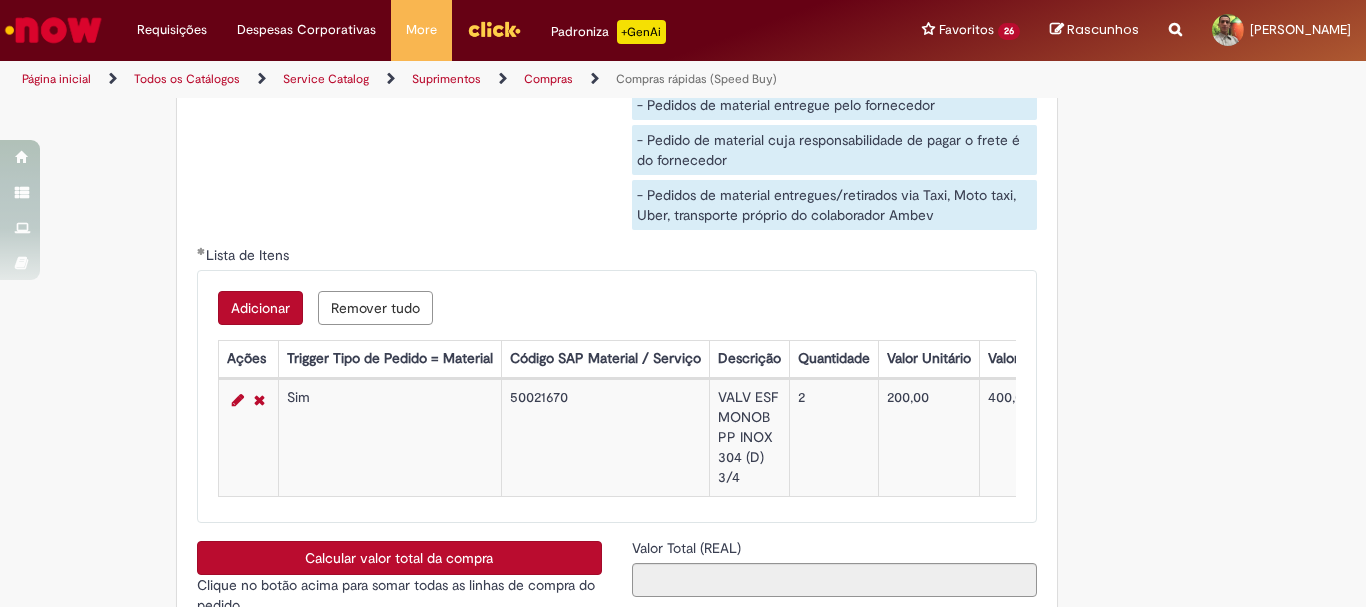 scroll, scrollTop: 301, scrollLeft: 0, axis: vertical 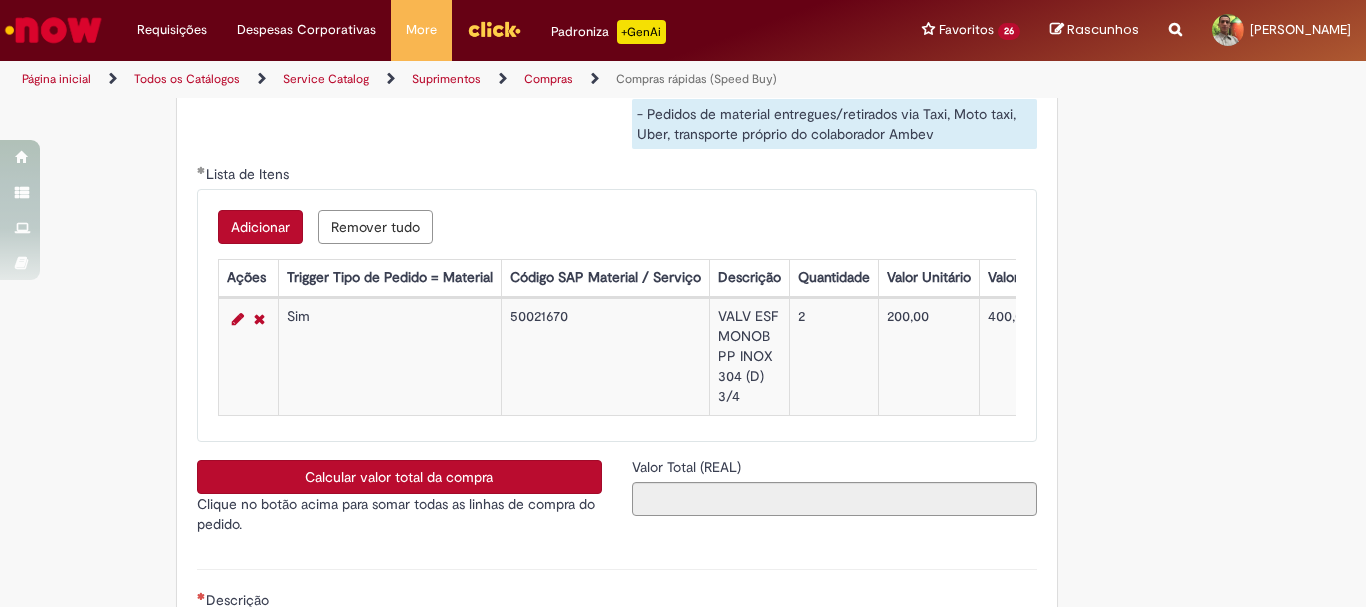 click on "Adicionar" at bounding box center (260, 227) 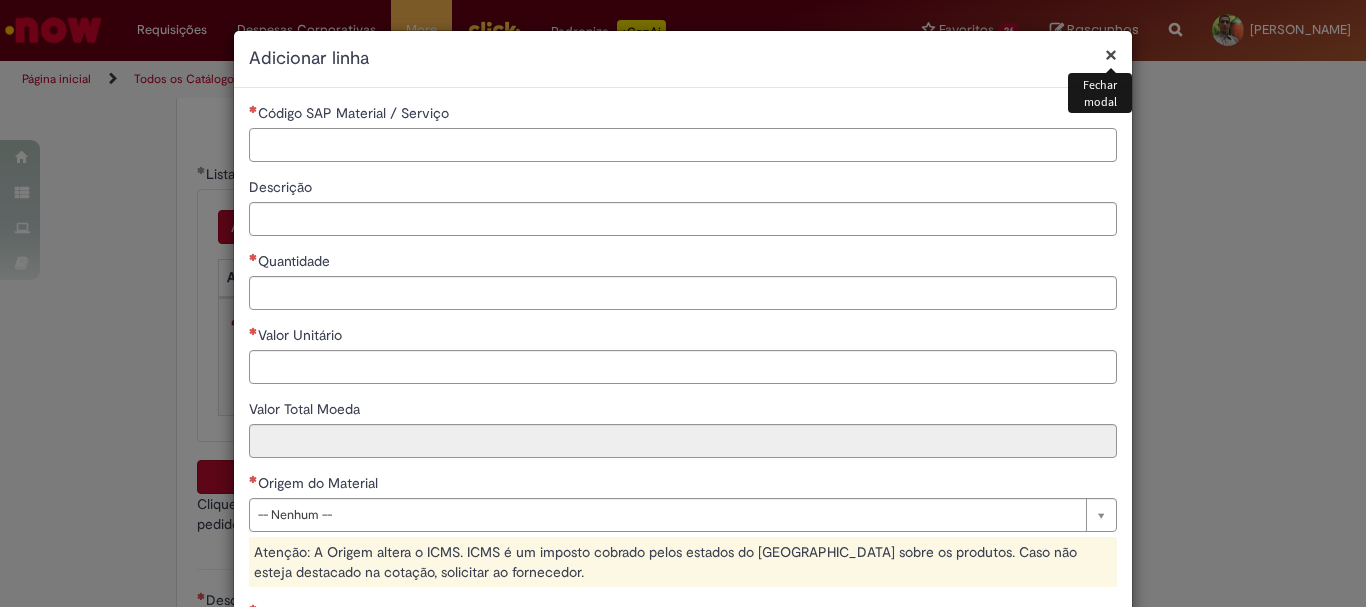 click on "Código SAP Material / Serviço" at bounding box center [683, 145] 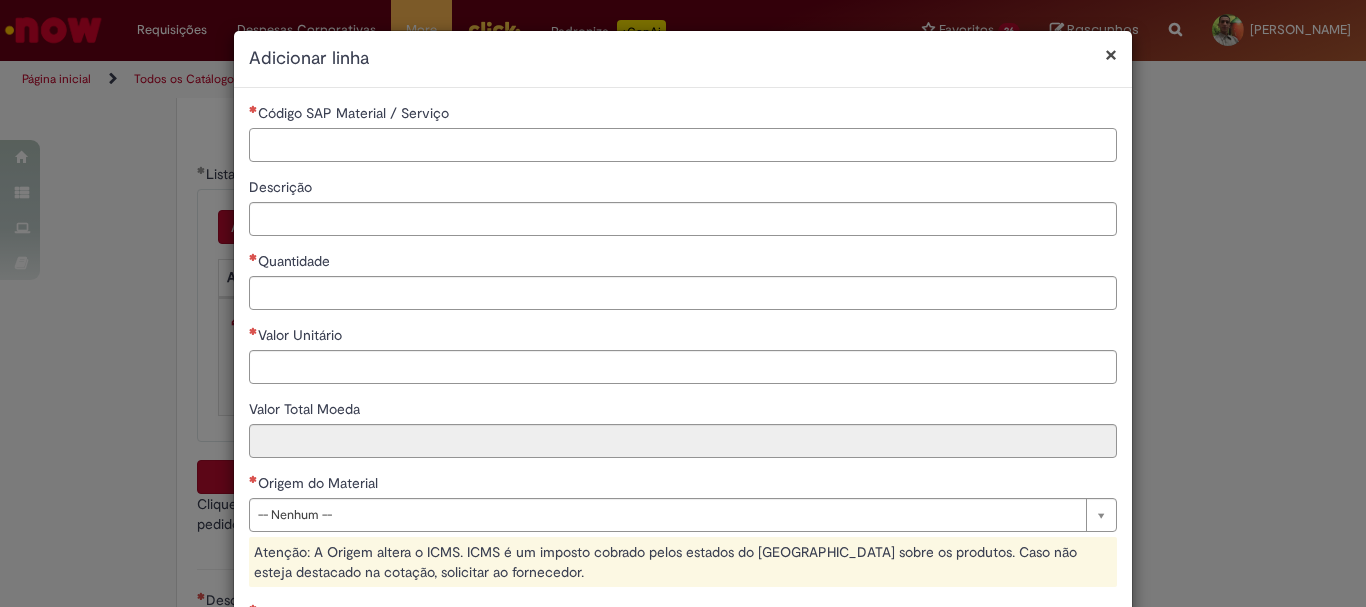 paste on "********" 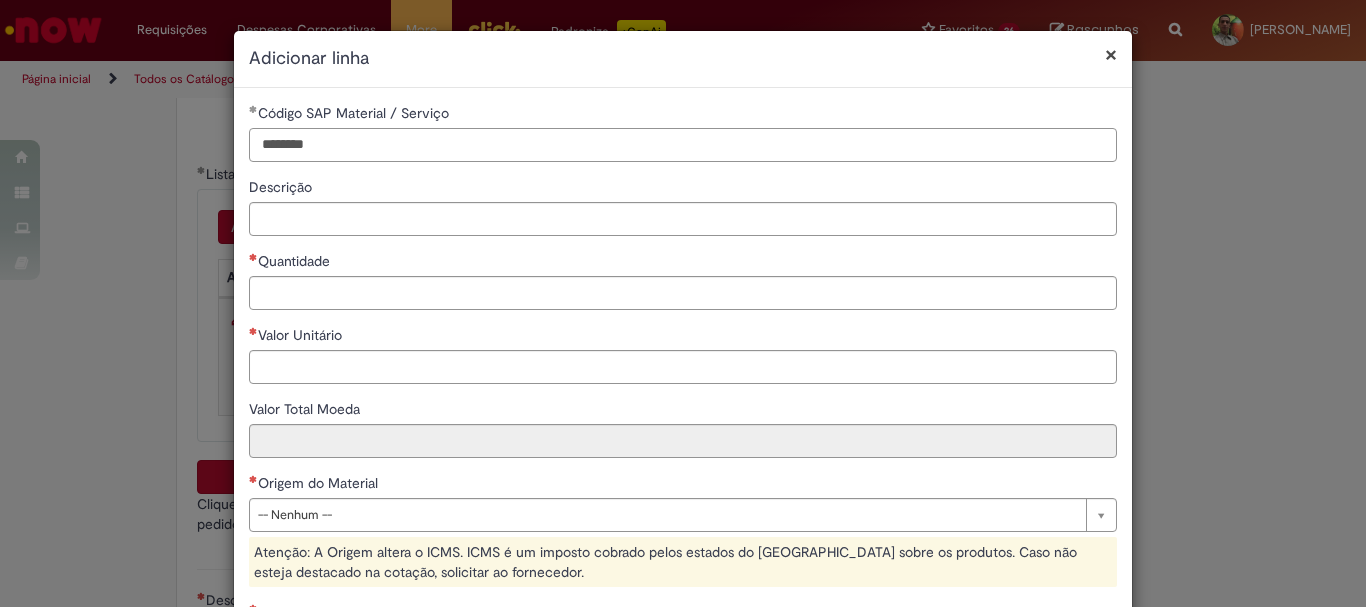 type on "********" 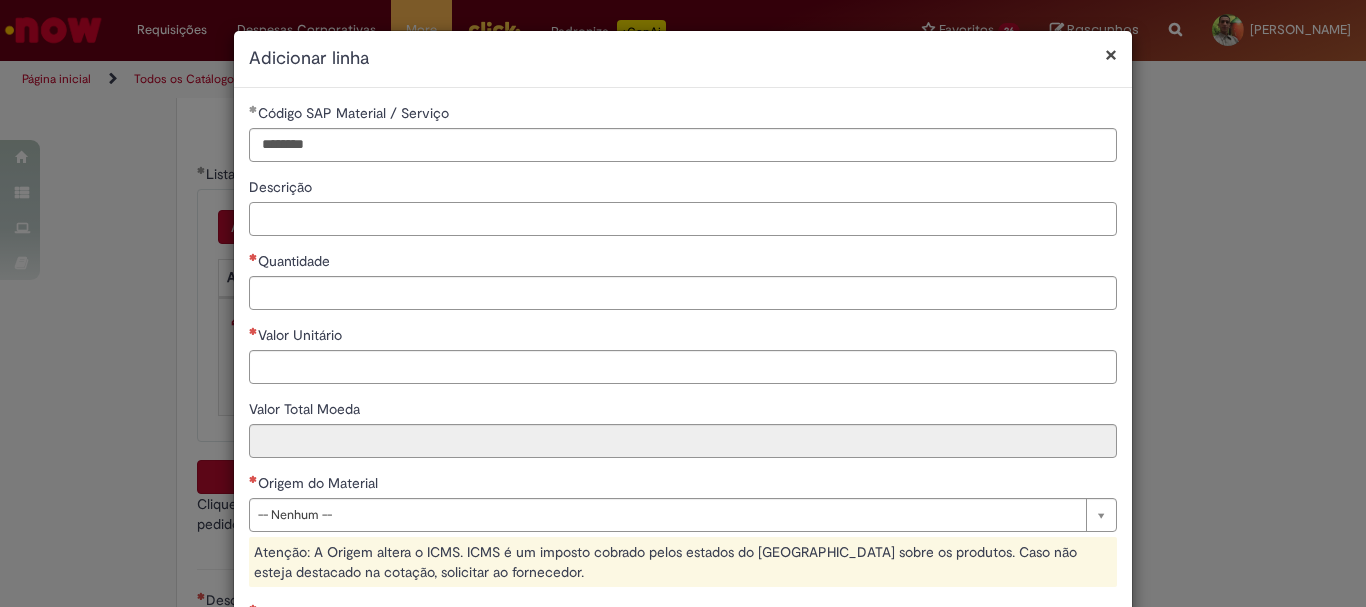 click on "Descrição" at bounding box center (683, 219) 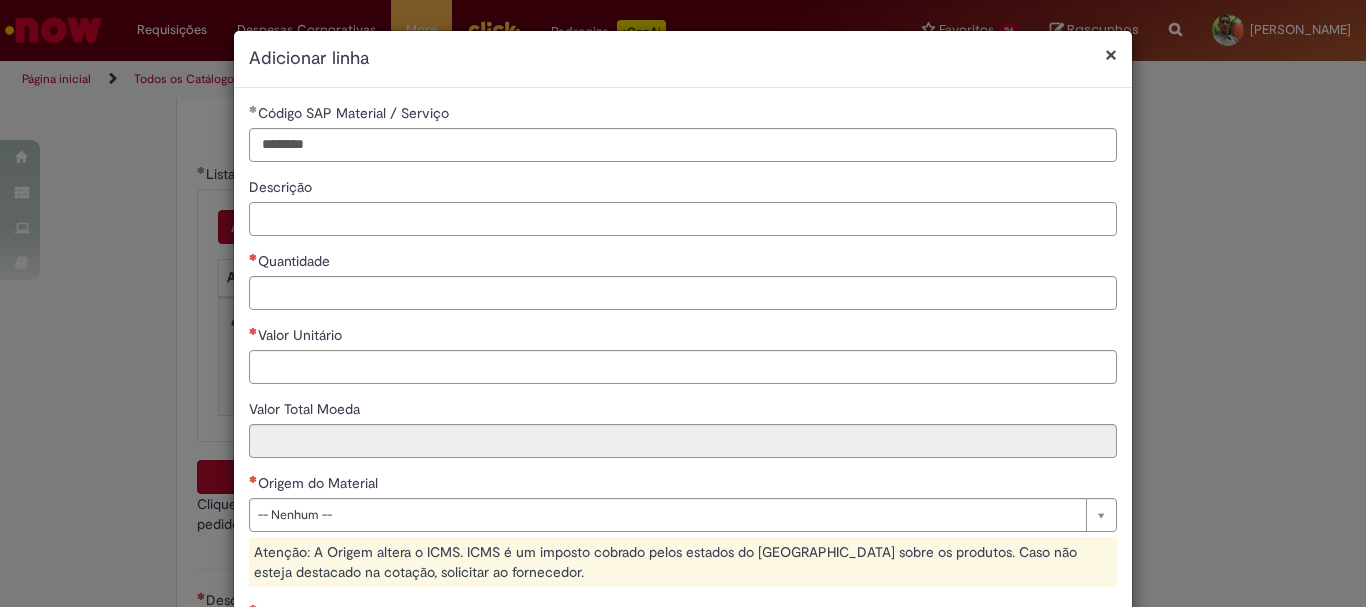click on "Descrição" at bounding box center [683, 219] 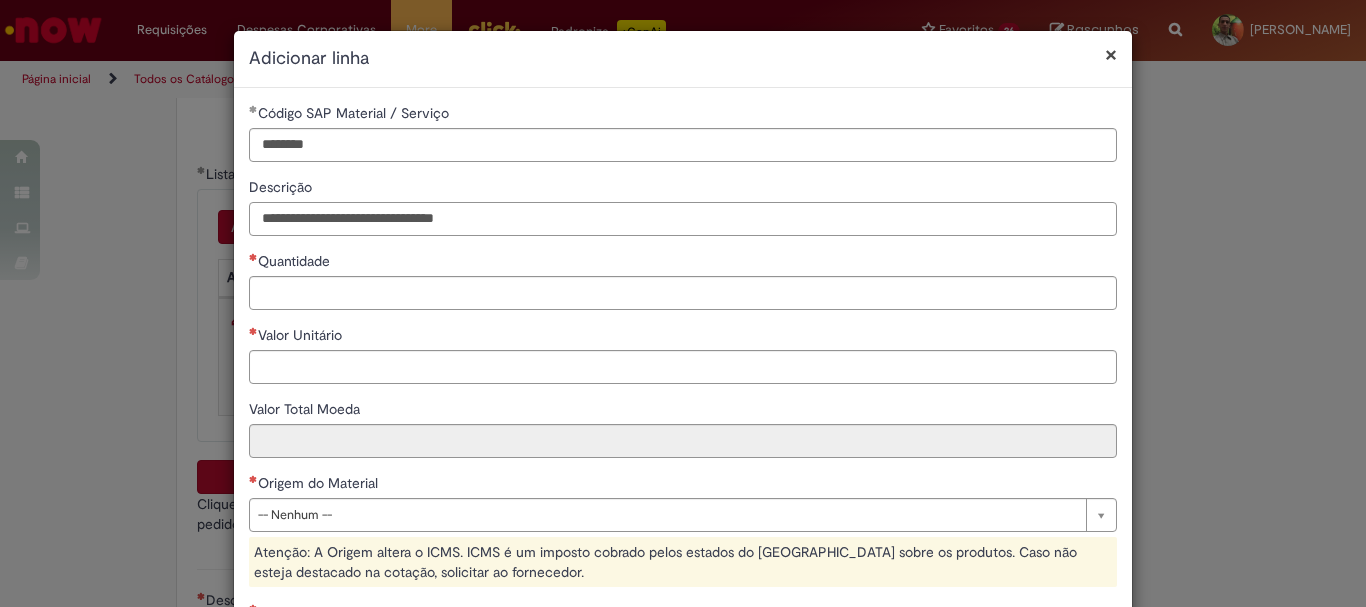 type on "**********" 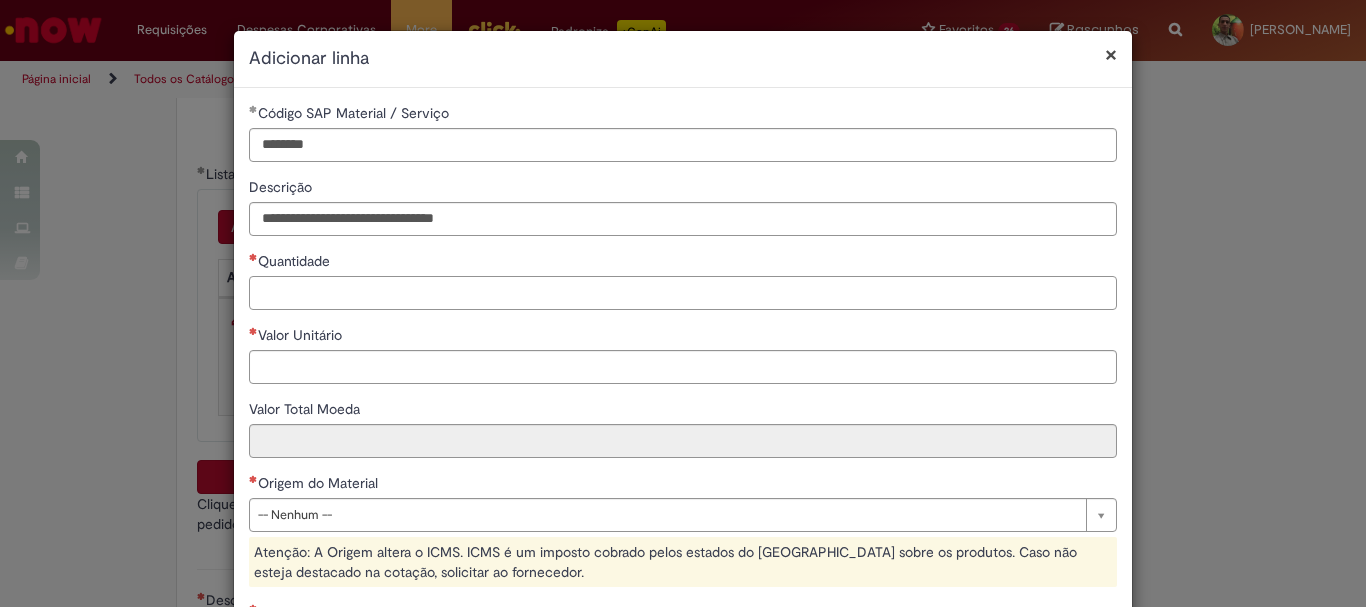 click on "Quantidade" at bounding box center [683, 293] 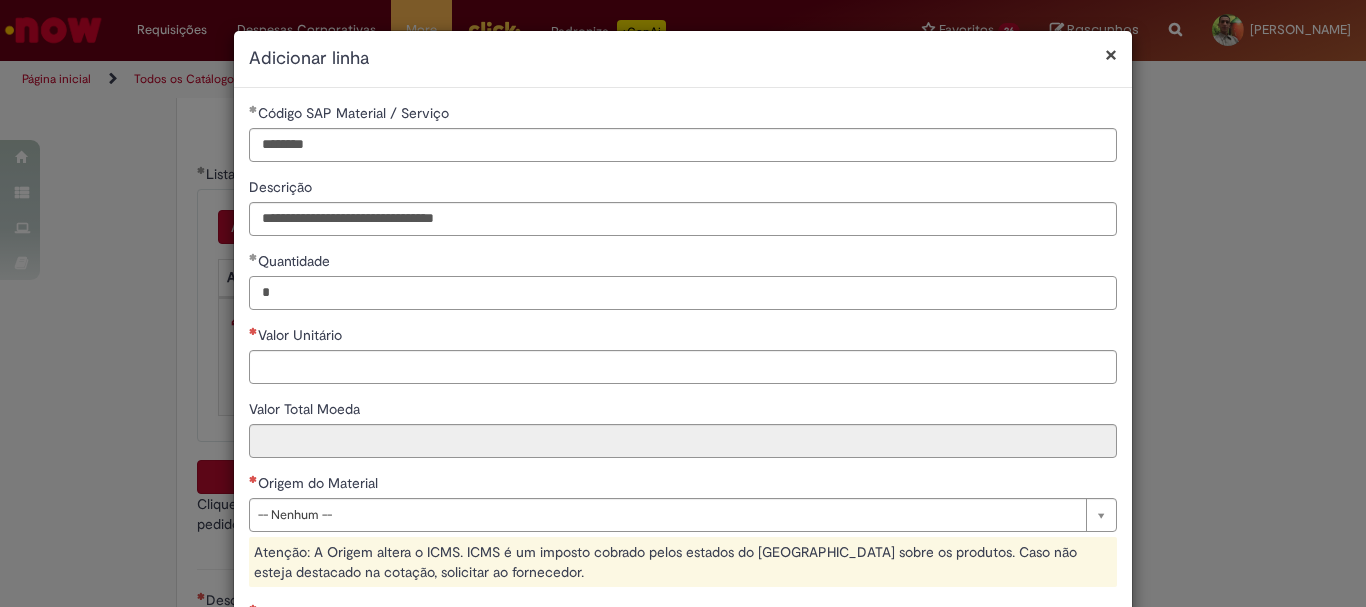 type on "*" 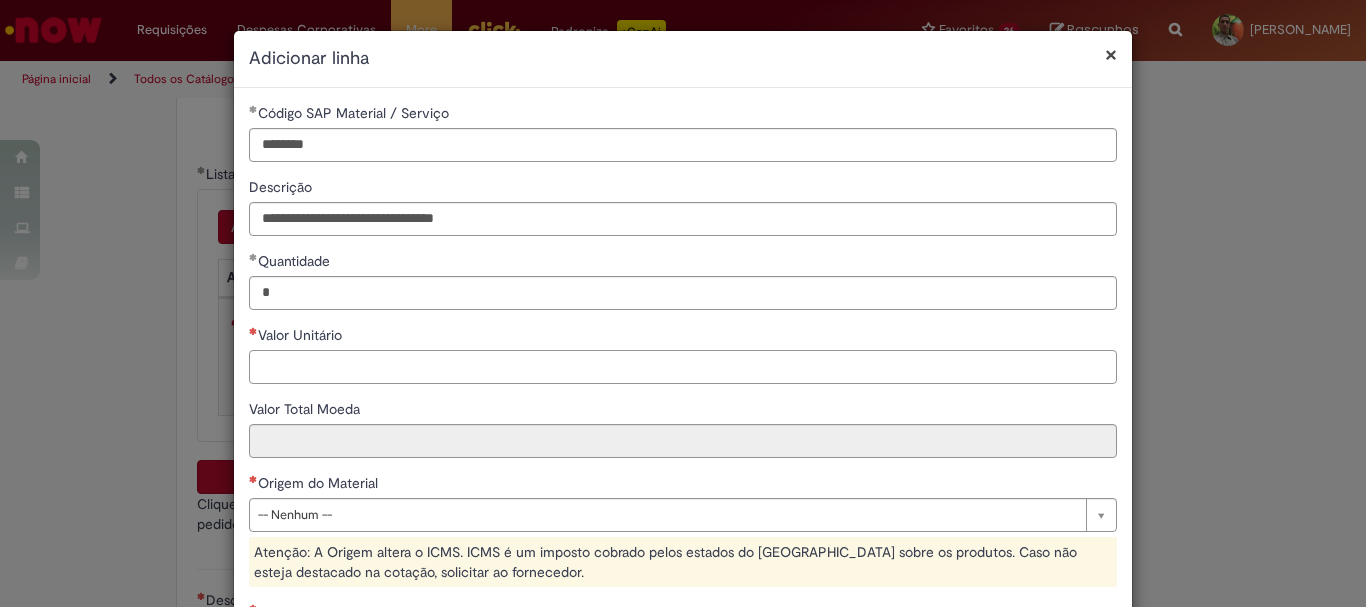 click on "Valor Unitário" at bounding box center [683, 367] 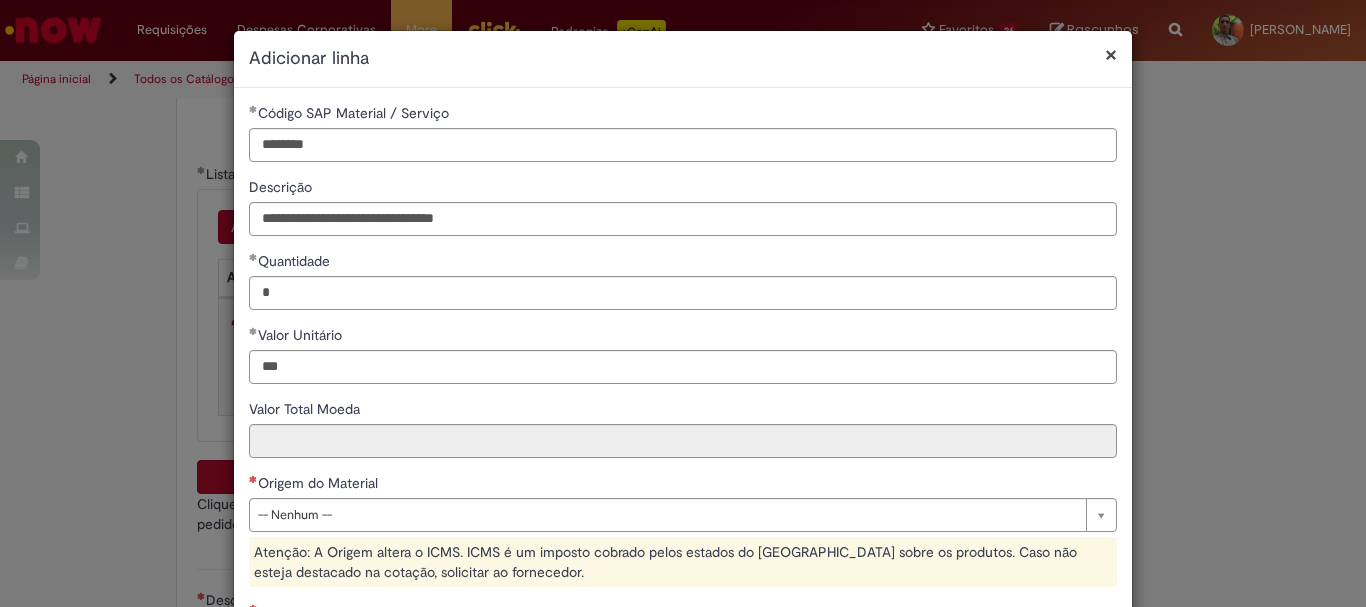 type on "******" 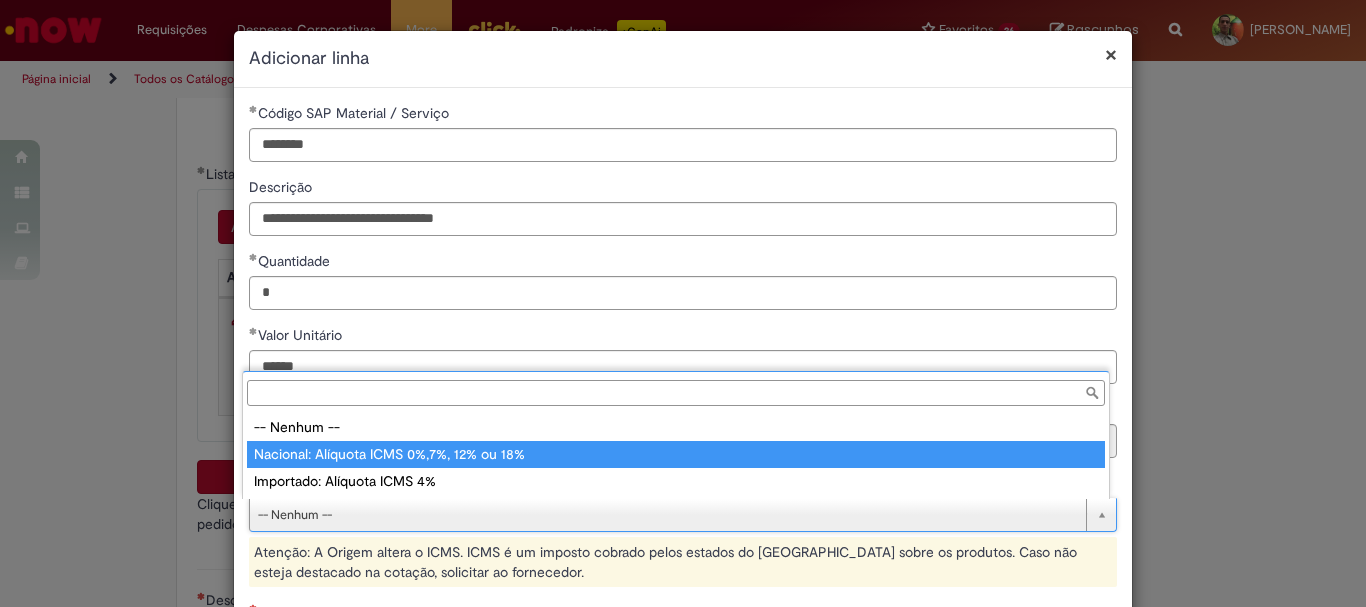 type on "**********" 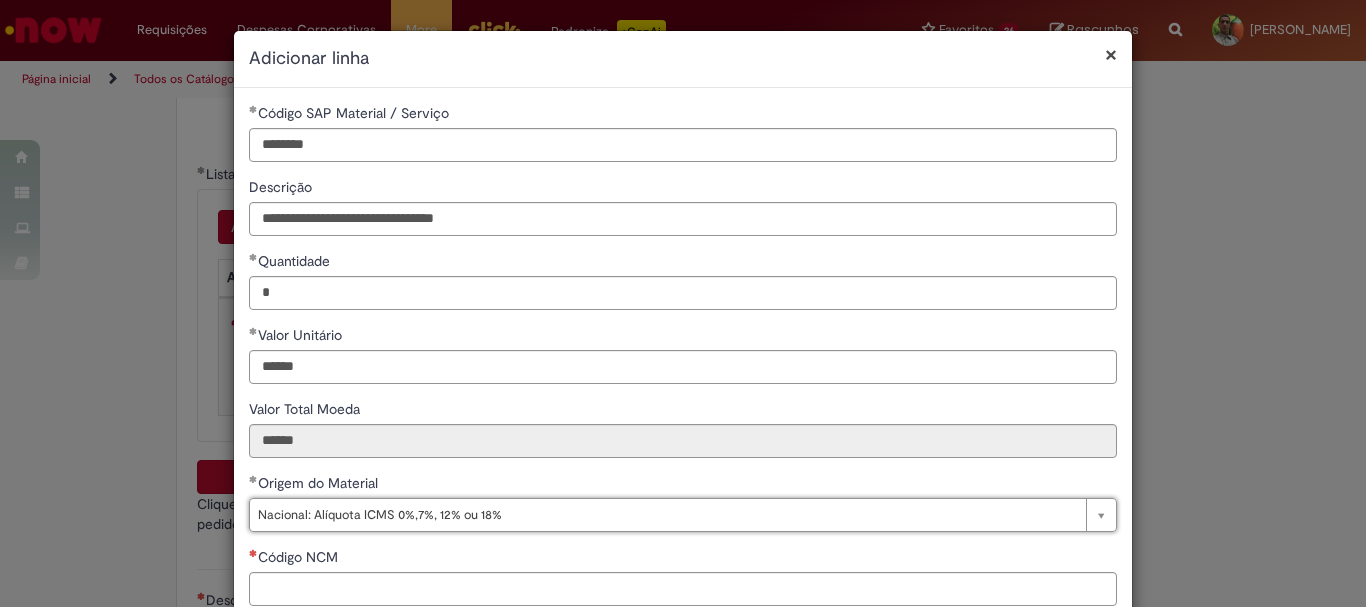 click on "**********" at bounding box center [683, 463] 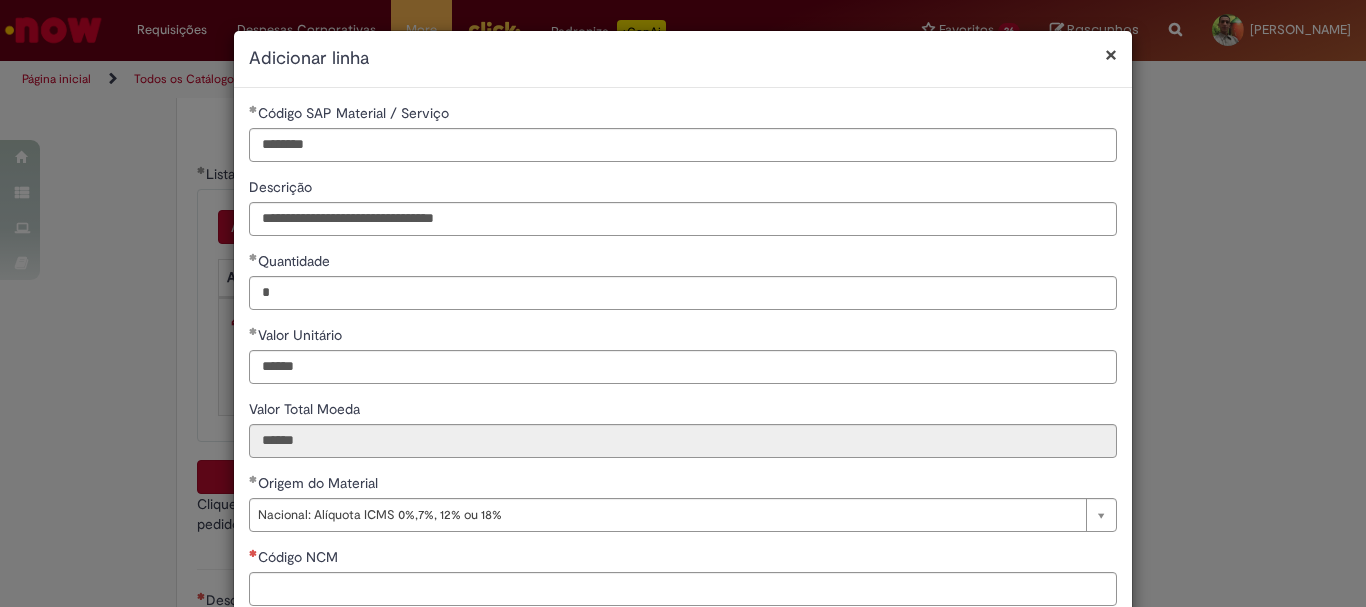 scroll, scrollTop: 100, scrollLeft: 0, axis: vertical 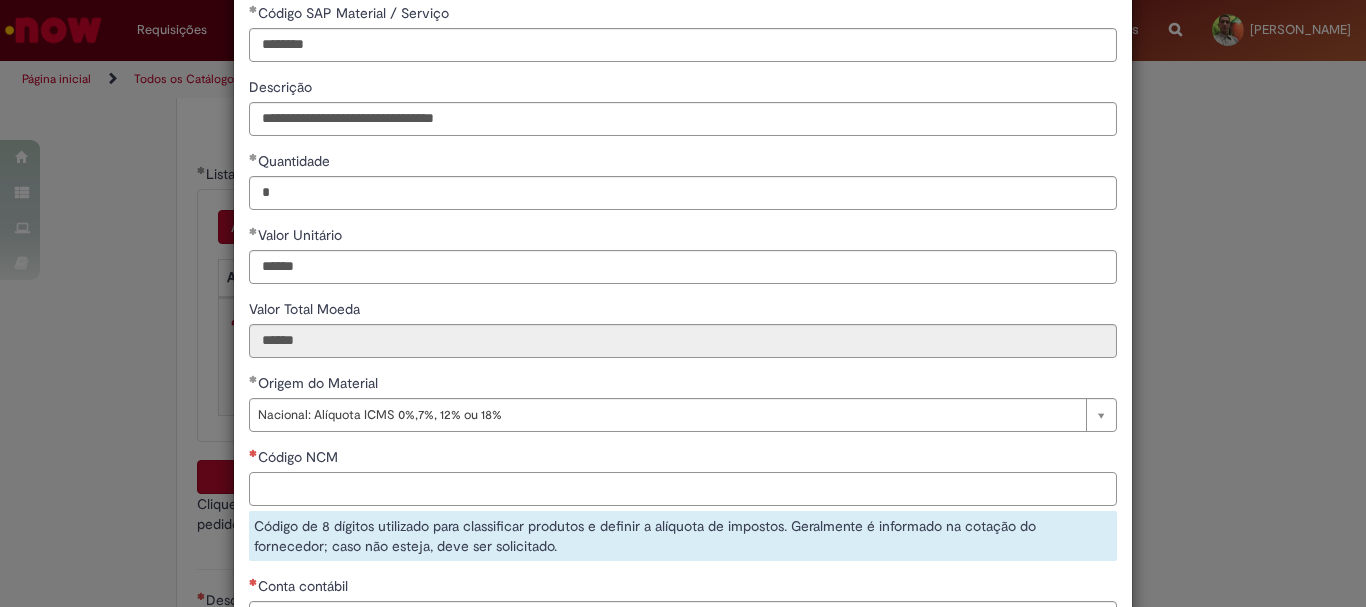 click on "Código NCM" at bounding box center (683, 489) 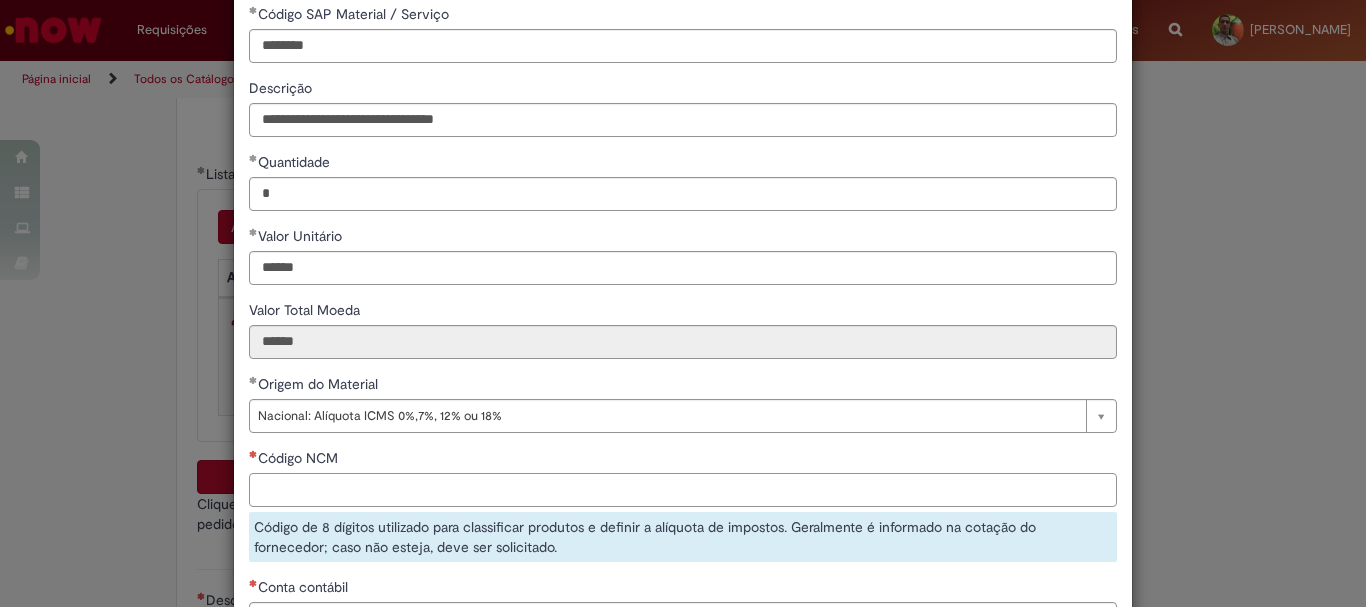 paste on "********" 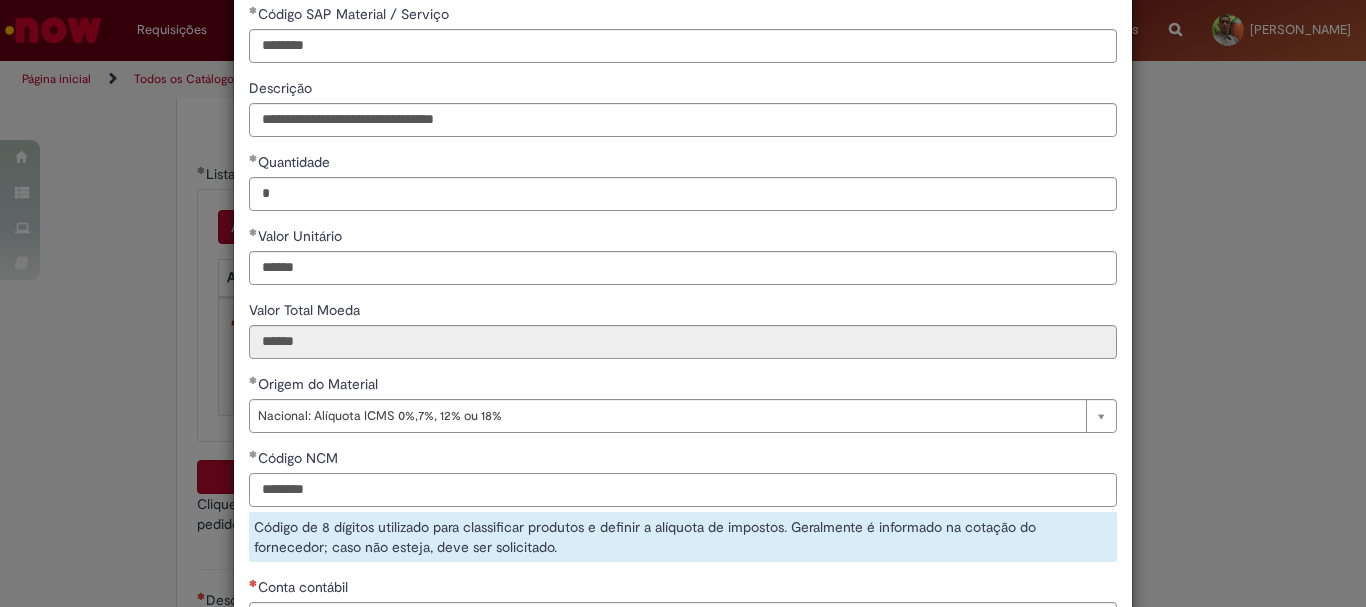scroll, scrollTop: 299, scrollLeft: 0, axis: vertical 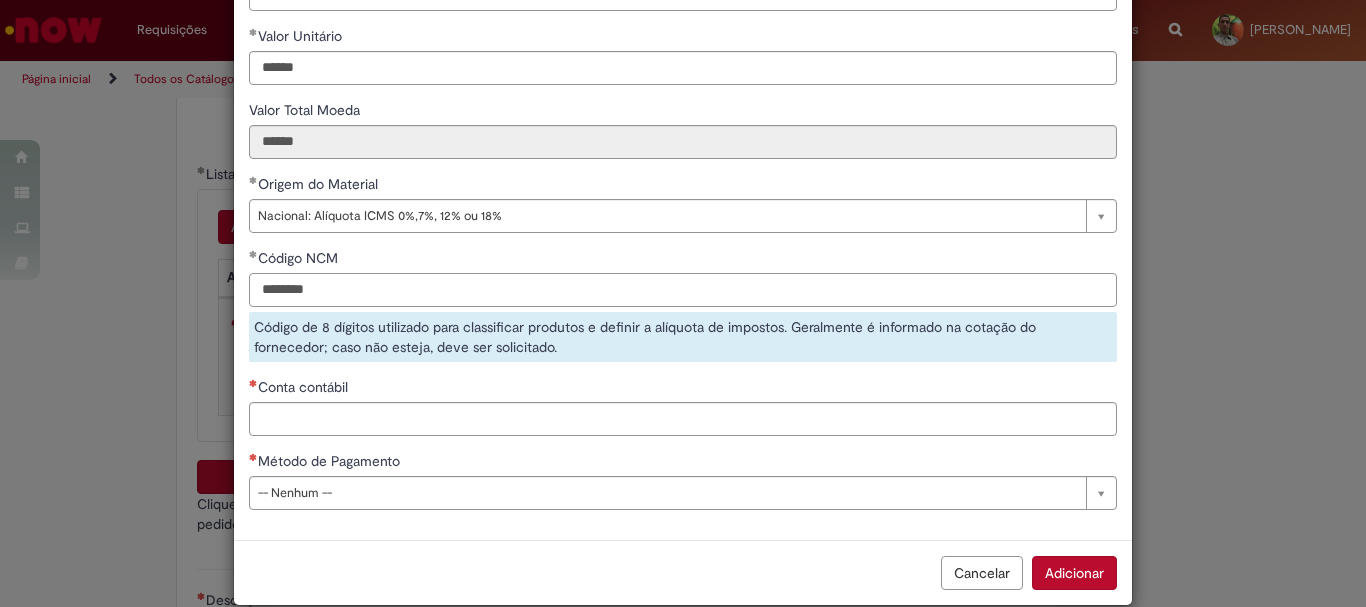 type on "********" 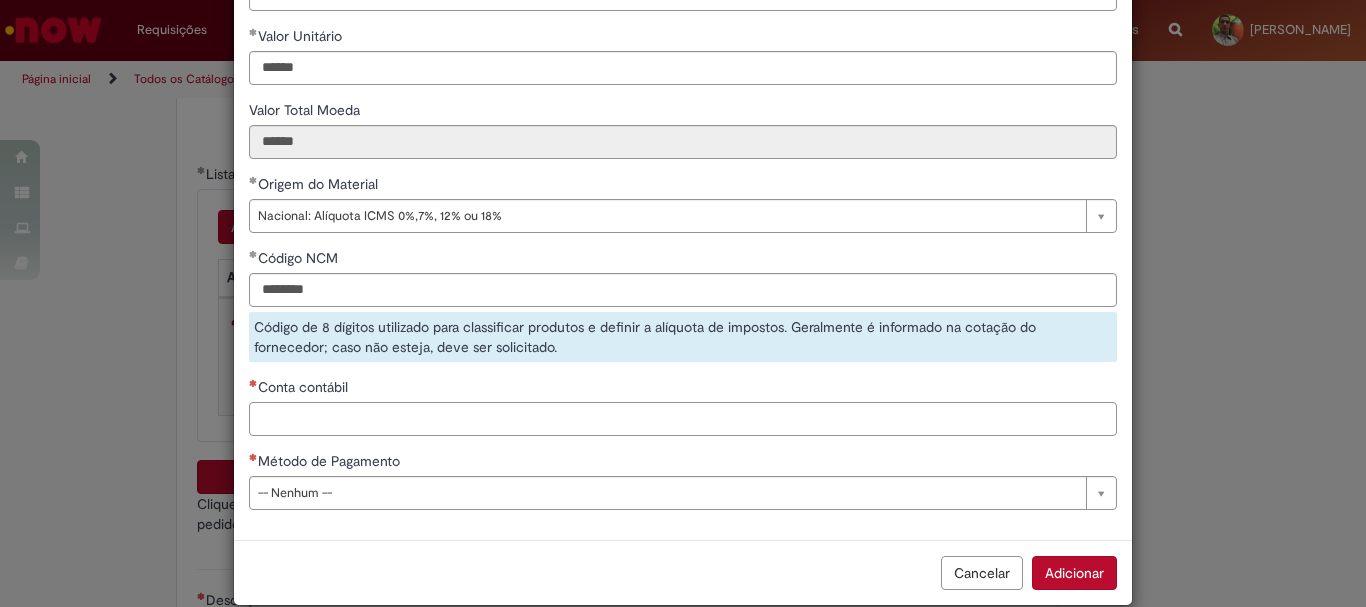 click on "**********" at bounding box center [683, 164] 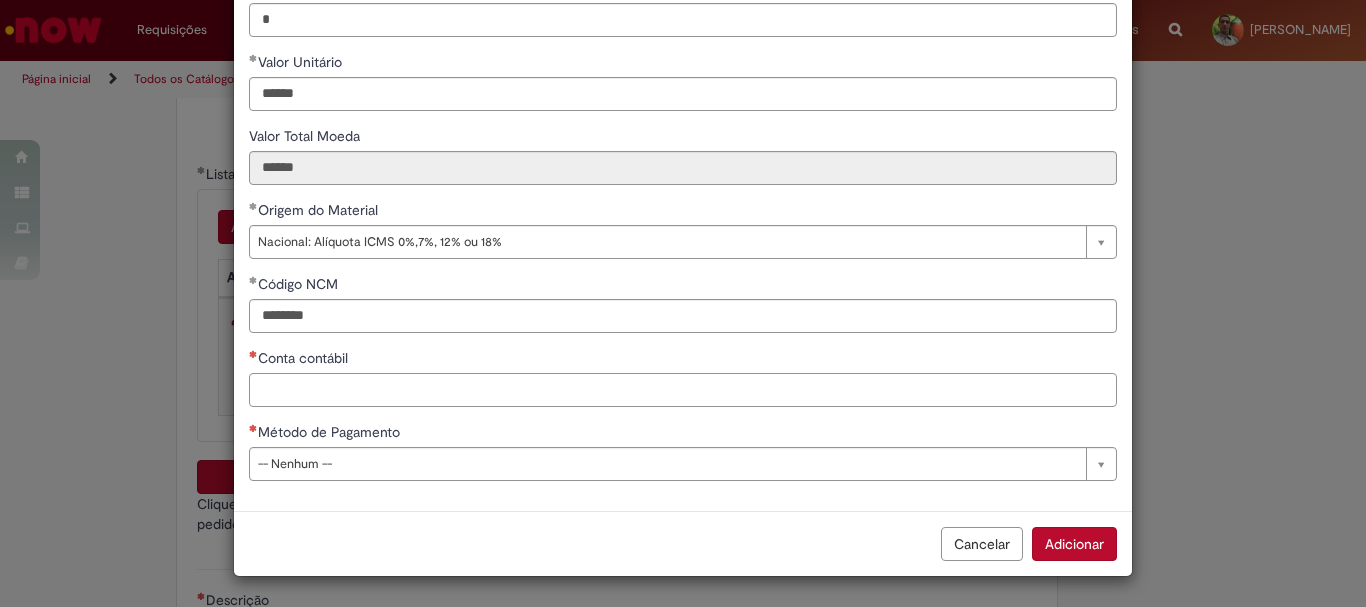 scroll, scrollTop: 273, scrollLeft: 0, axis: vertical 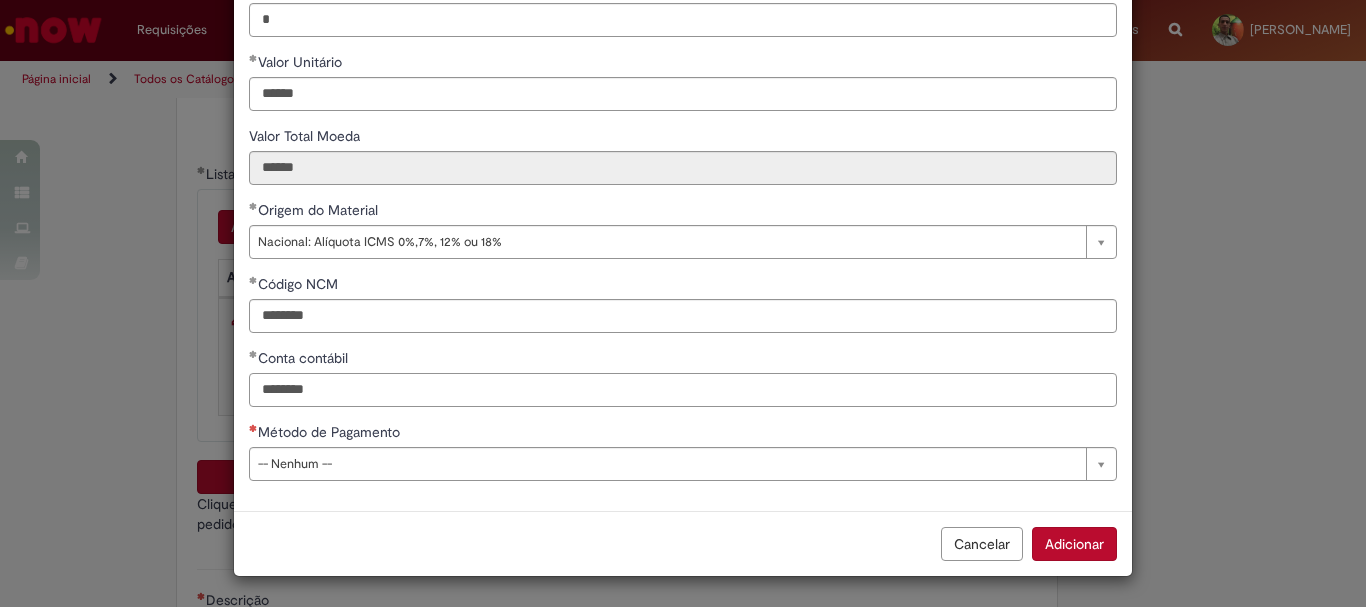 type on "********" 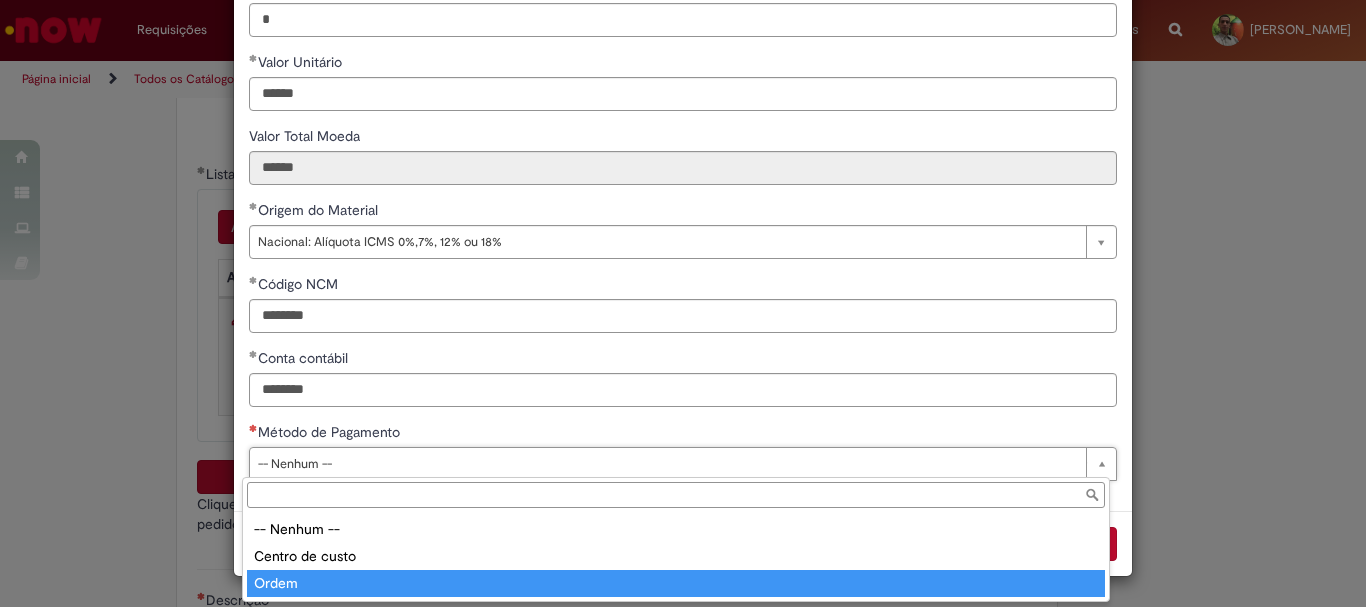 type on "*****" 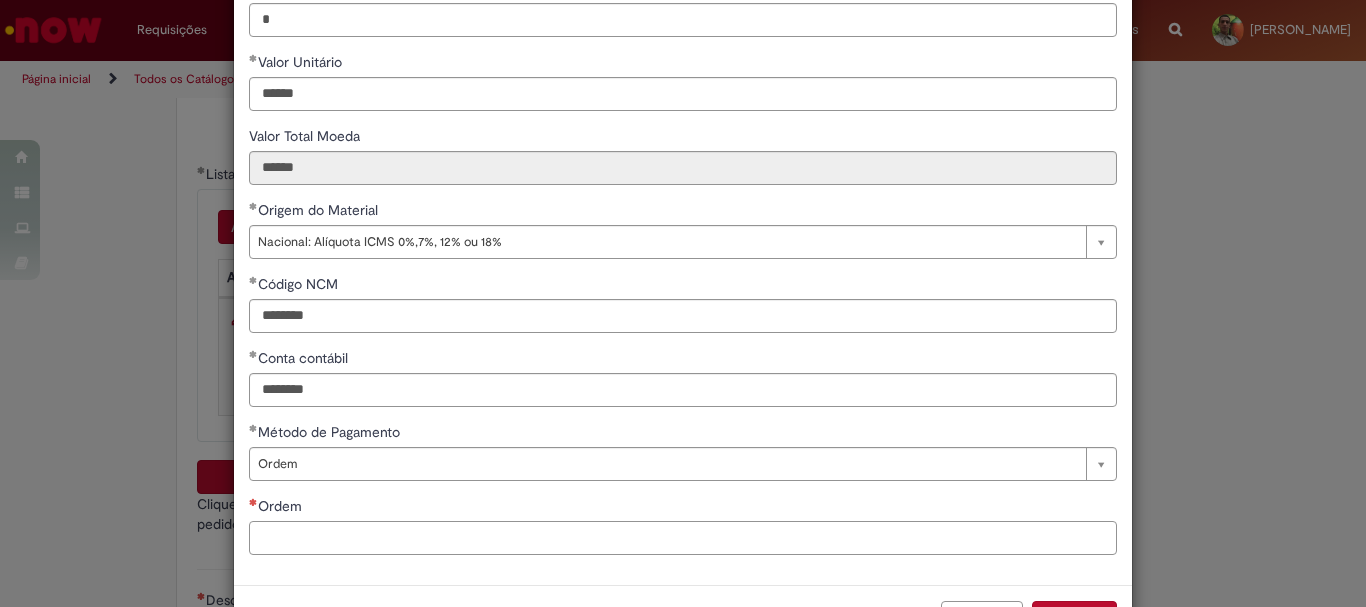 click on "Ordem" at bounding box center [683, 538] 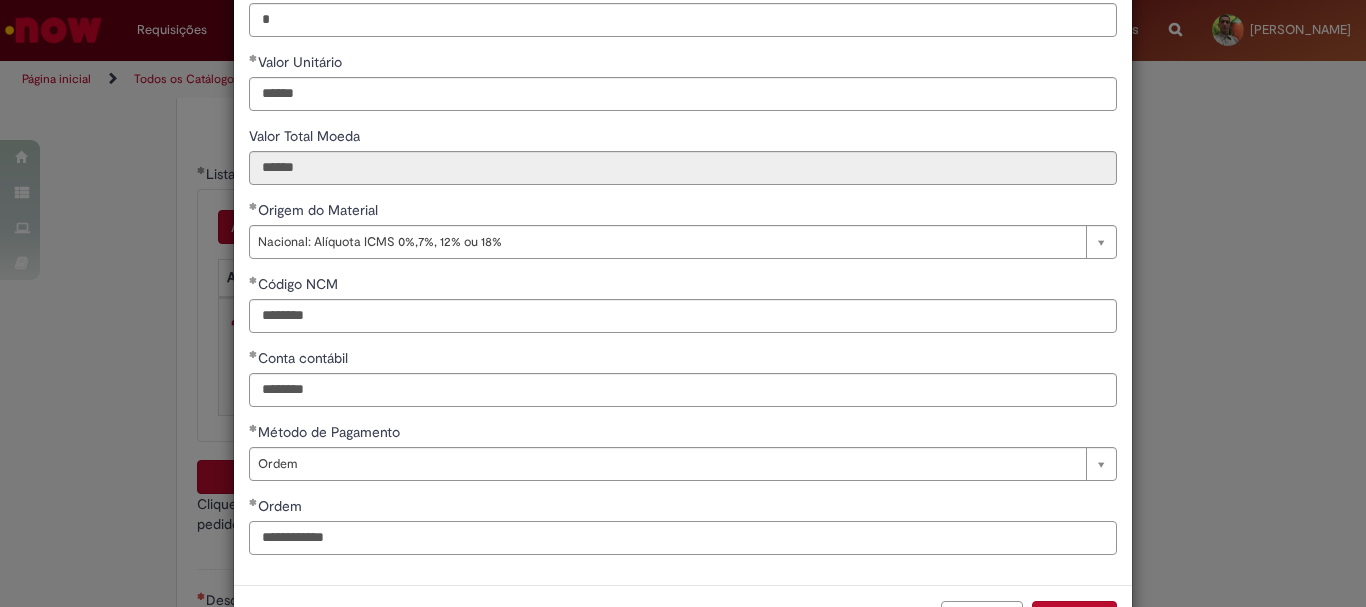 scroll, scrollTop: 347, scrollLeft: 0, axis: vertical 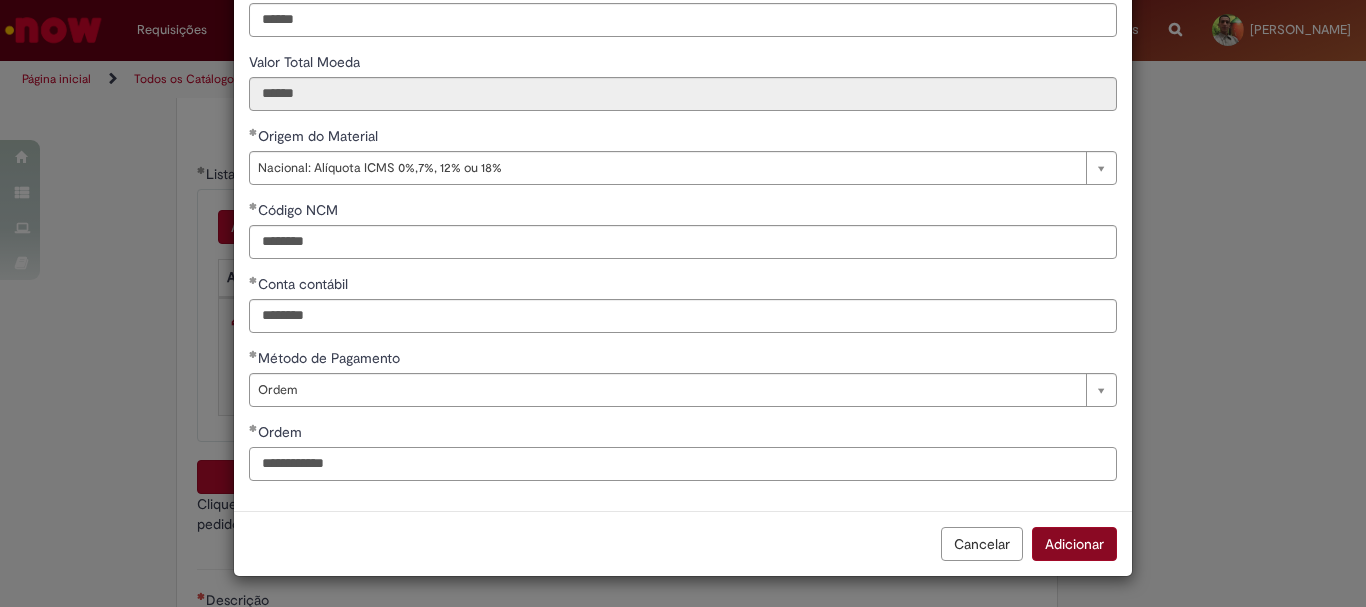 type on "**********" 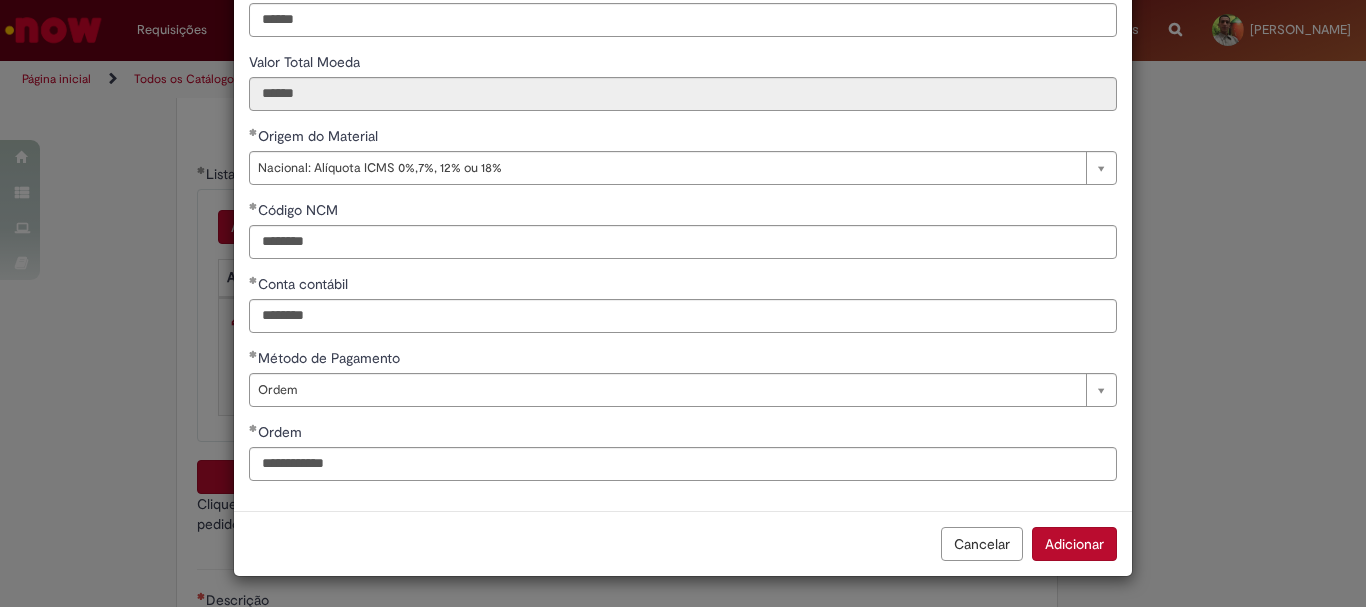 click on "Adicionar" at bounding box center [1074, 544] 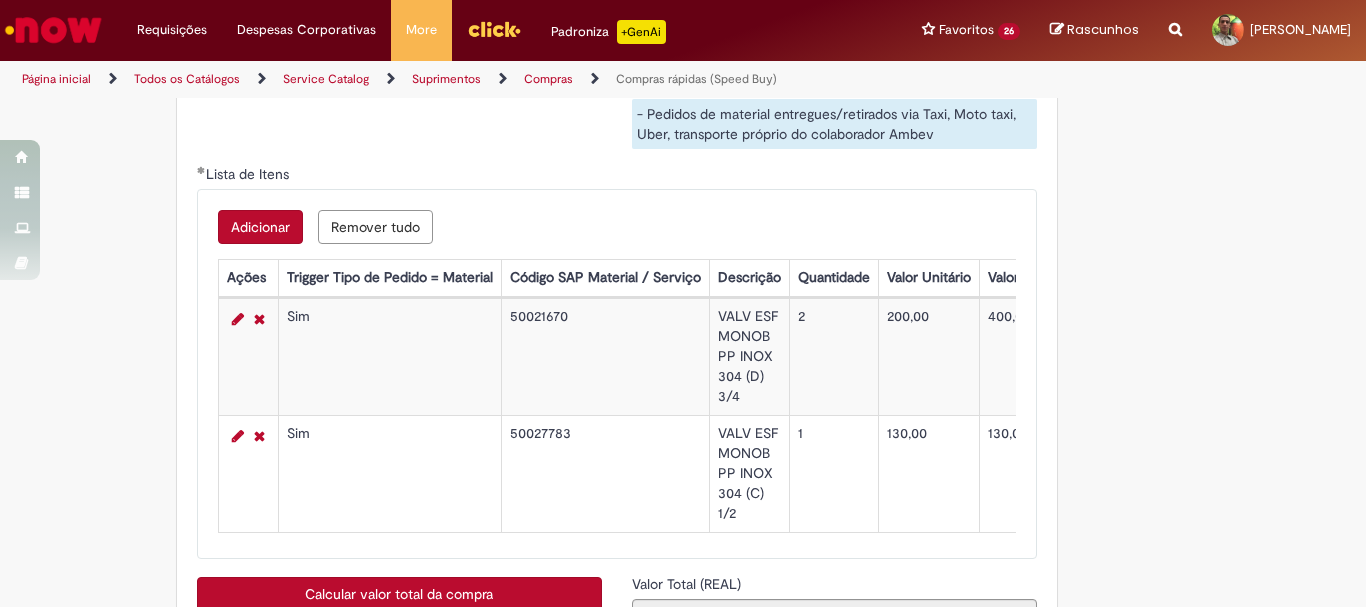 click on "Adicionar" at bounding box center [260, 227] 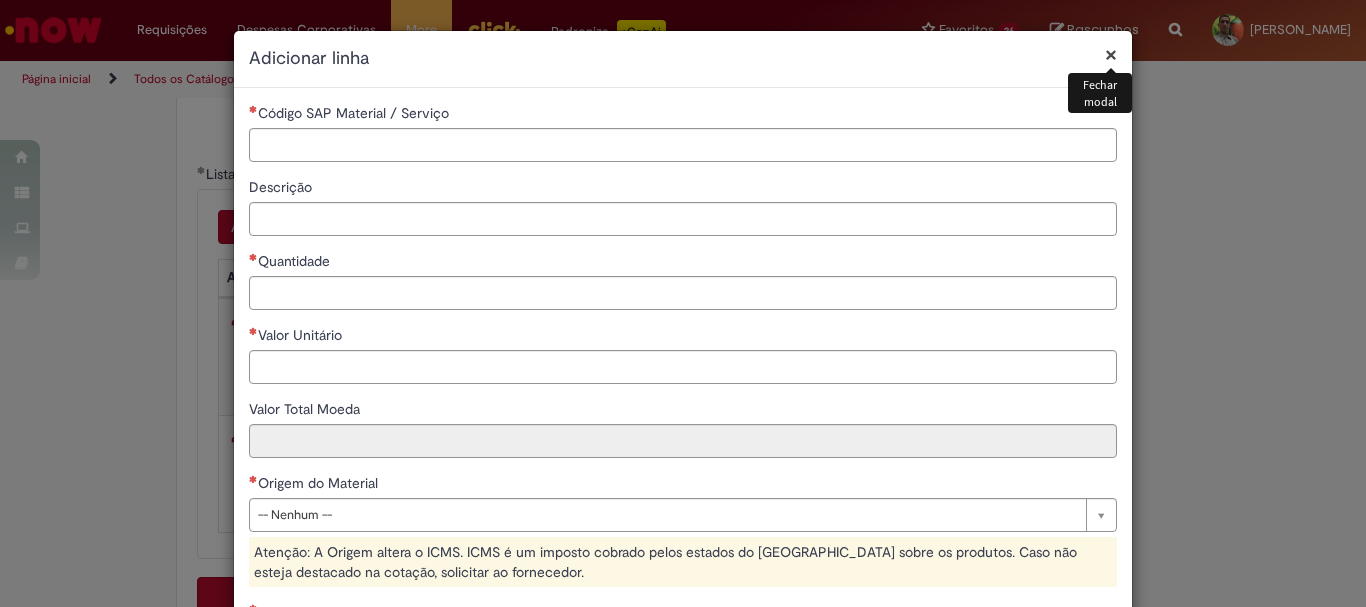 type 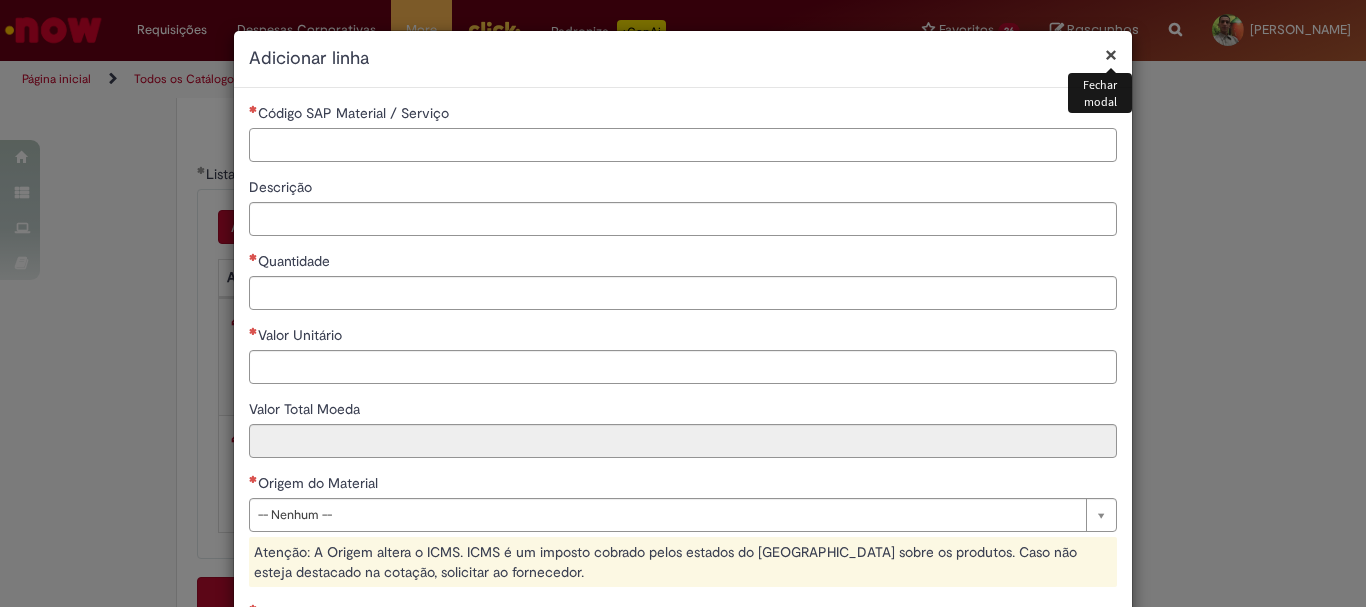 click on "Código SAP Material / Serviço" at bounding box center (683, 145) 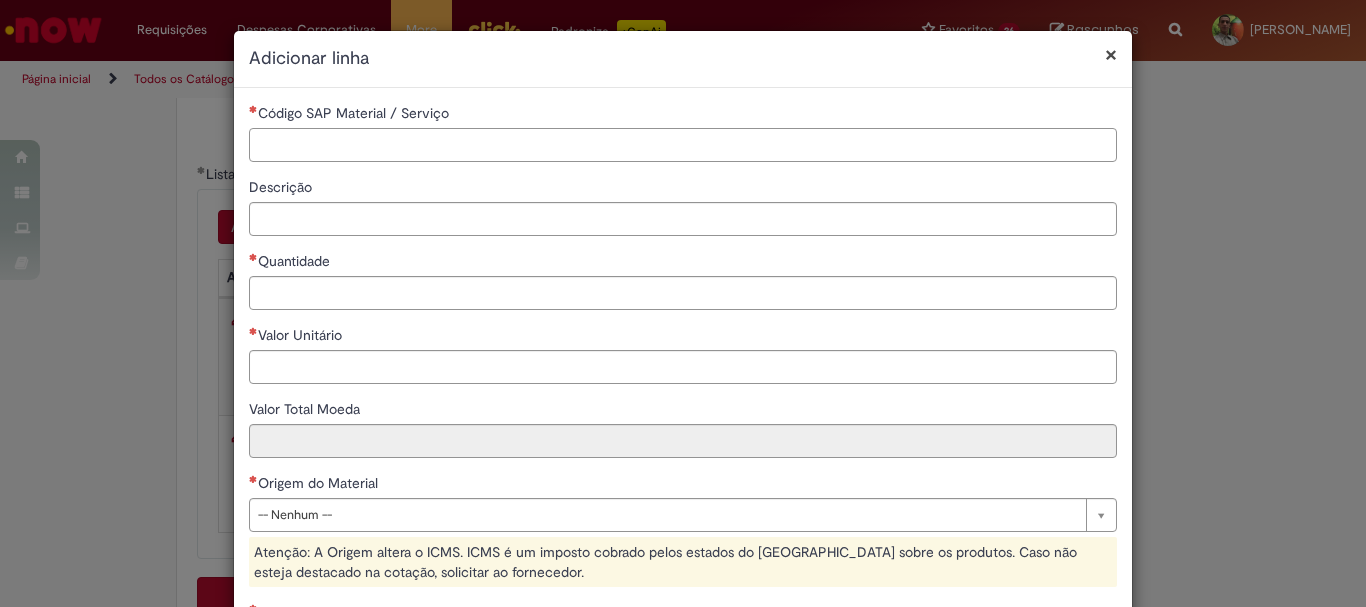 paste on "********" 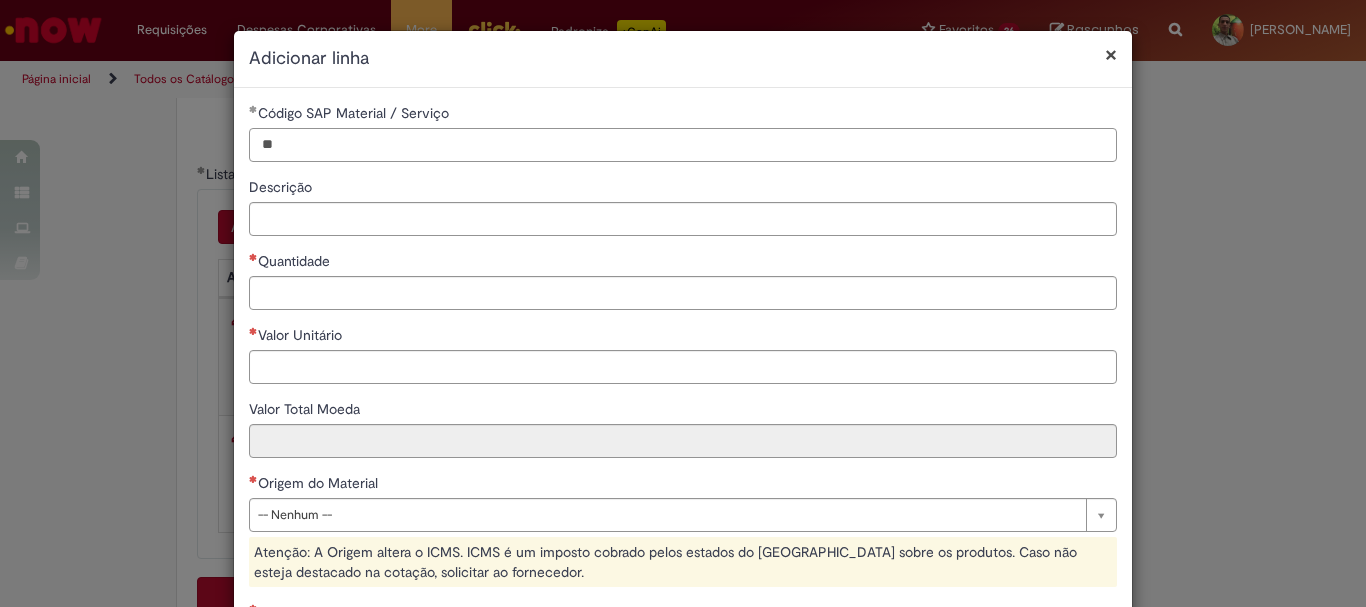 type on "*" 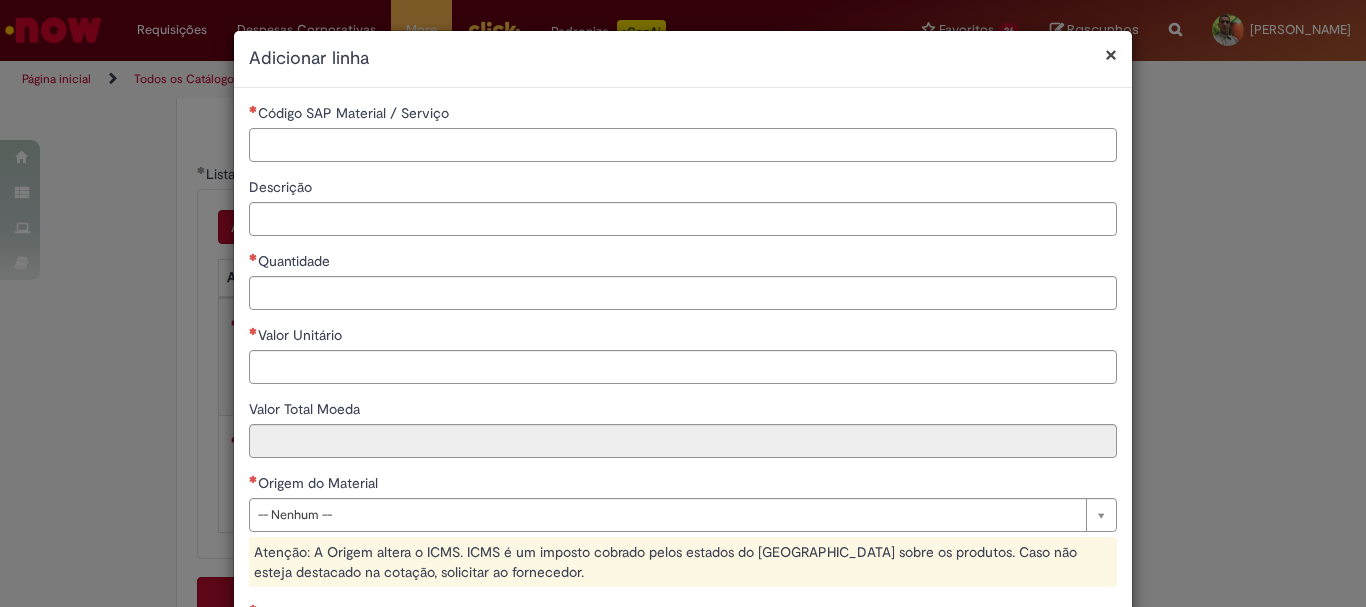 click on "Código SAP Material / Serviço" at bounding box center [683, 145] 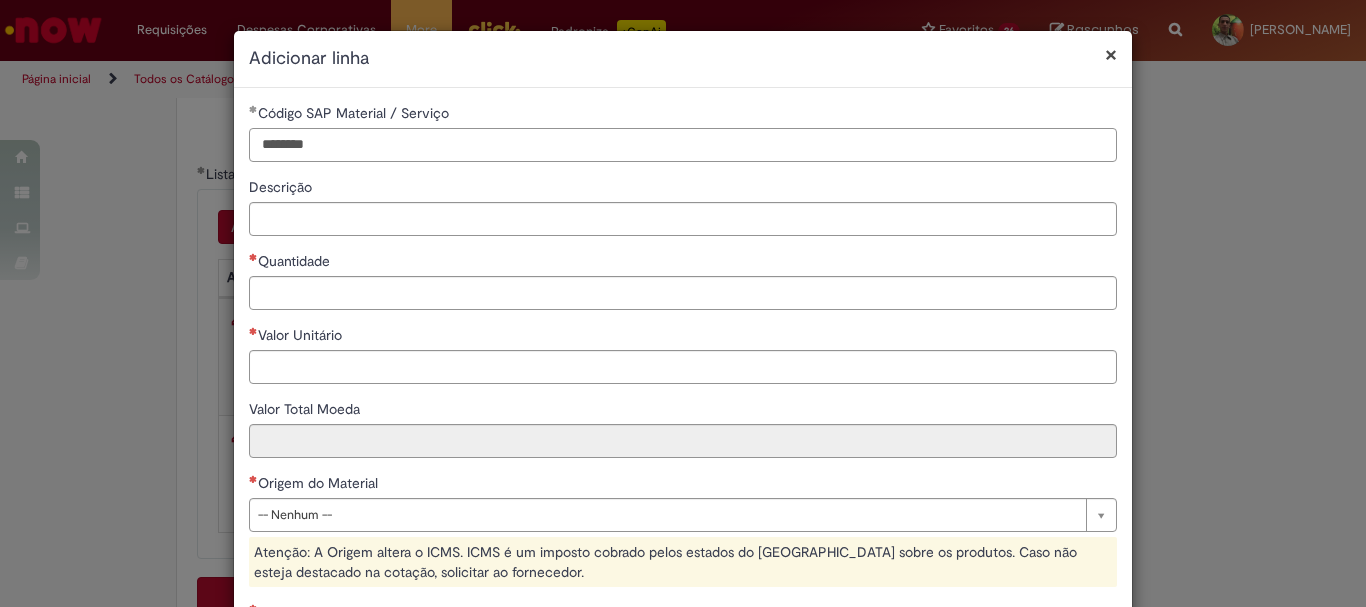type on "********" 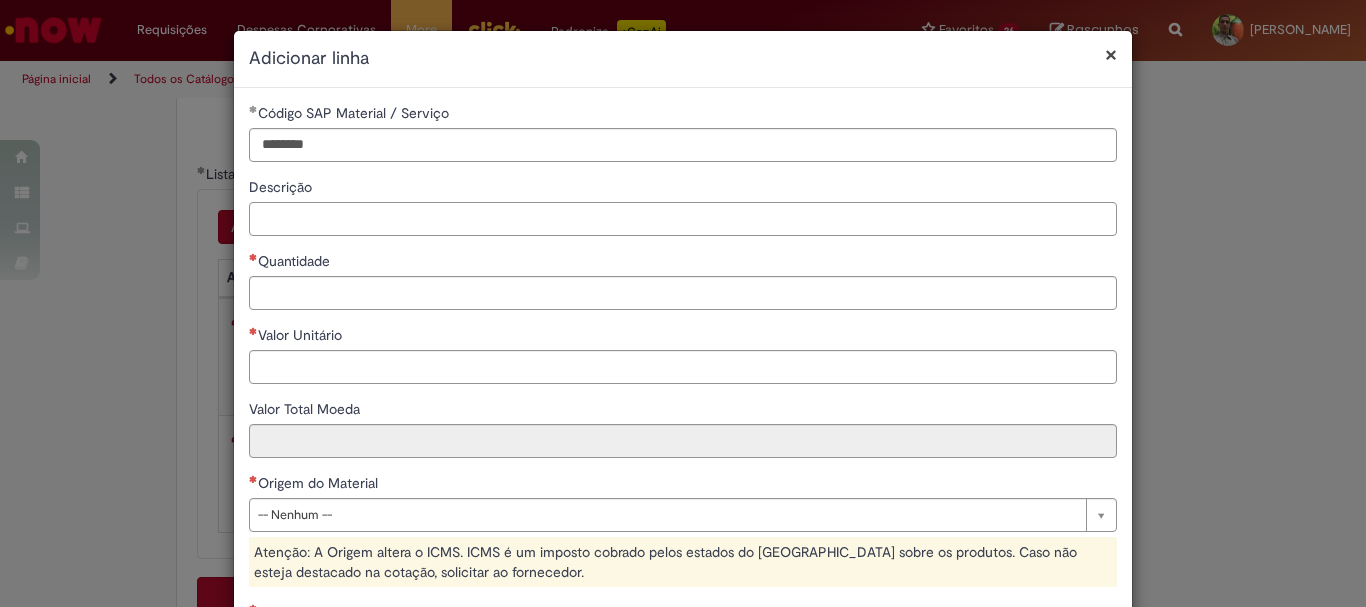 click on "Descrição" at bounding box center (683, 219) 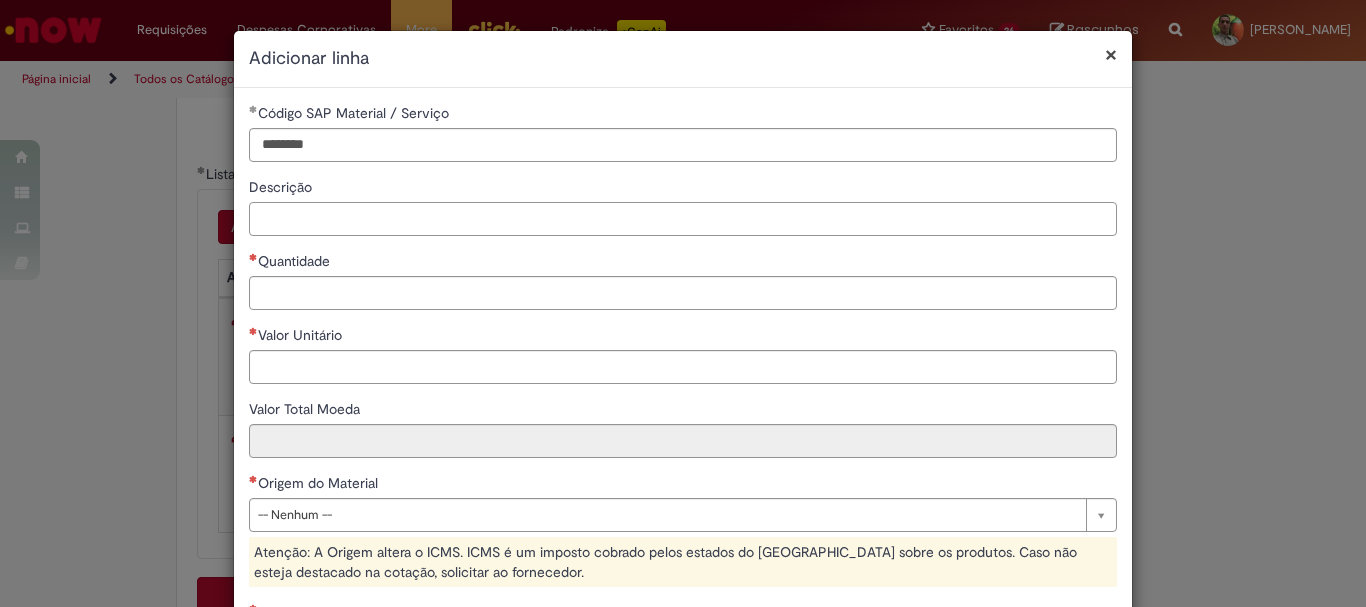 click on "Descrição" at bounding box center (683, 219) 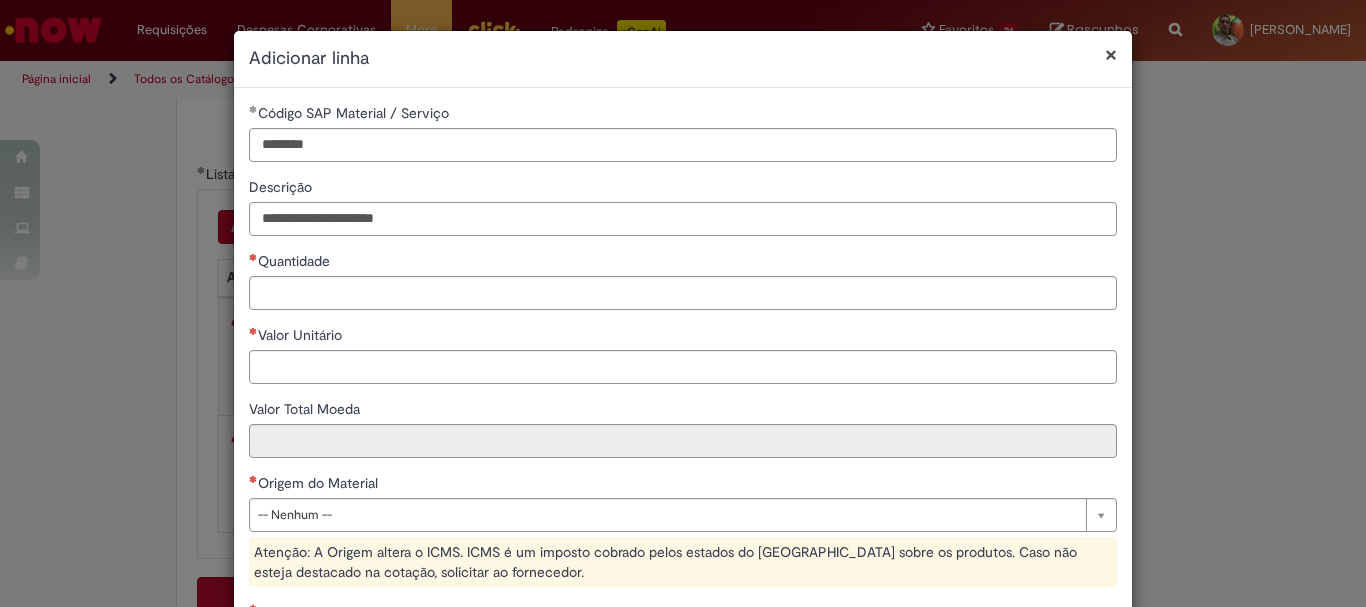 type on "**********" 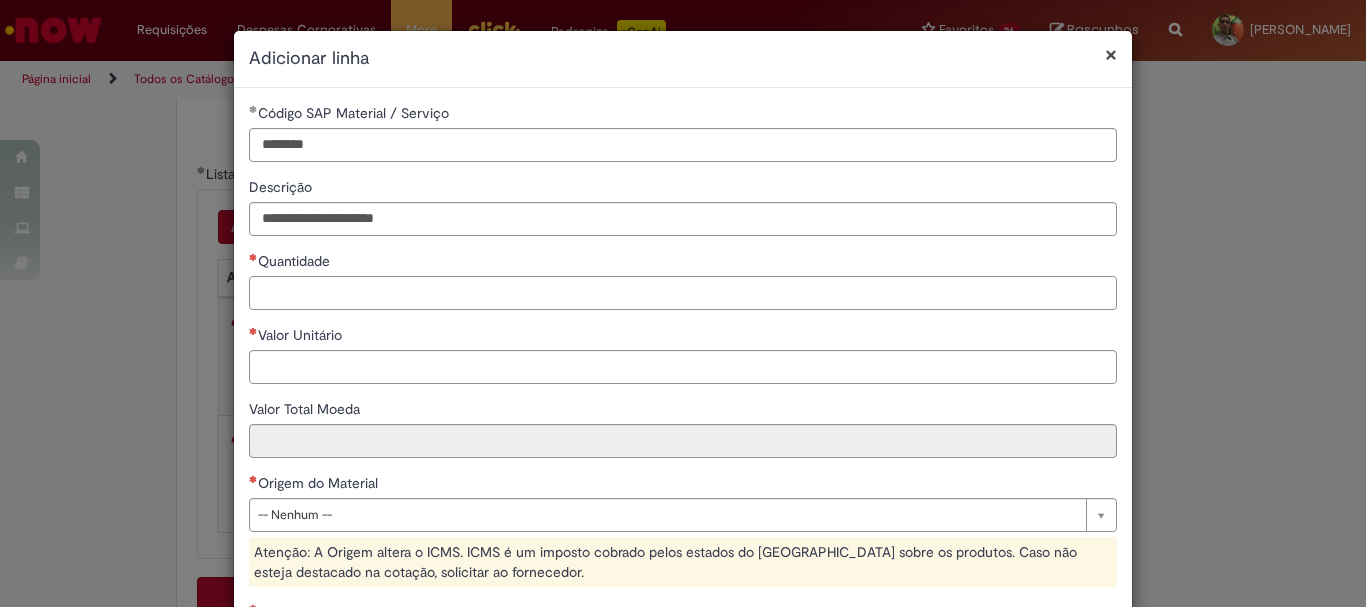 click on "Quantidade" at bounding box center [683, 293] 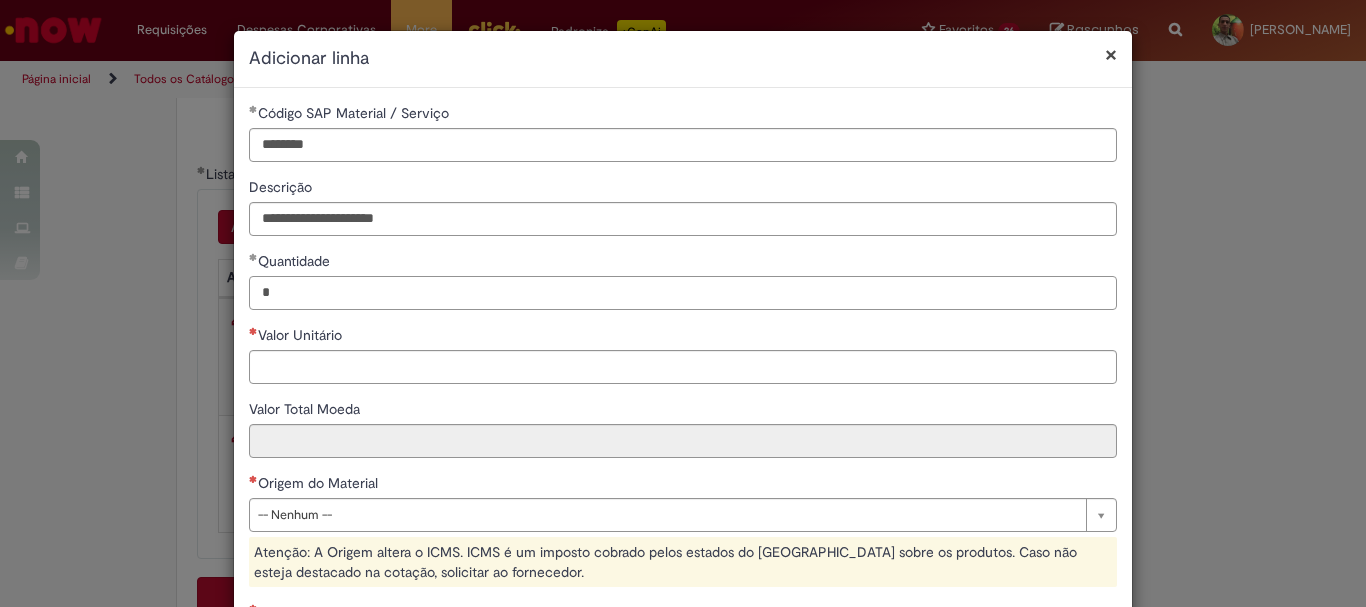 type on "*" 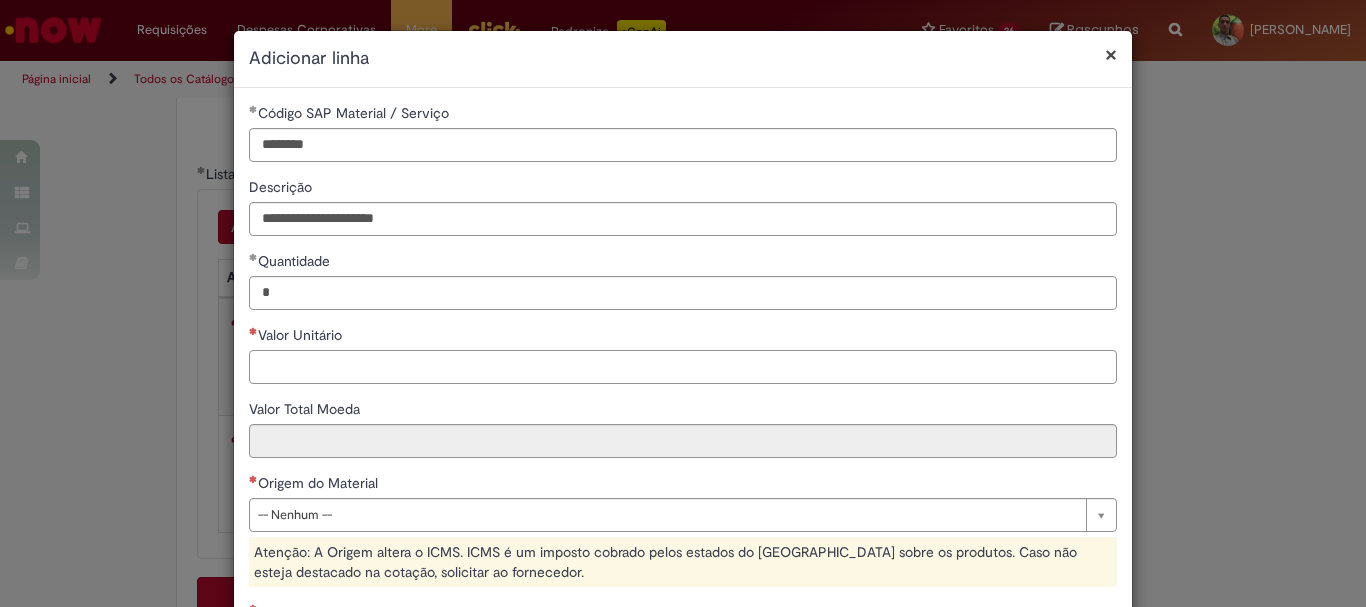click on "Valor Unitário" at bounding box center (683, 367) 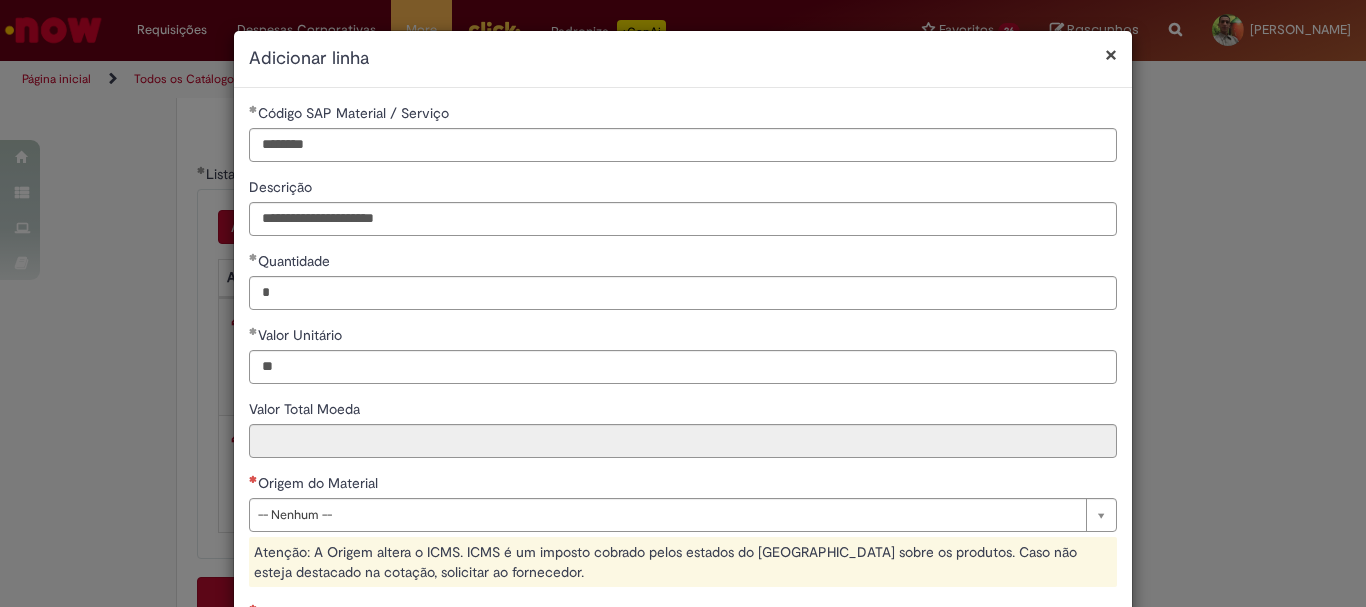 type on "*****" 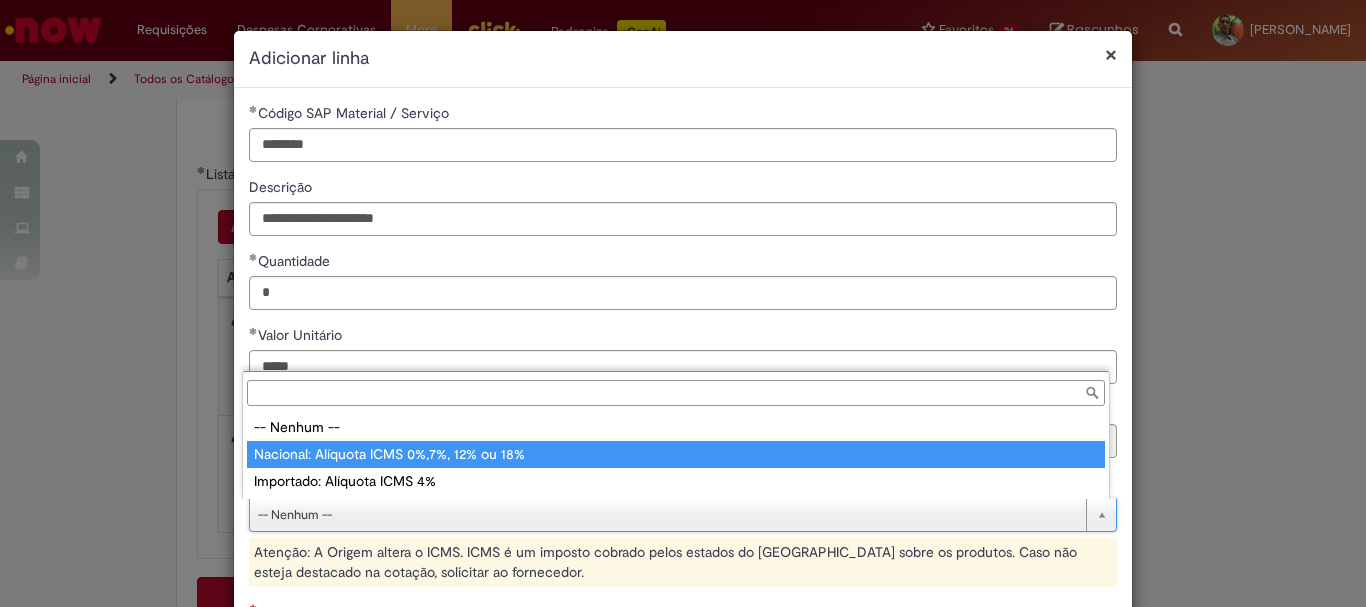 type on "**********" 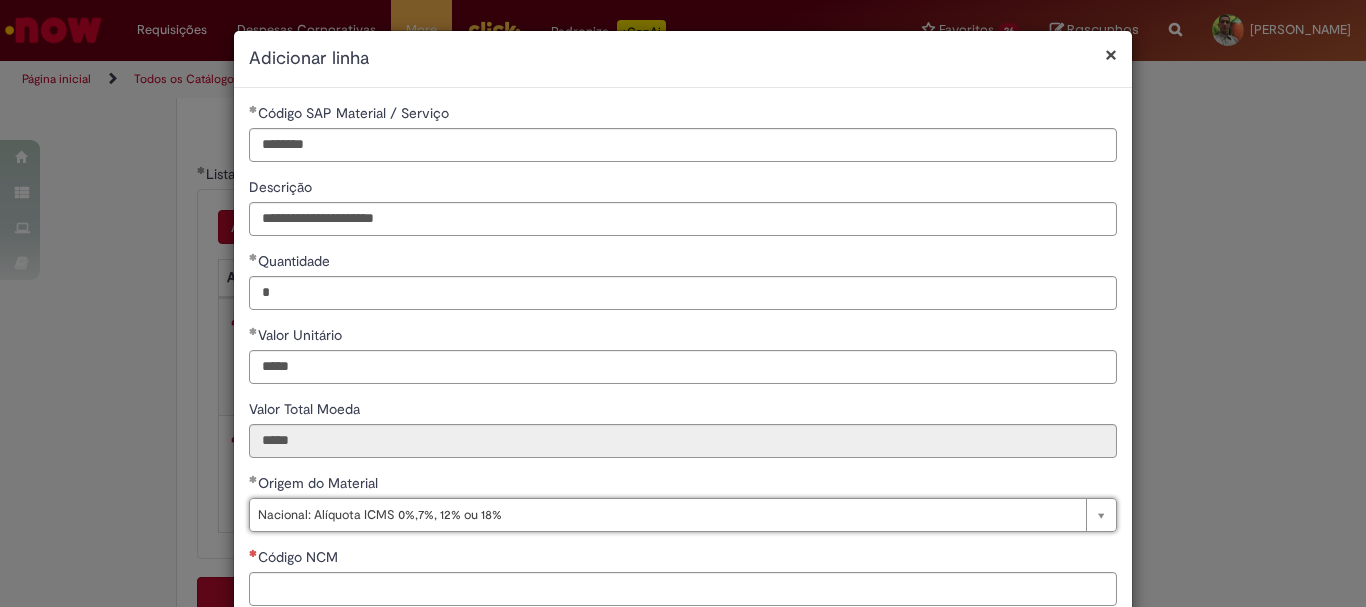 scroll, scrollTop: 200, scrollLeft: 0, axis: vertical 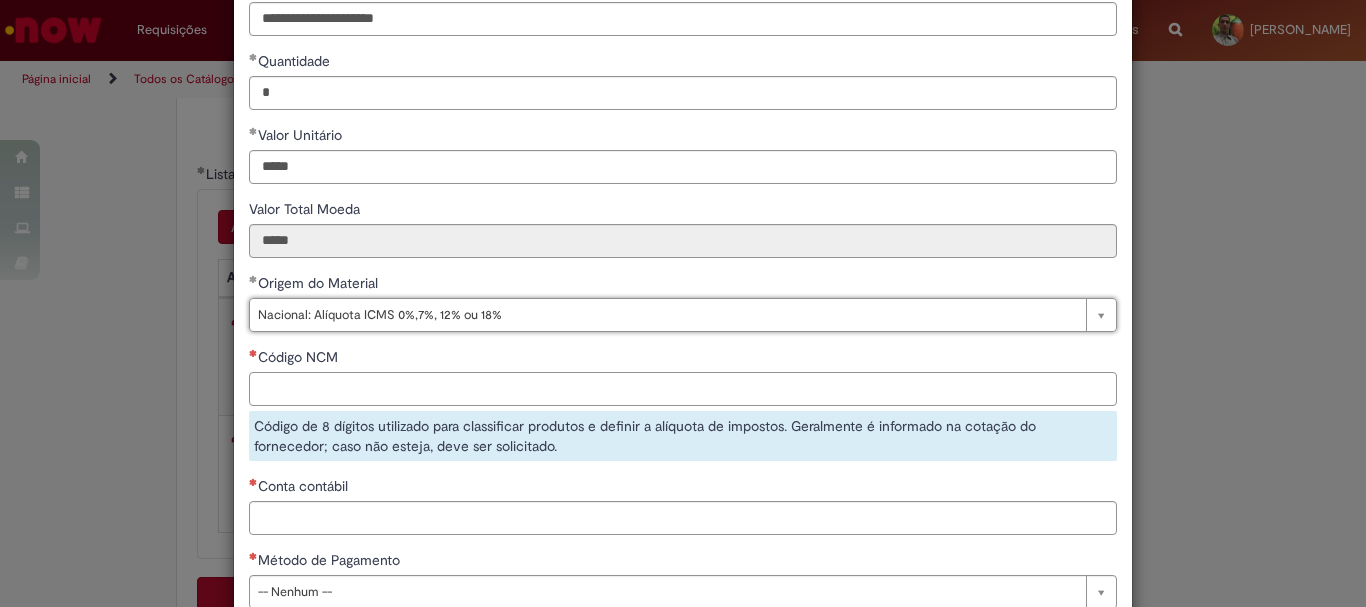 click on "Código NCM" at bounding box center [683, 389] 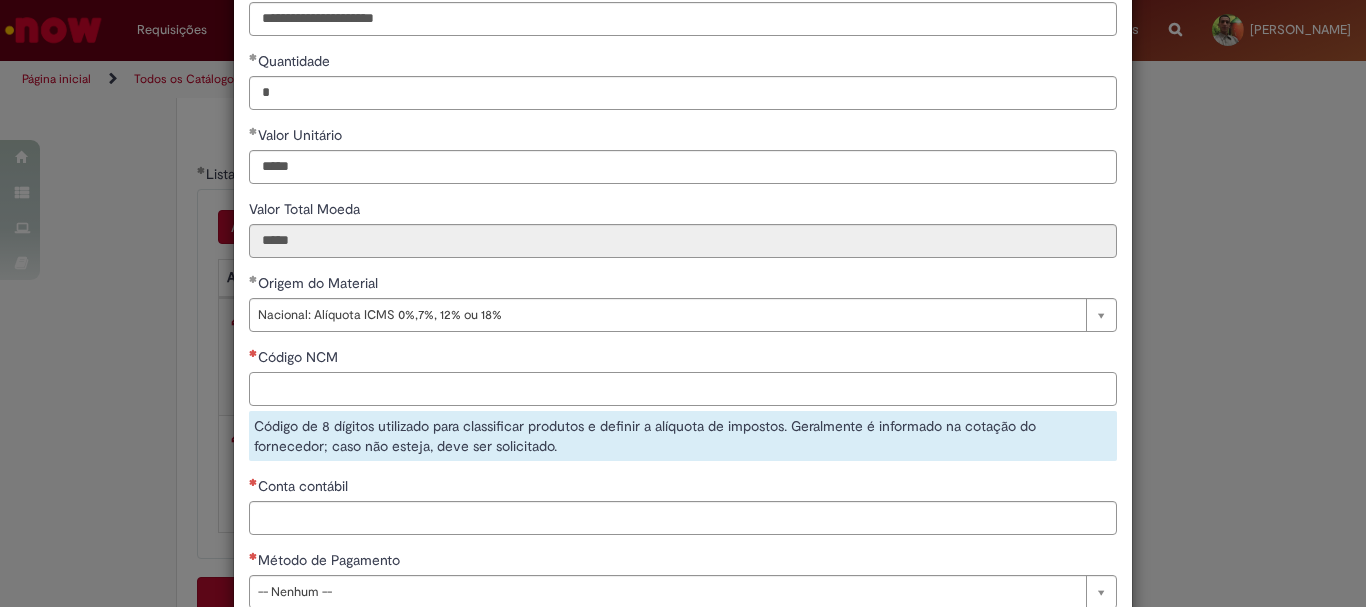 paste on "********" 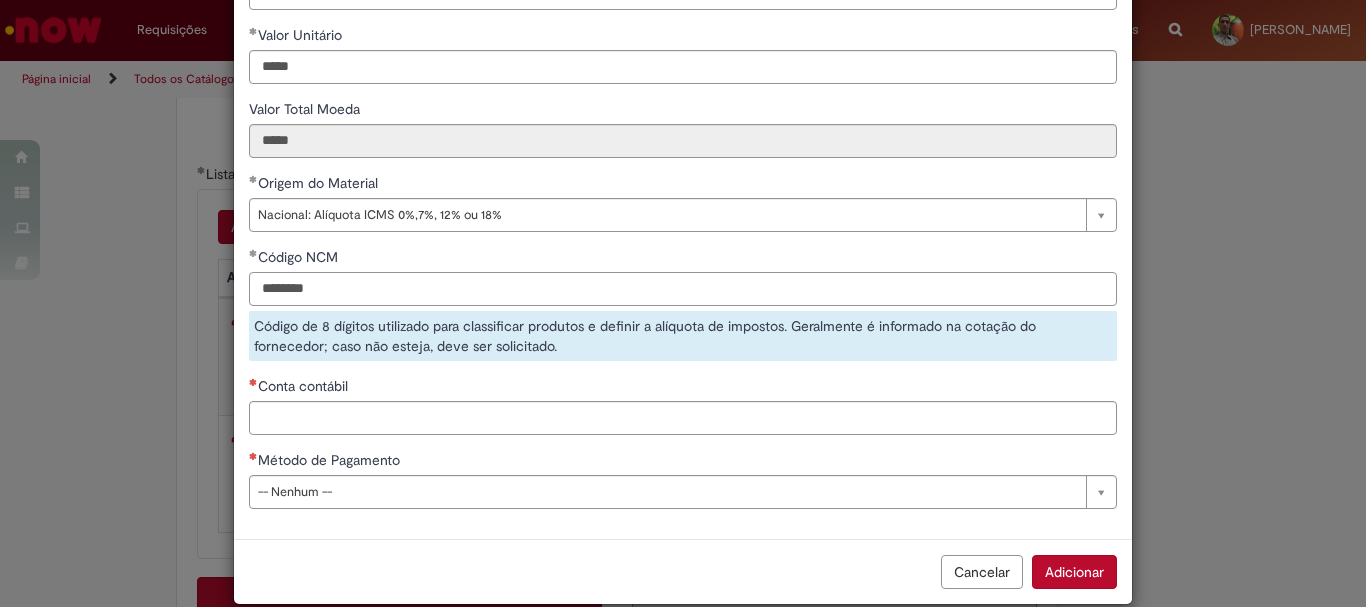 type on "********" 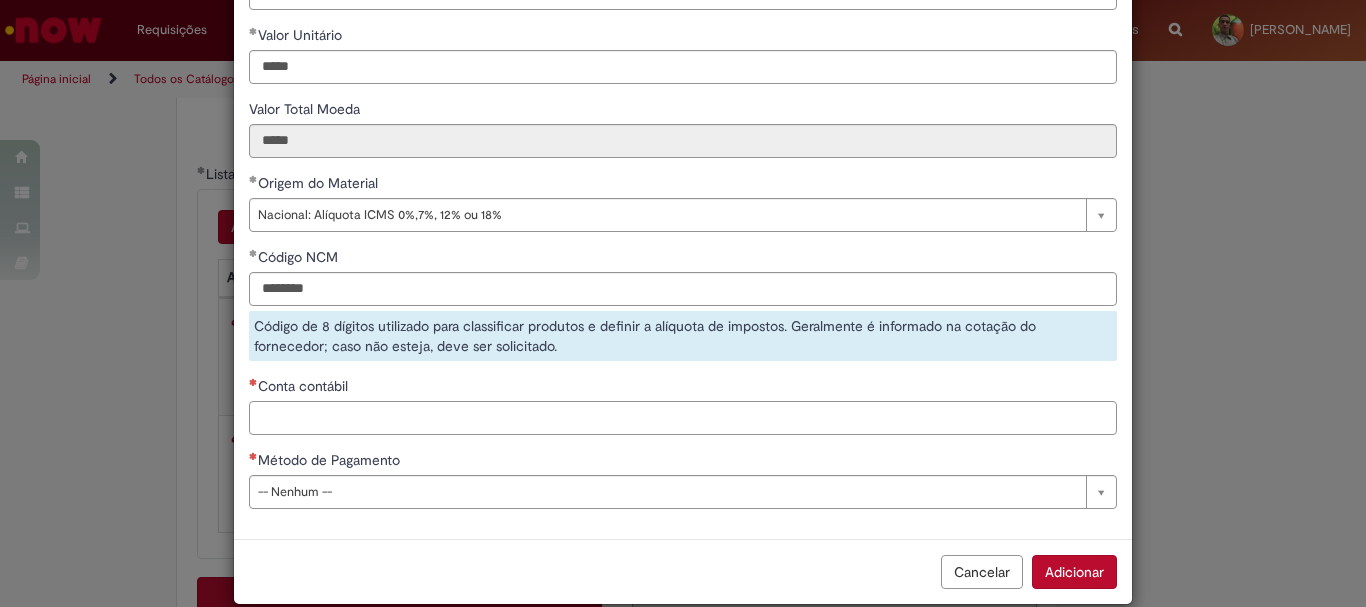 click on "**********" at bounding box center [683, 163] 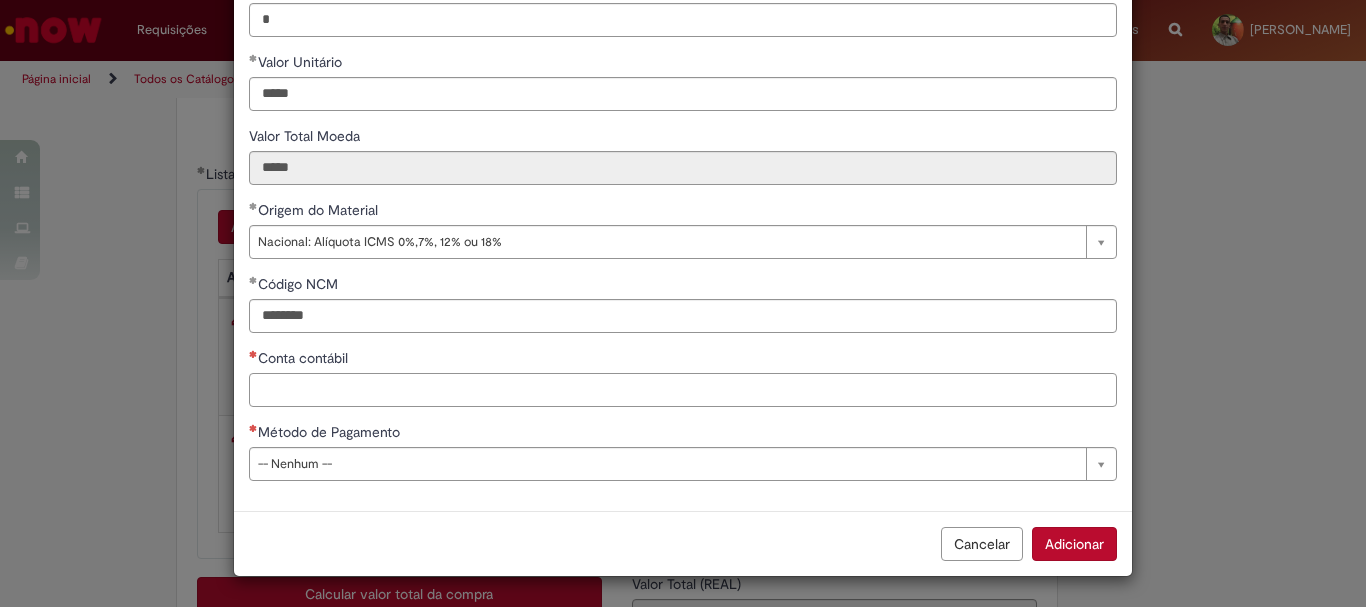 scroll, scrollTop: 273, scrollLeft: 0, axis: vertical 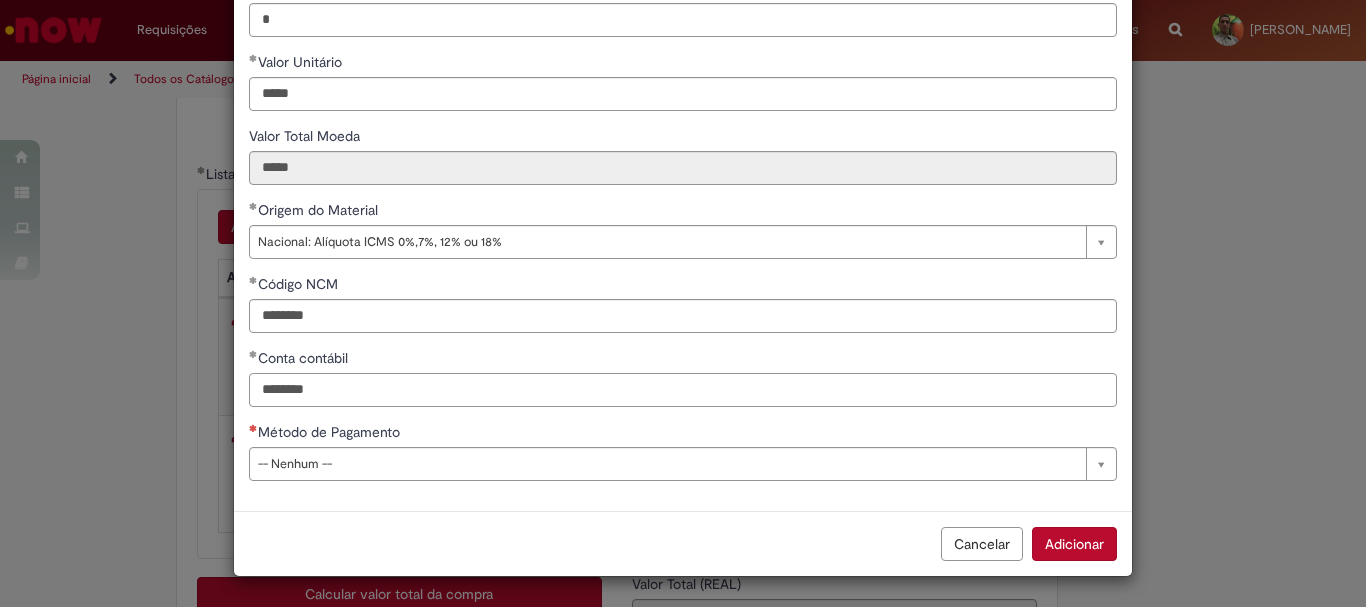 type on "********" 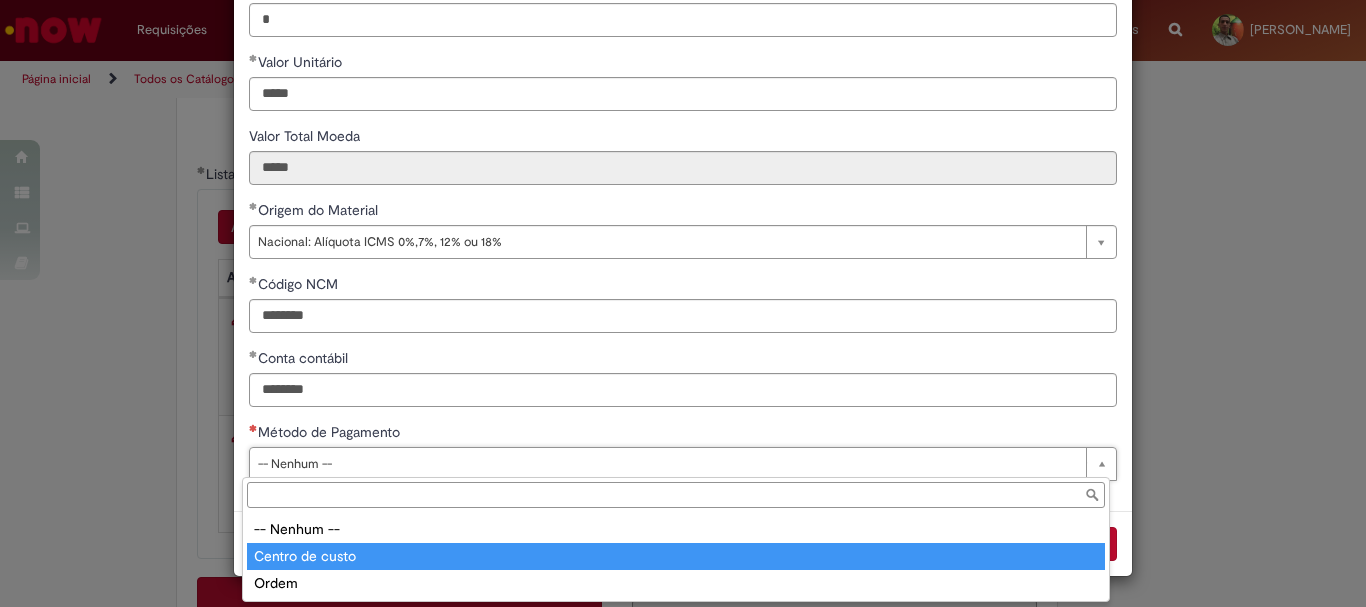 type on "**********" 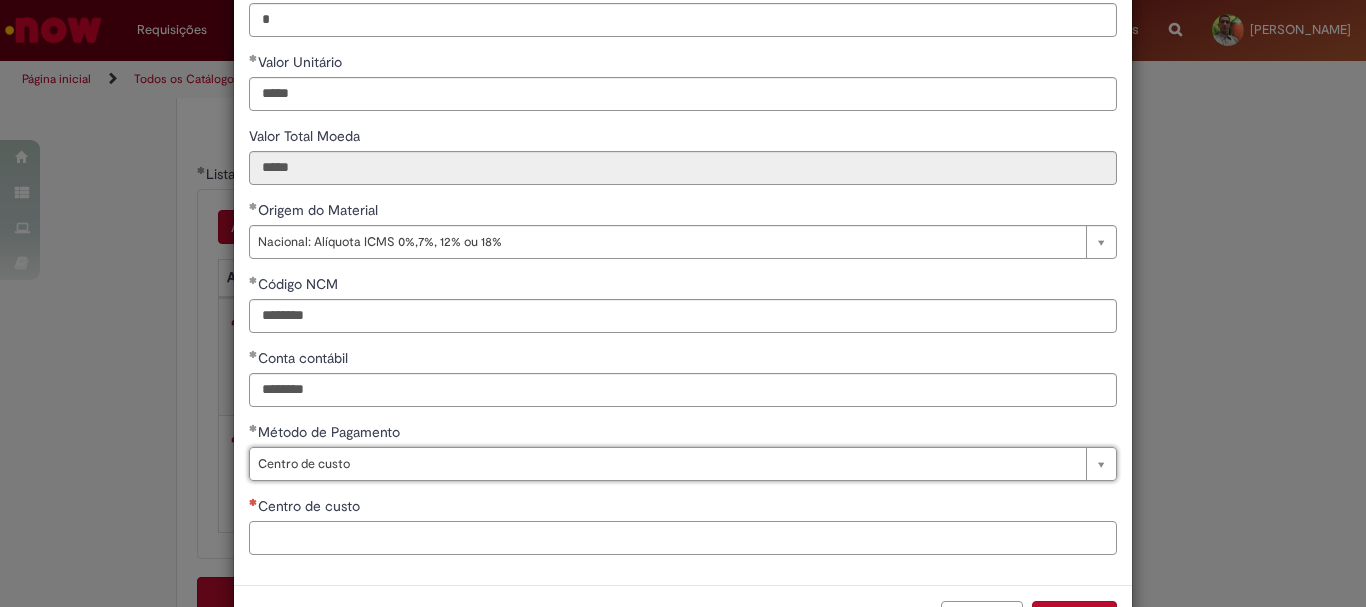 click on "Centro de custo" at bounding box center (683, 538) 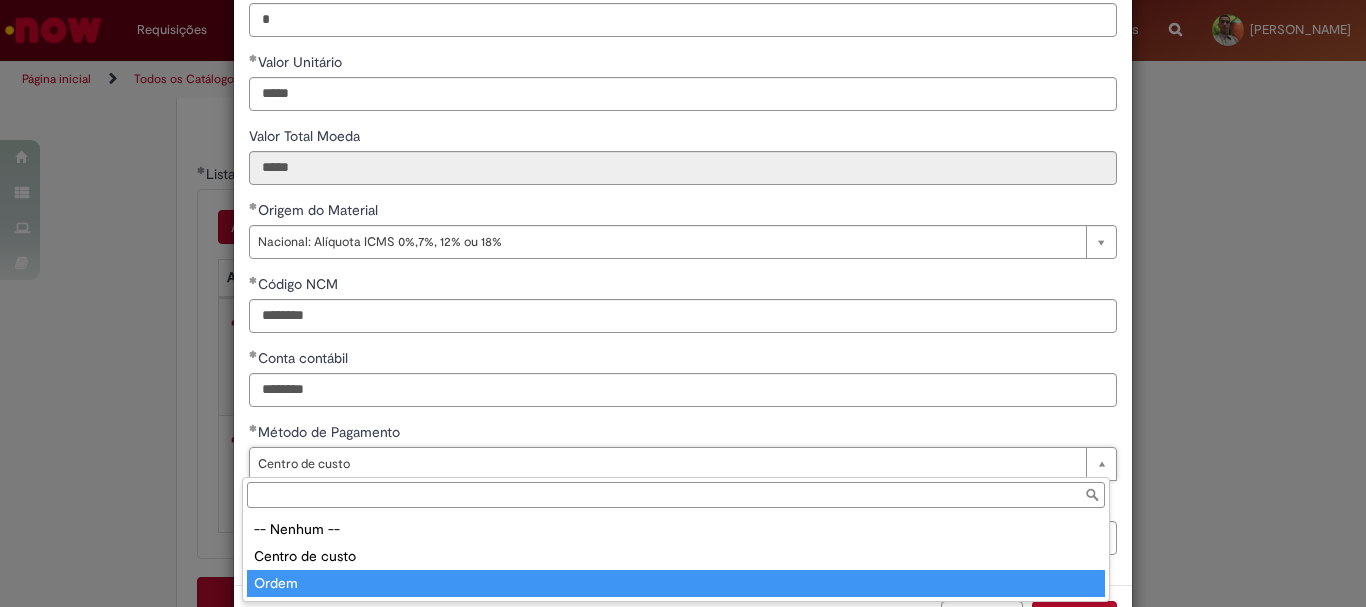 type on "*****" 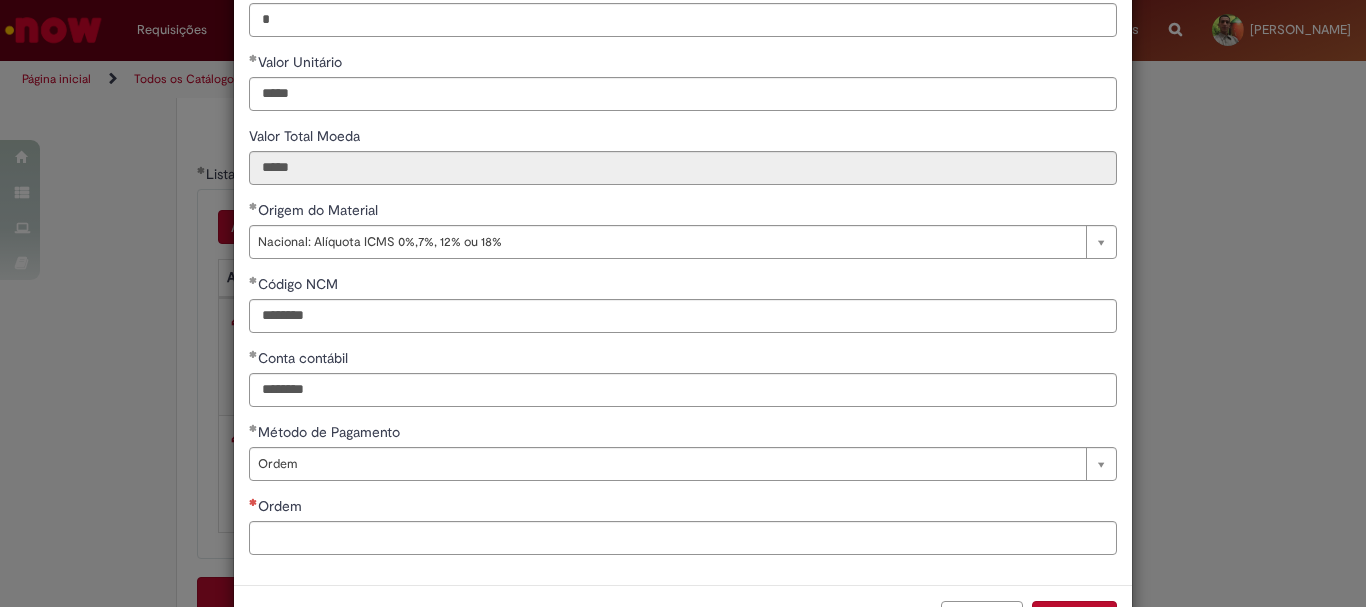scroll, scrollTop: 0, scrollLeft: 0, axis: both 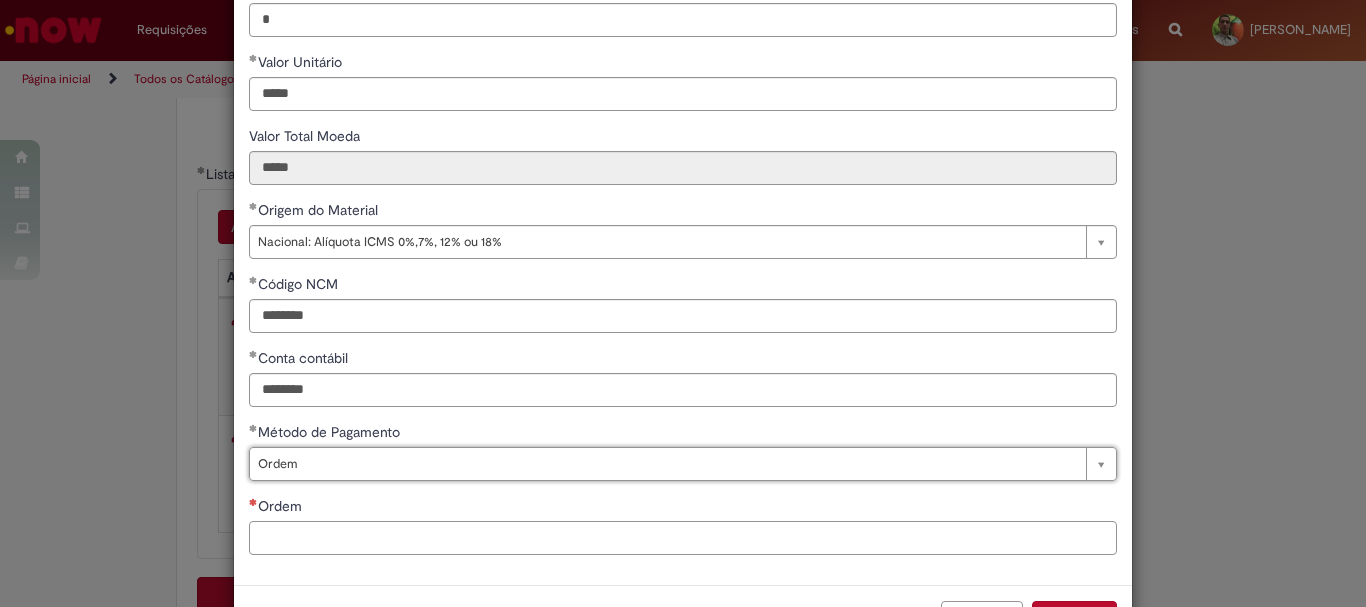click on "Ordem" at bounding box center [683, 538] 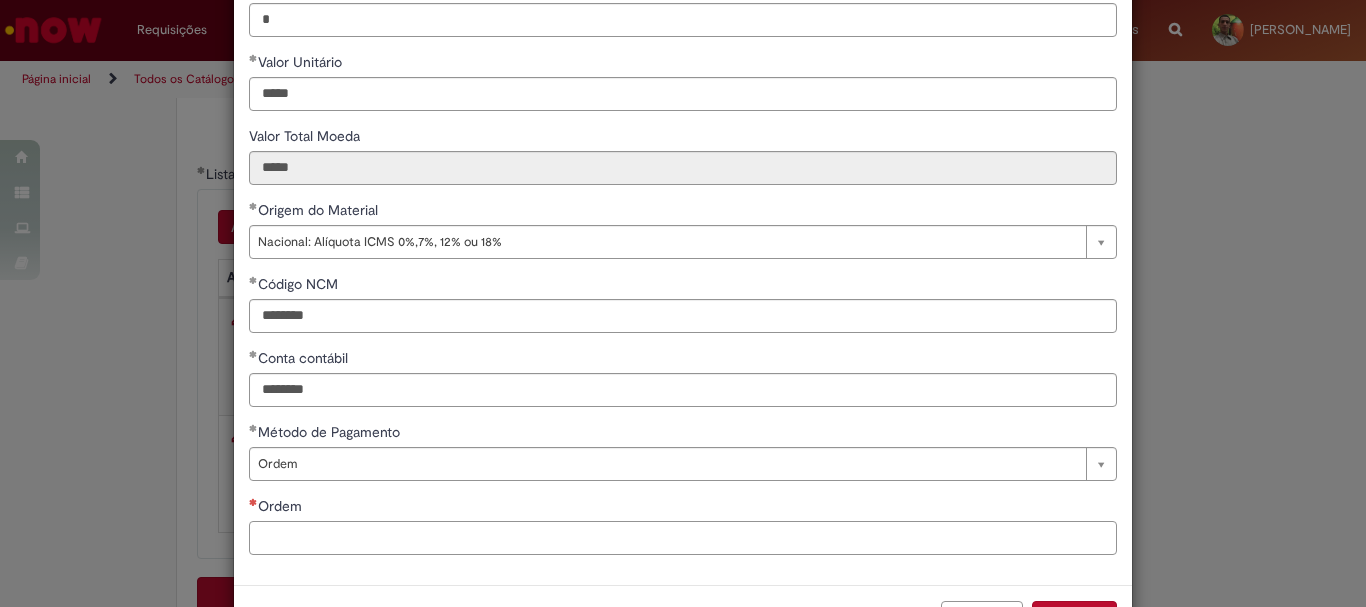 paste on "**********" 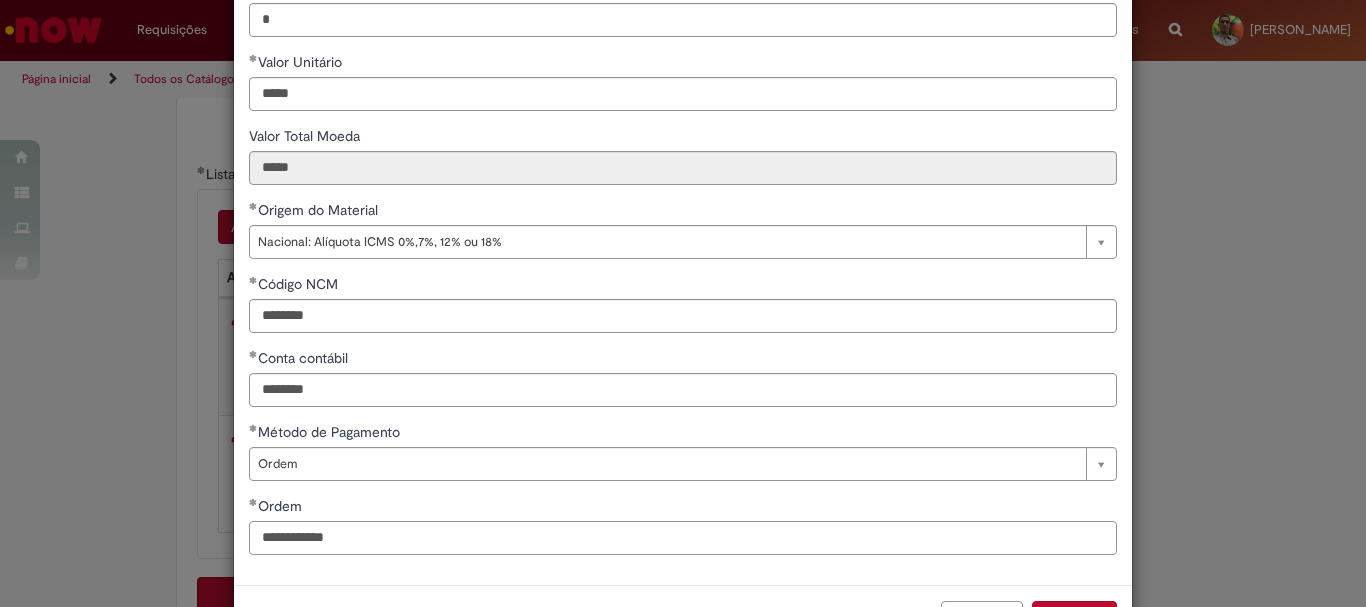 scroll, scrollTop: 347, scrollLeft: 0, axis: vertical 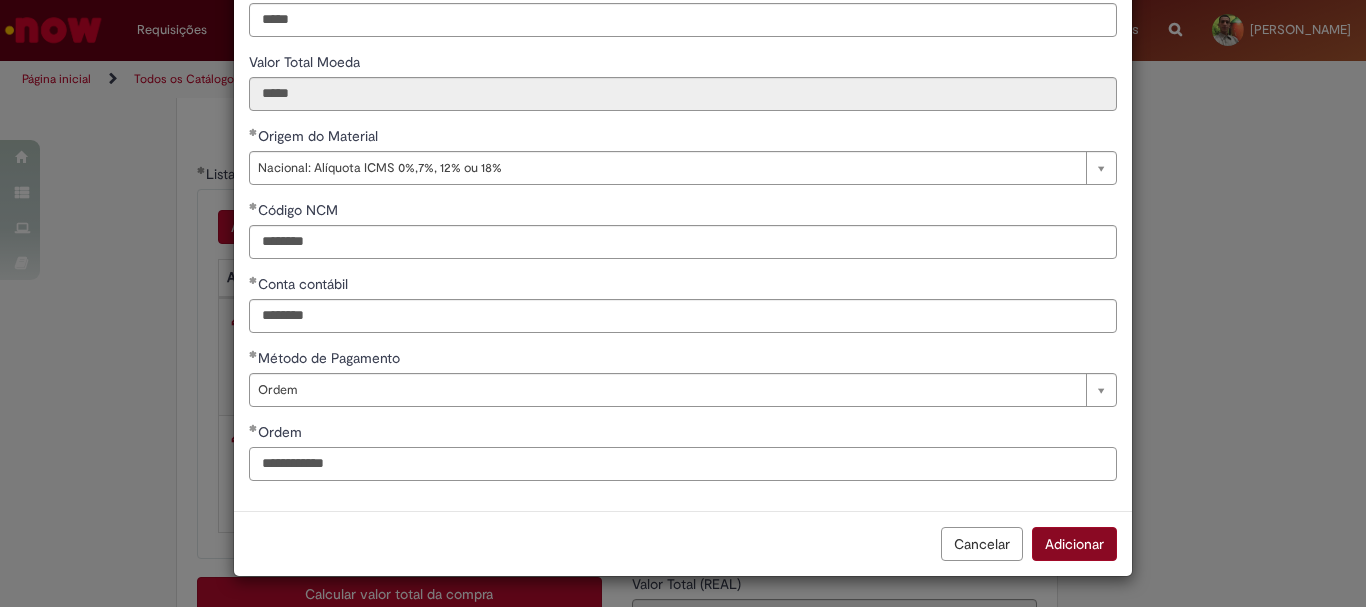 type on "**********" 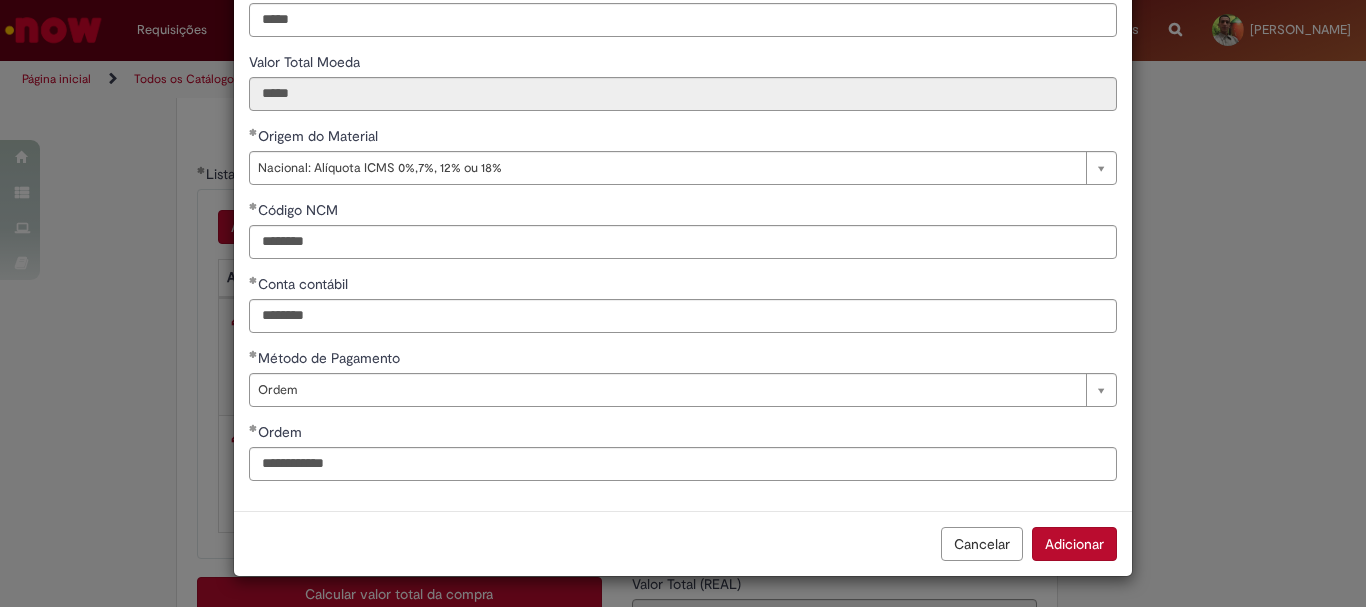 click on "Adicionar" at bounding box center [1074, 544] 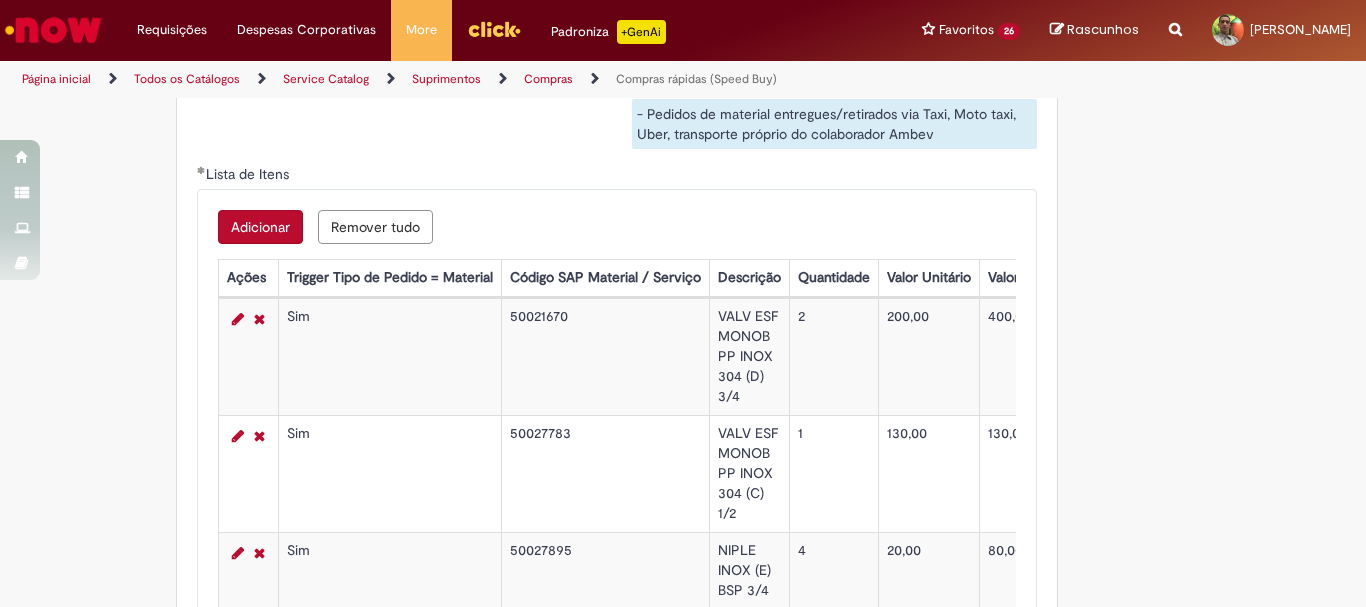 click on "Adicionar" at bounding box center [260, 227] 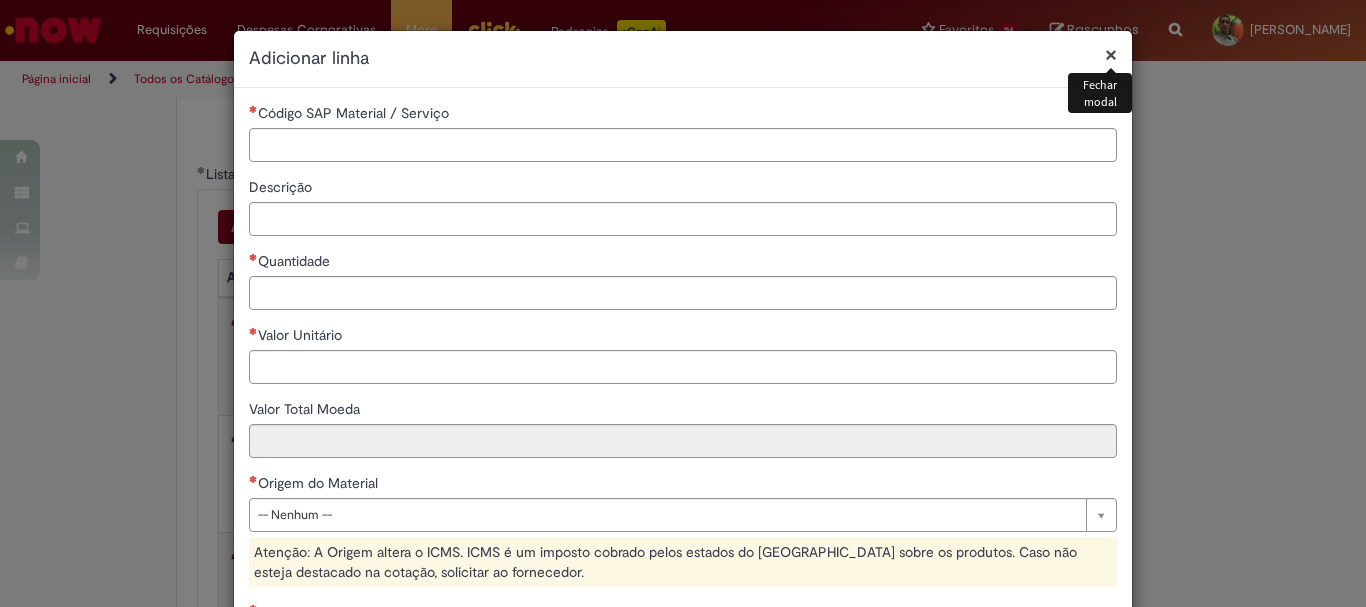 type 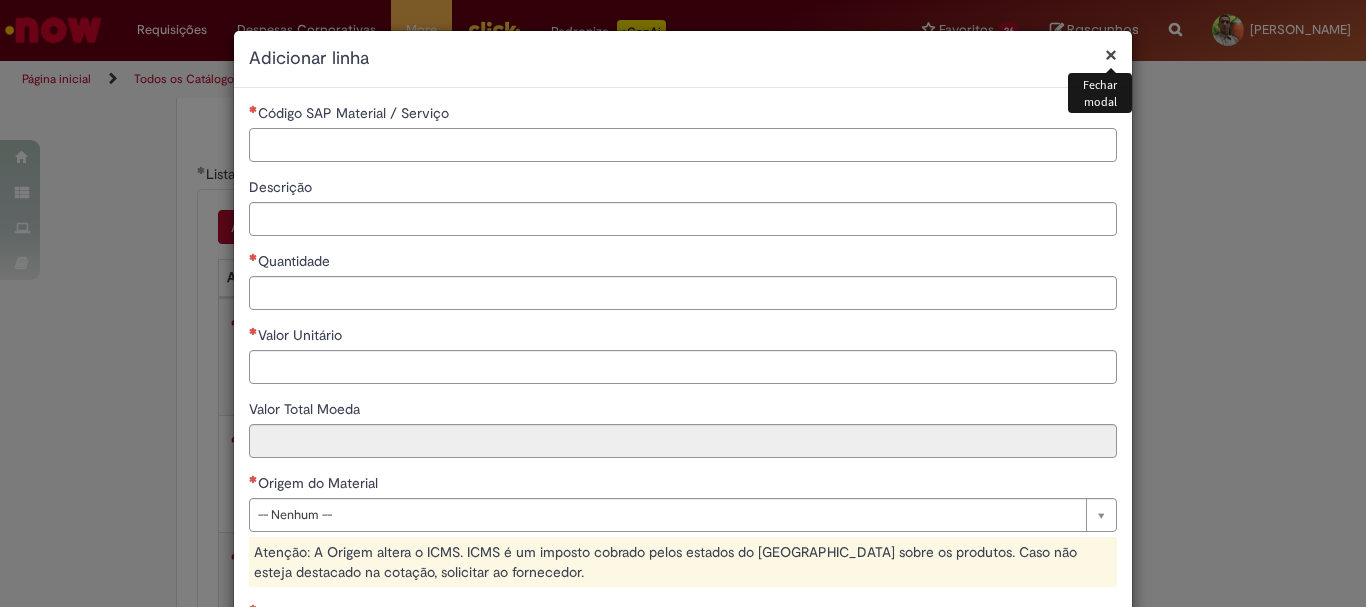 click on "Código SAP Material / Serviço" at bounding box center (683, 145) 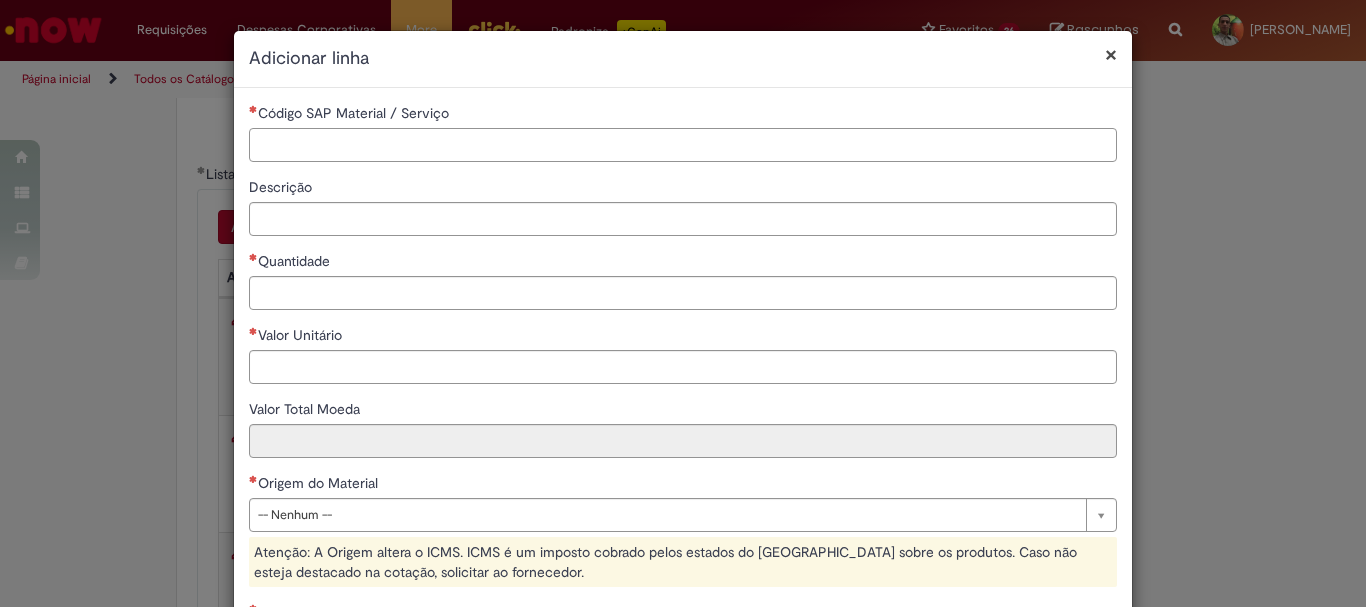 click on "Código SAP Material / Serviço" at bounding box center (683, 145) 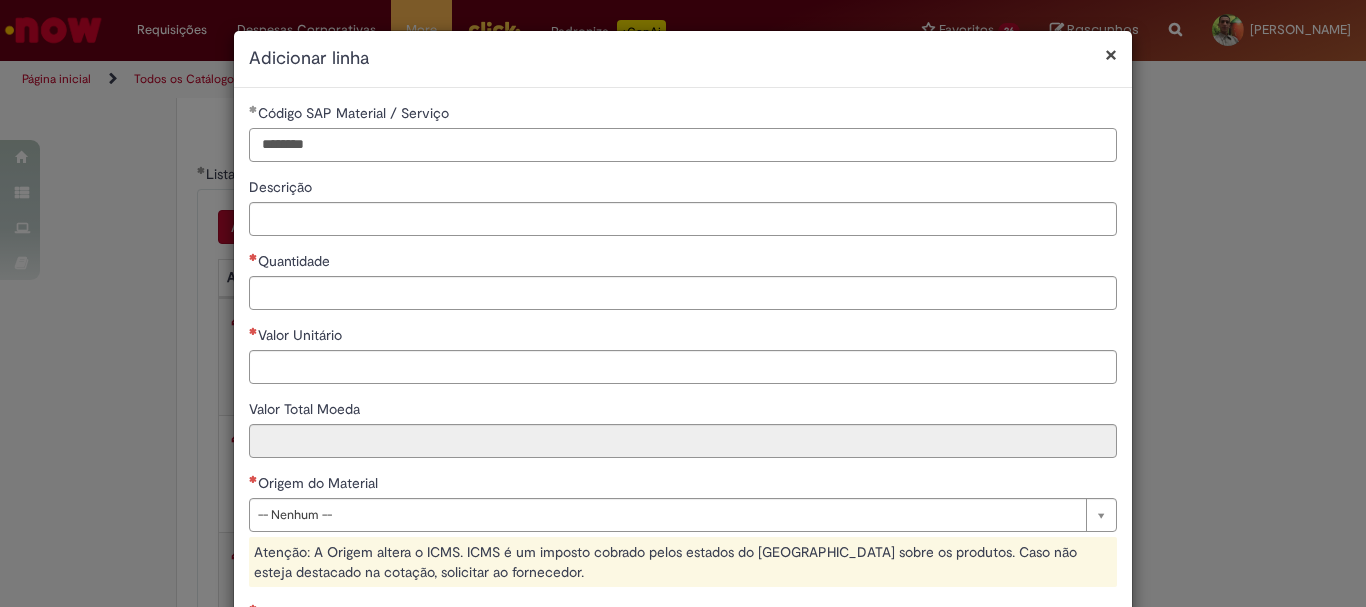 type on "********" 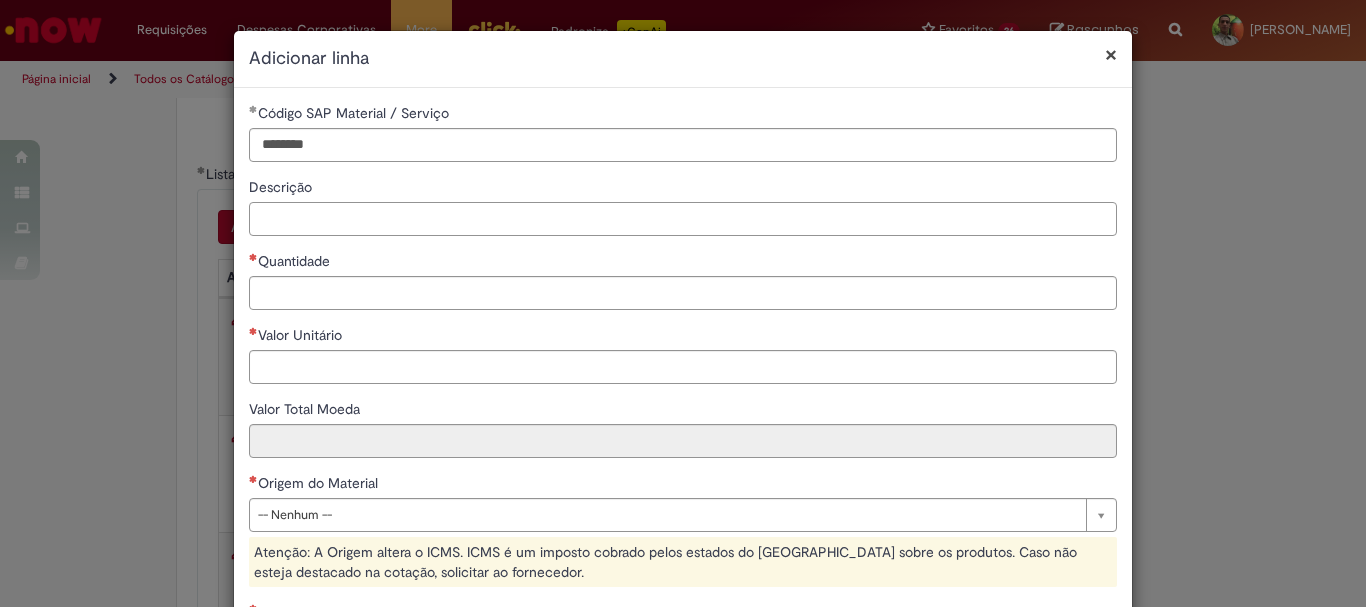 click on "Descrição" at bounding box center (683, 219) 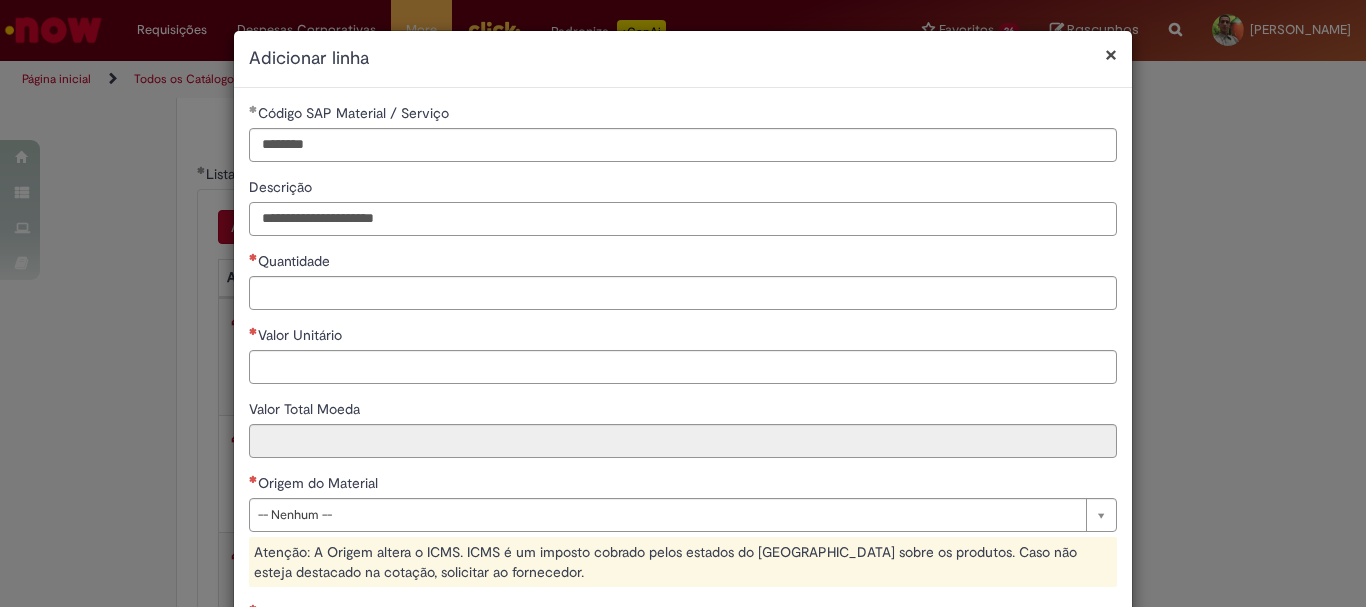 type on "**********" 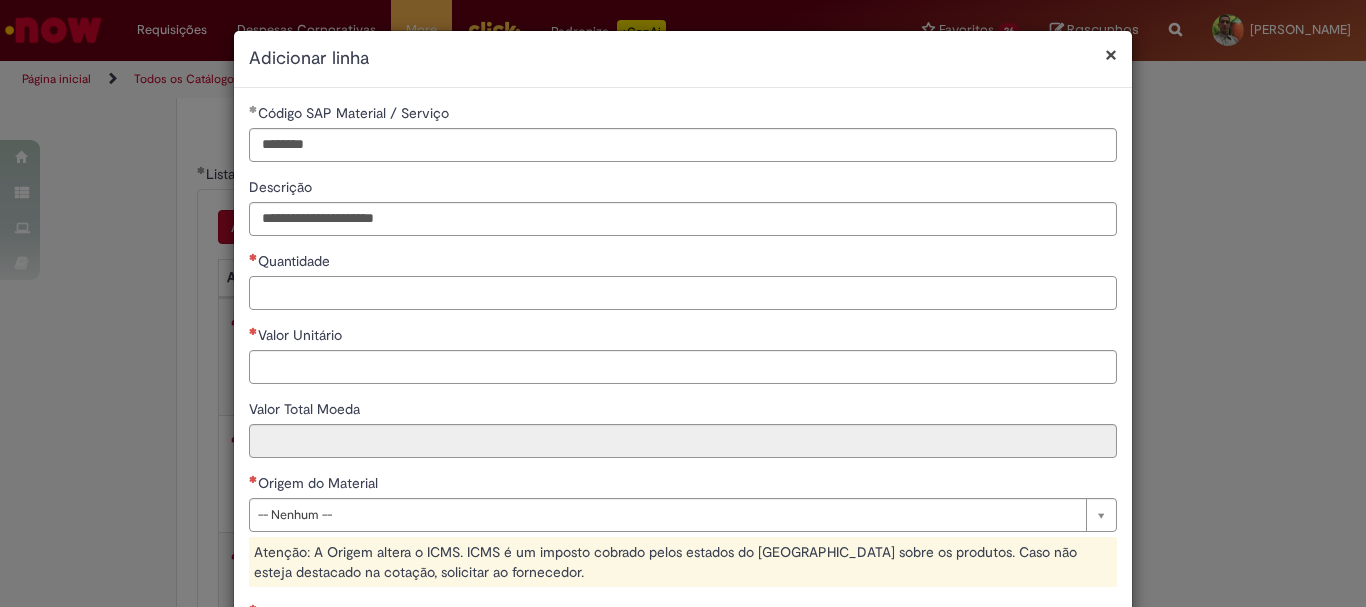 click on "Quantidade" at bounding box center (683, 293) 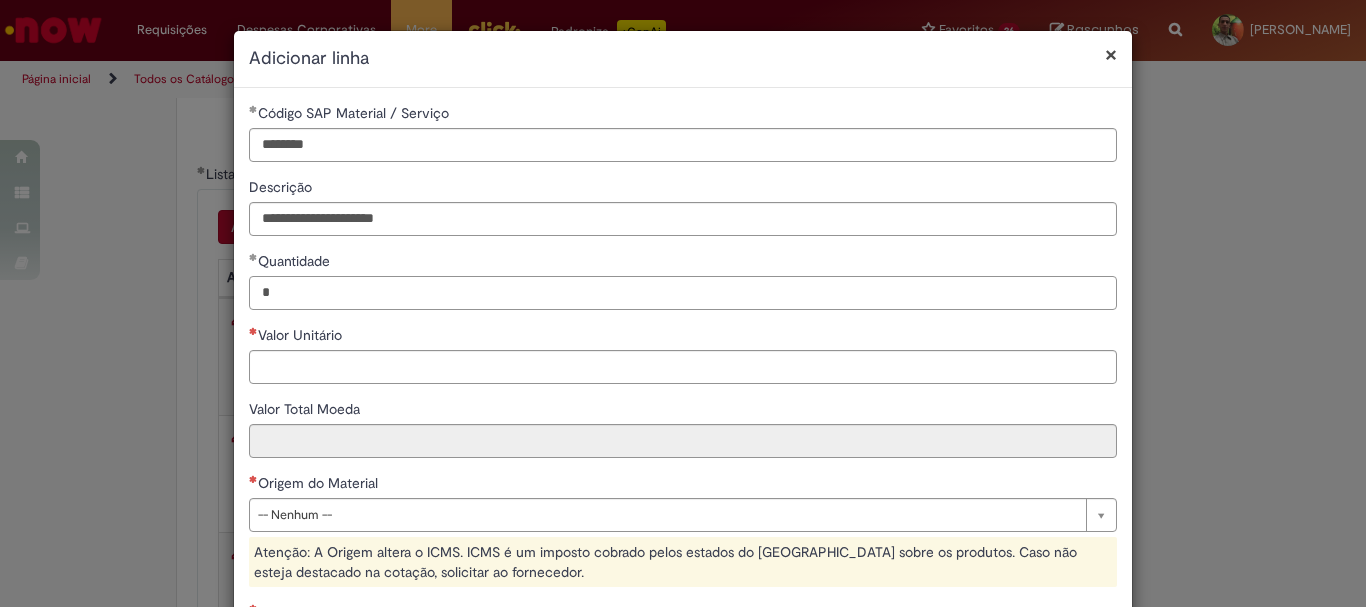 type on "*" 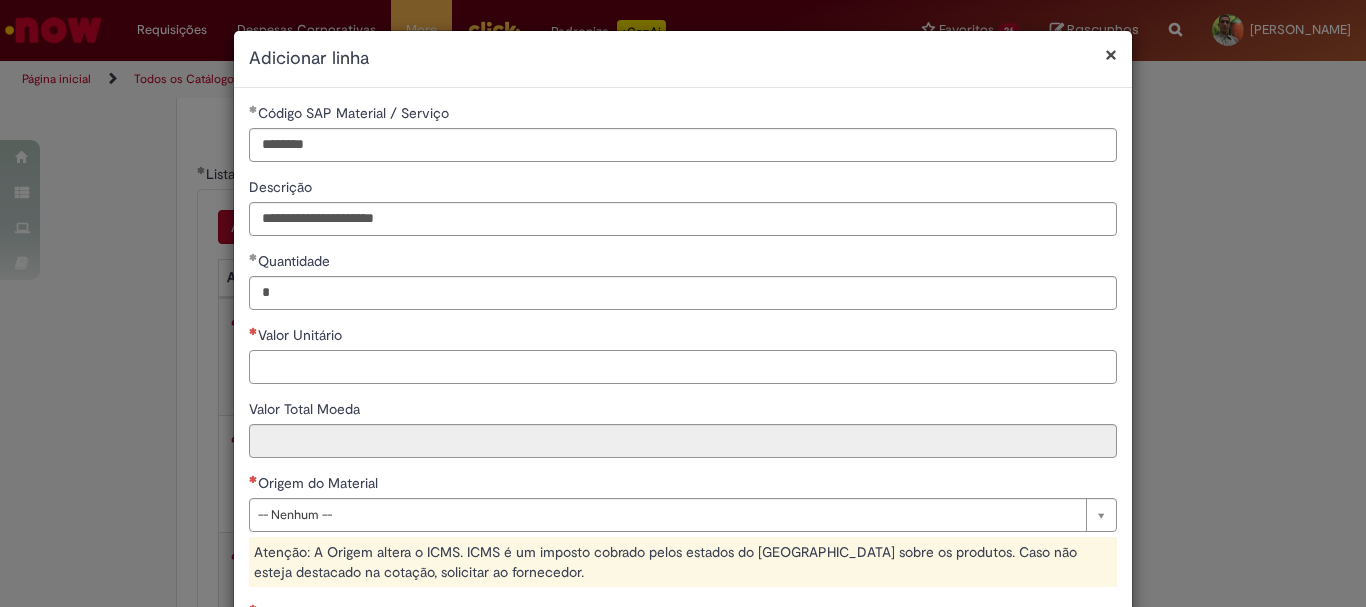 click on "Valor Unitário" at bounding box center (683, 367) 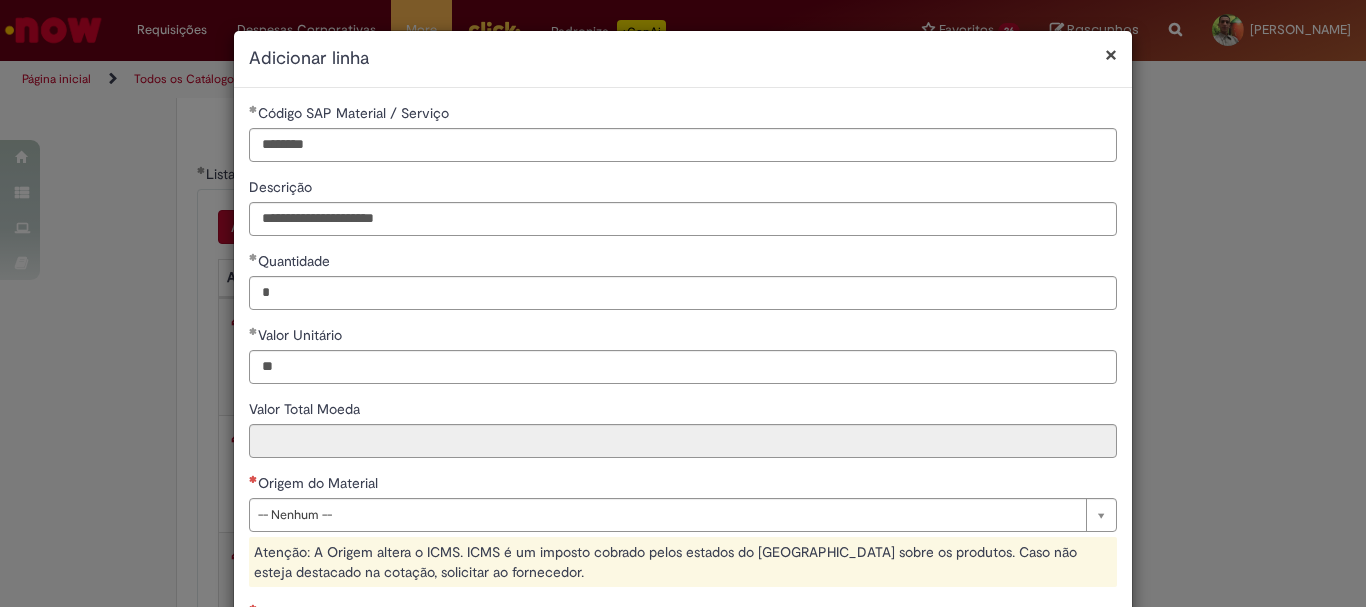 type on "*****" 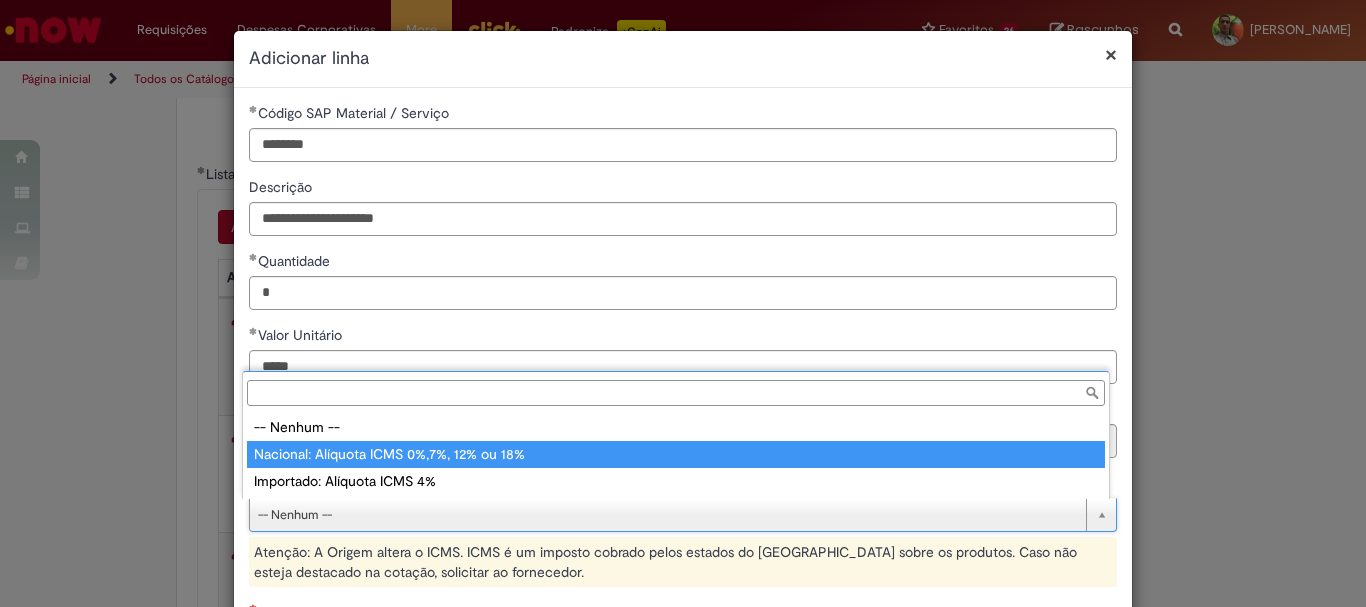 type on "**********" 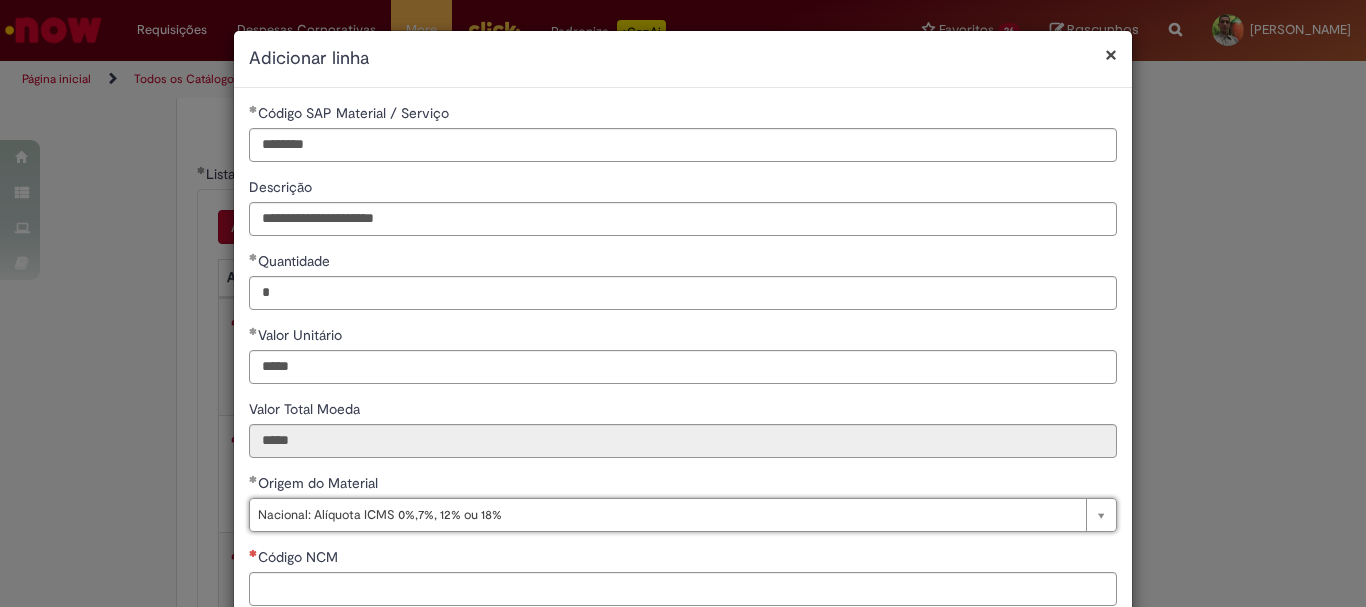 click on "Valor Total Moeda" at bounding box center [683, 411] 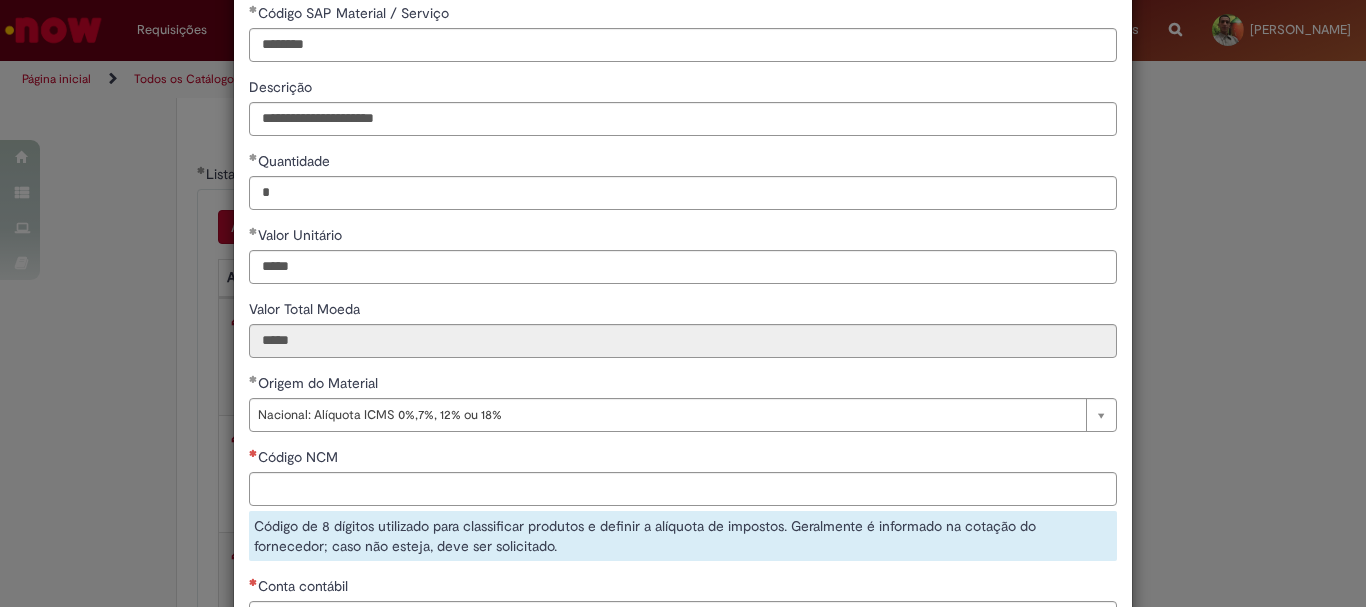 scroll, scrollTop: 99, scrollLeft: 0, axis: vertical 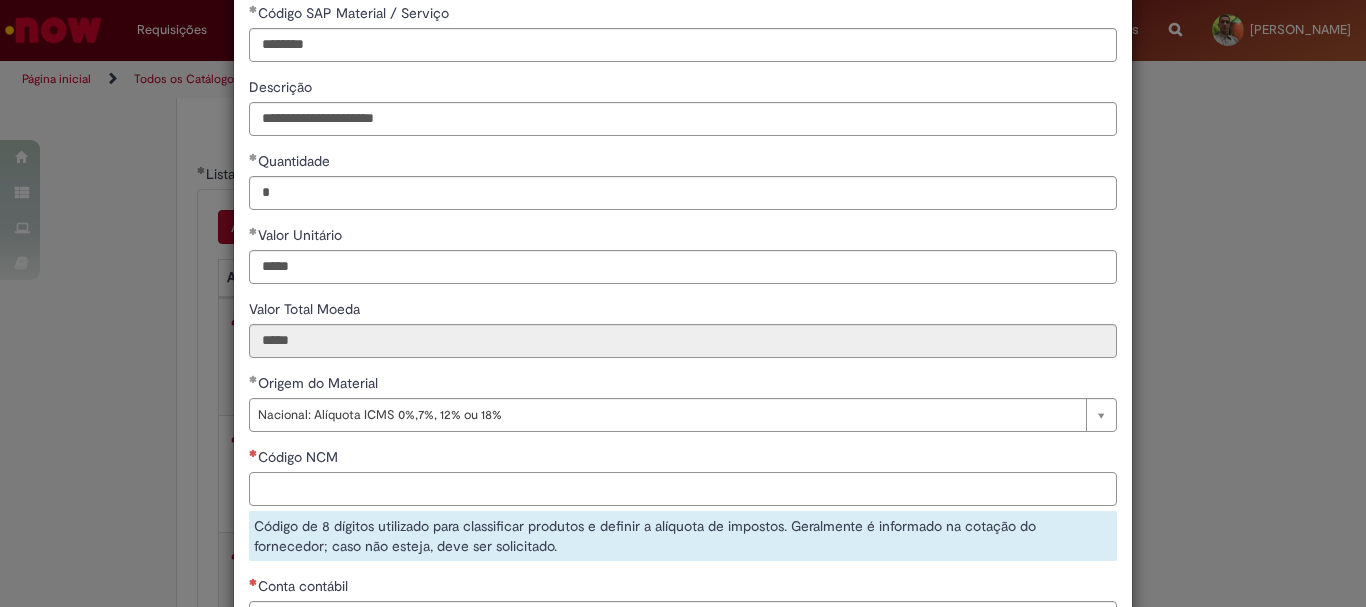 click on "Código NCM" at bounding box center (683, 489) 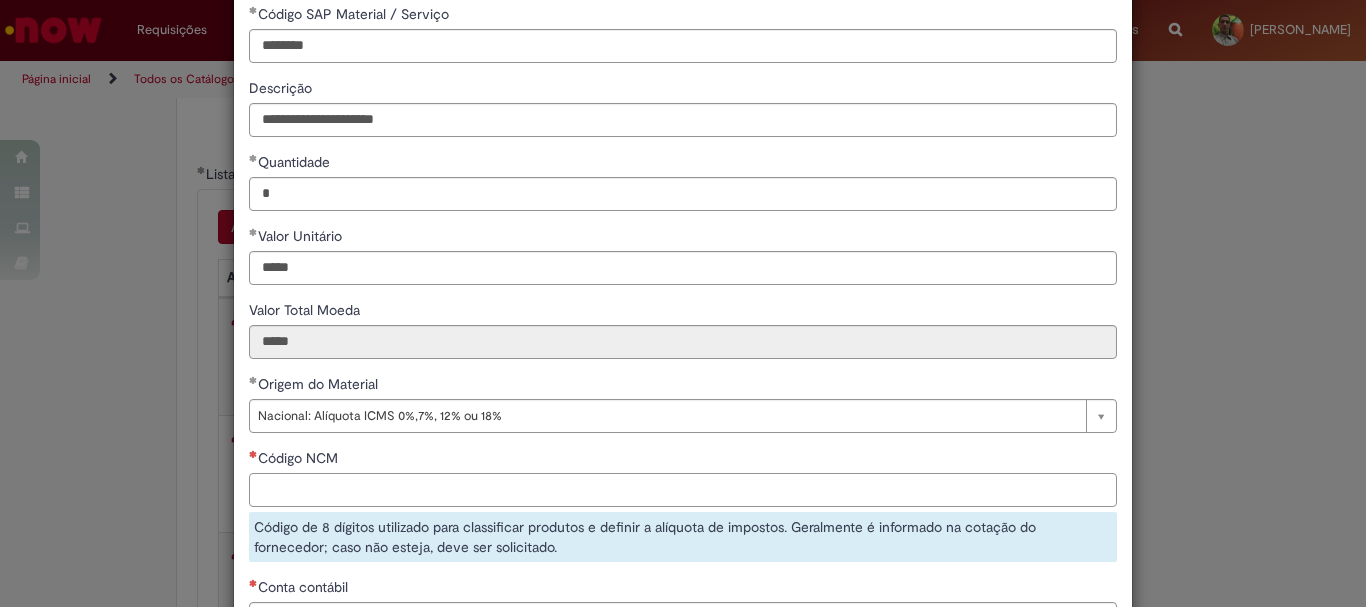 paste on "********" 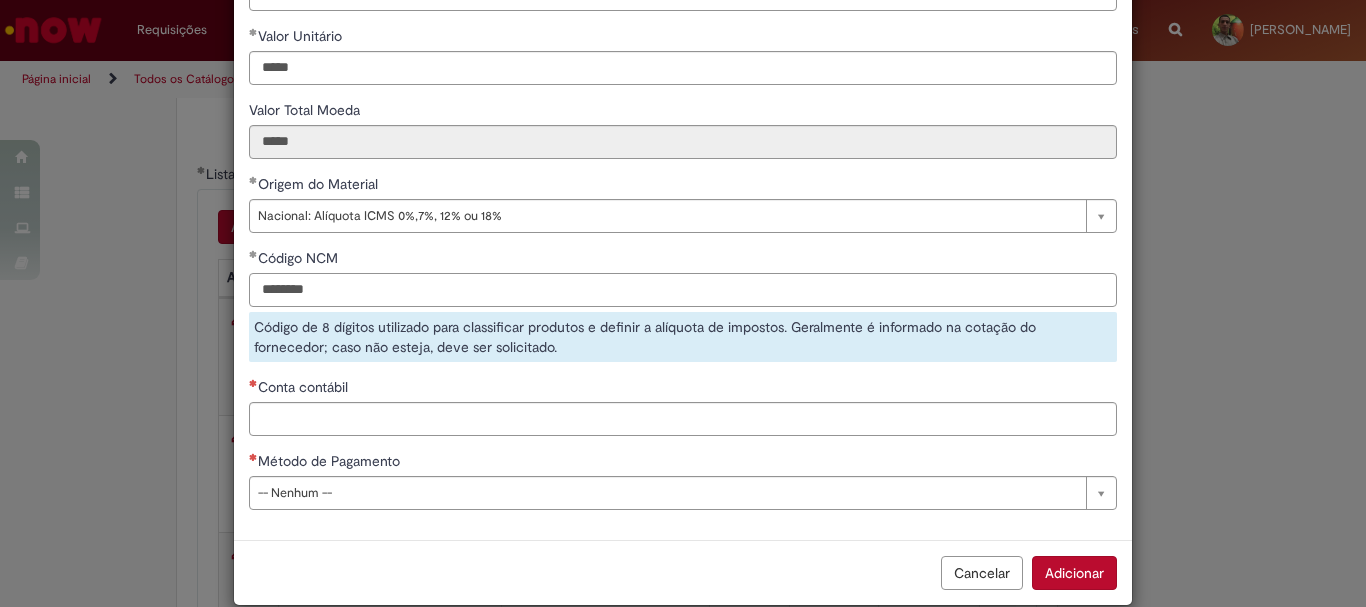 type on "********" 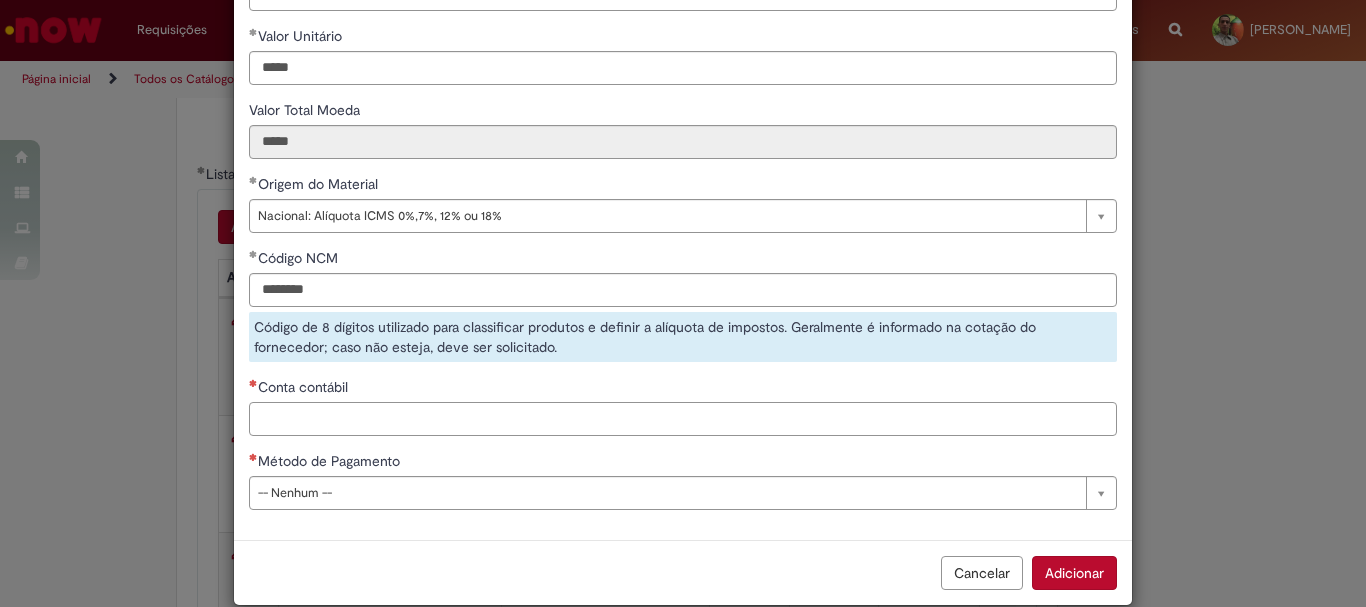 click on "**********" at bounding box center [683, 164] 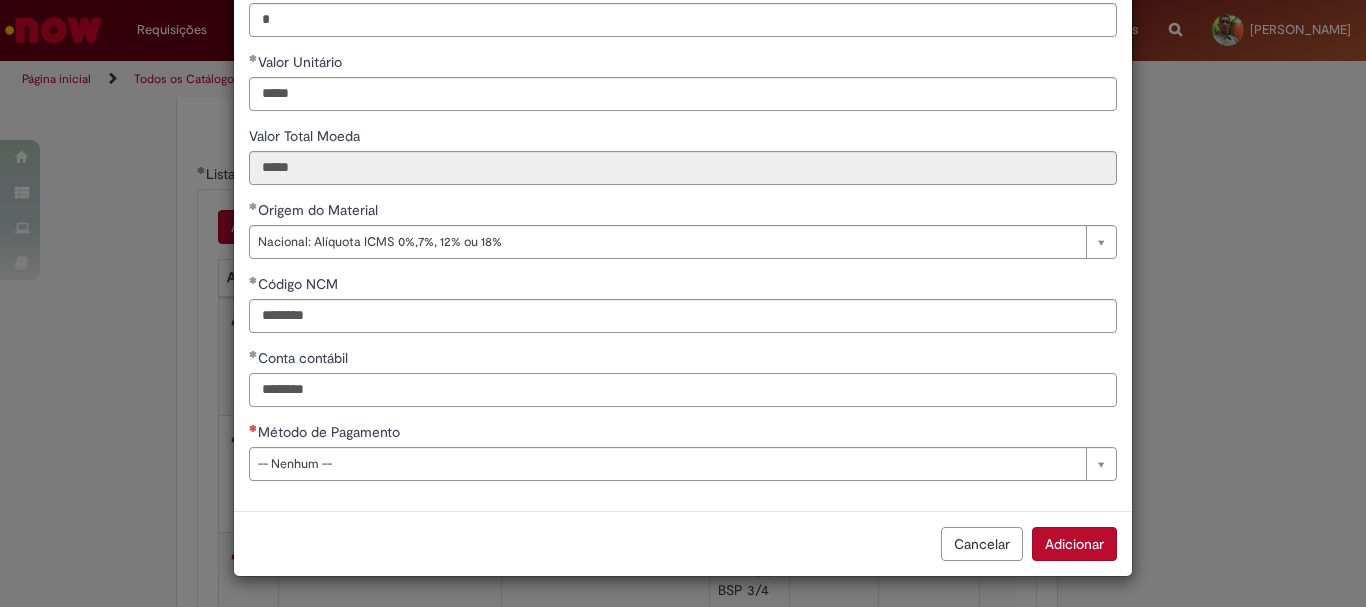 type on "********" 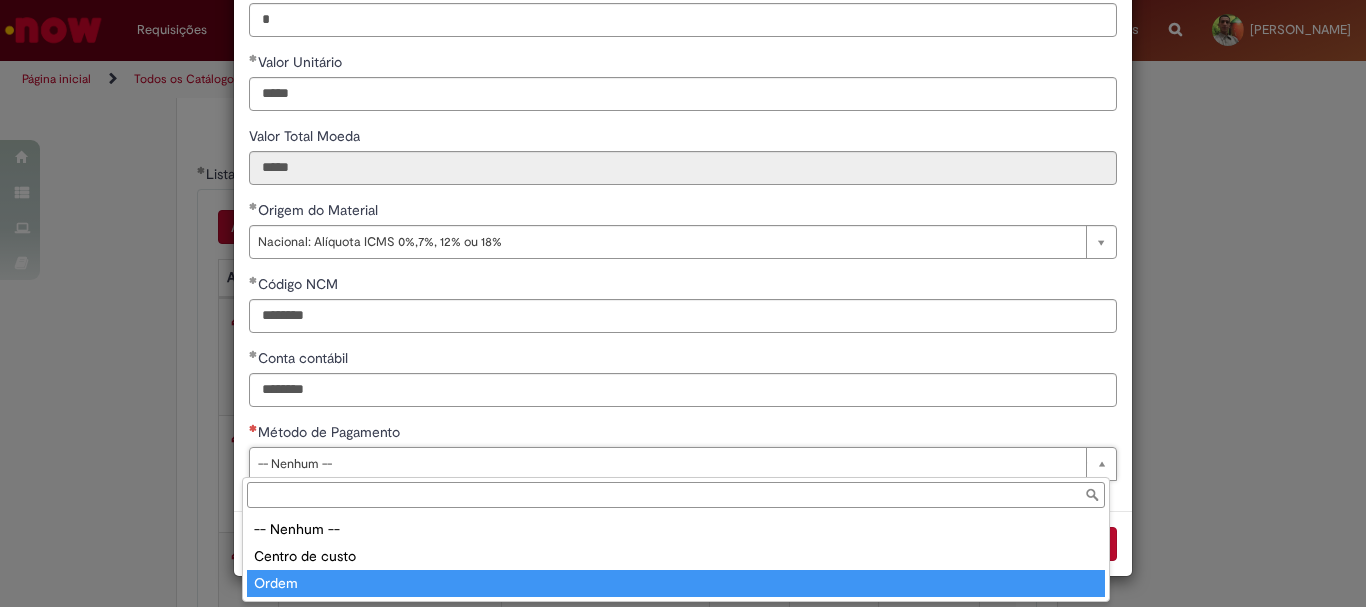 type on "*****" 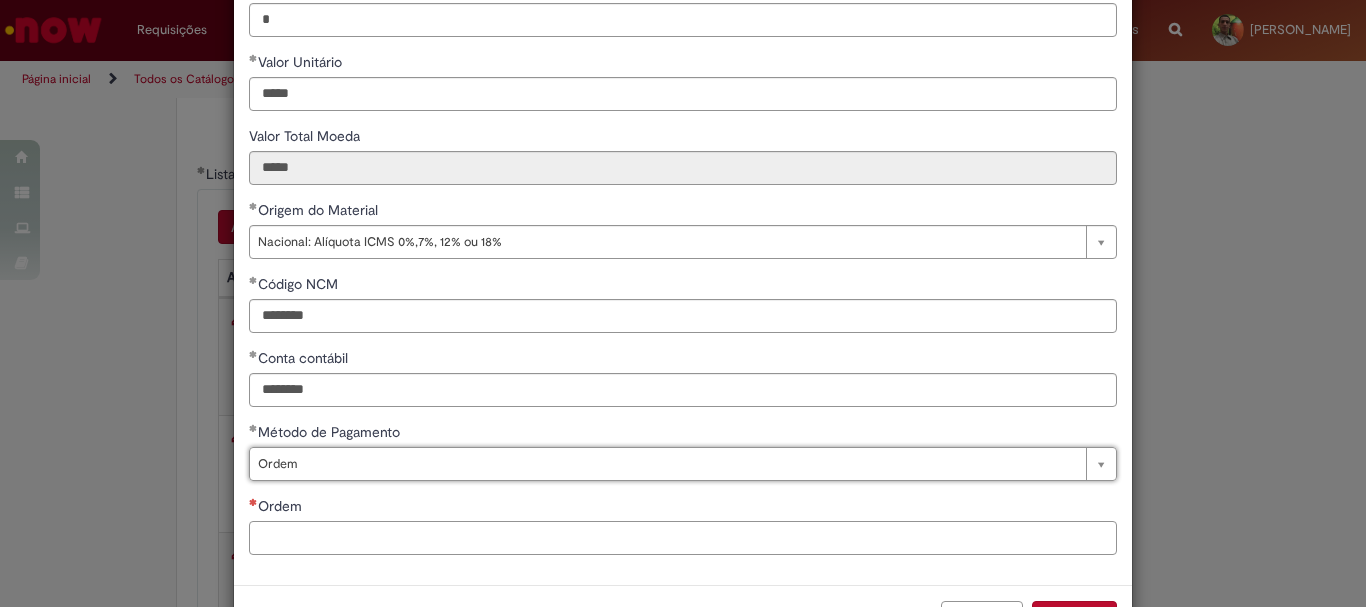 click on "Ordem" at bounding box center (683, 538) 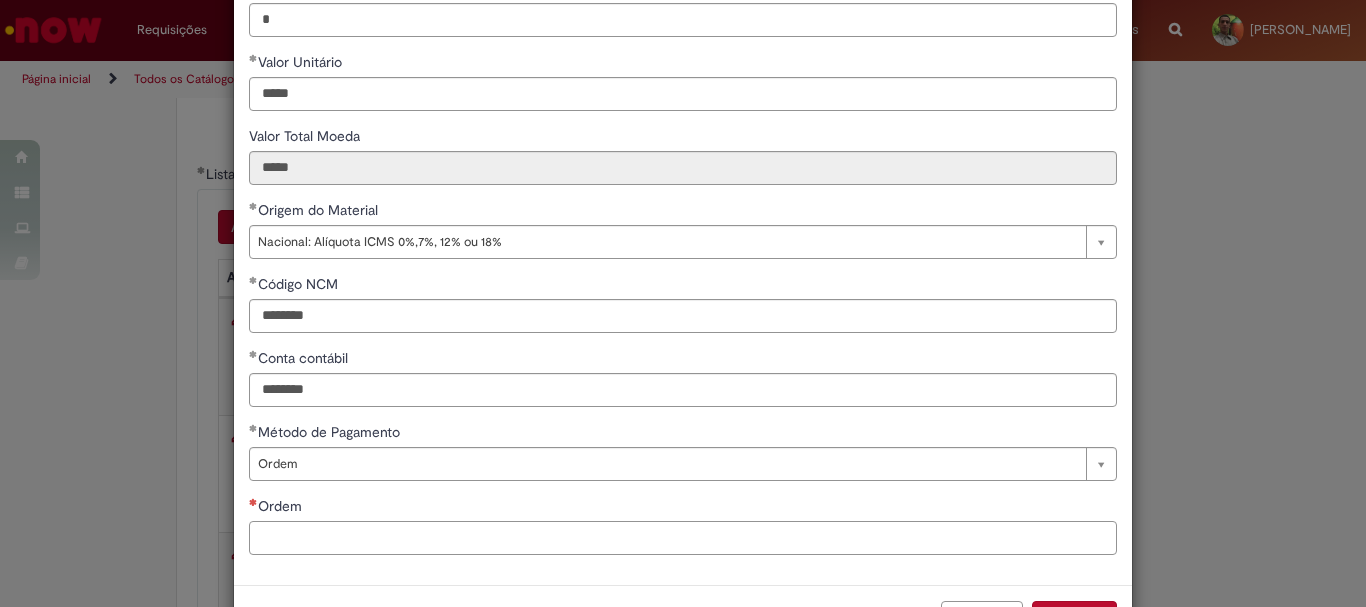 paste on "**********" 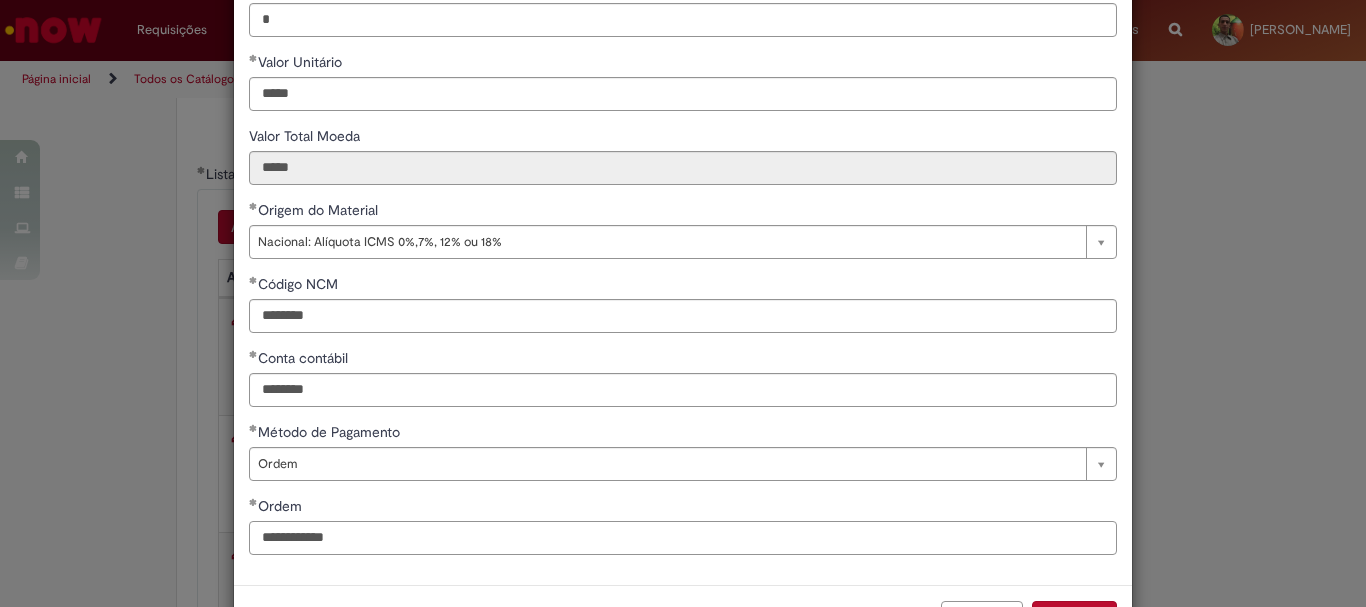 scroll, scrollTop: 347, scrollLeft: 0, axis: vertical 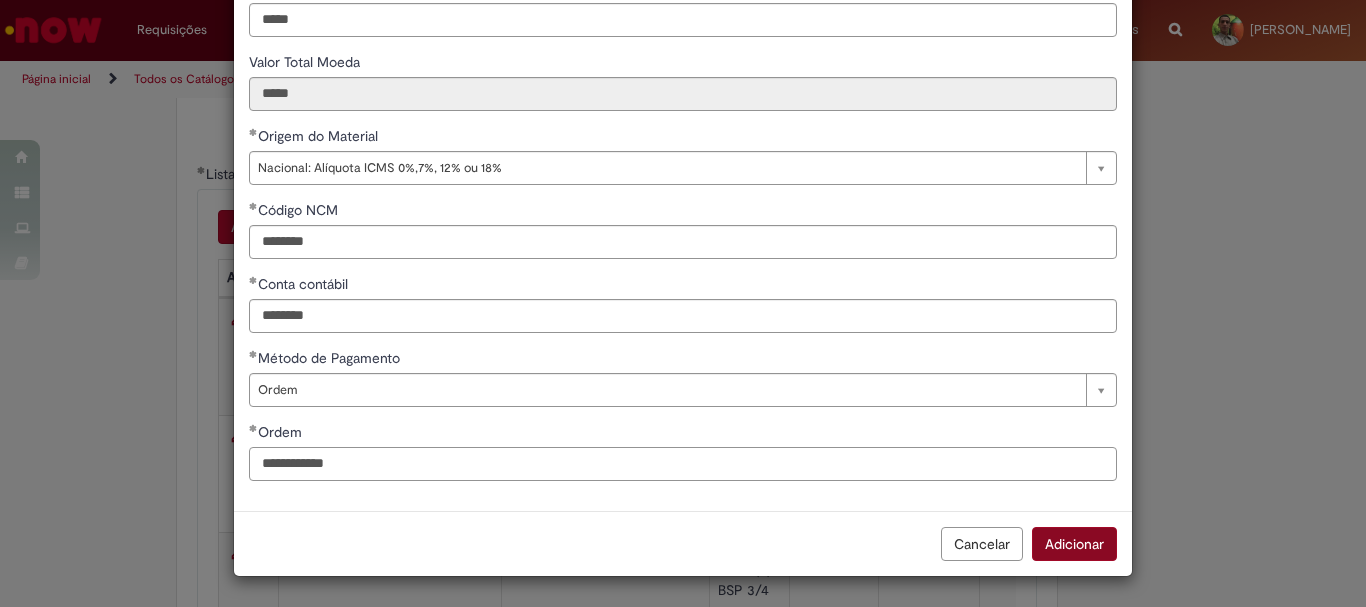 type on "**********" 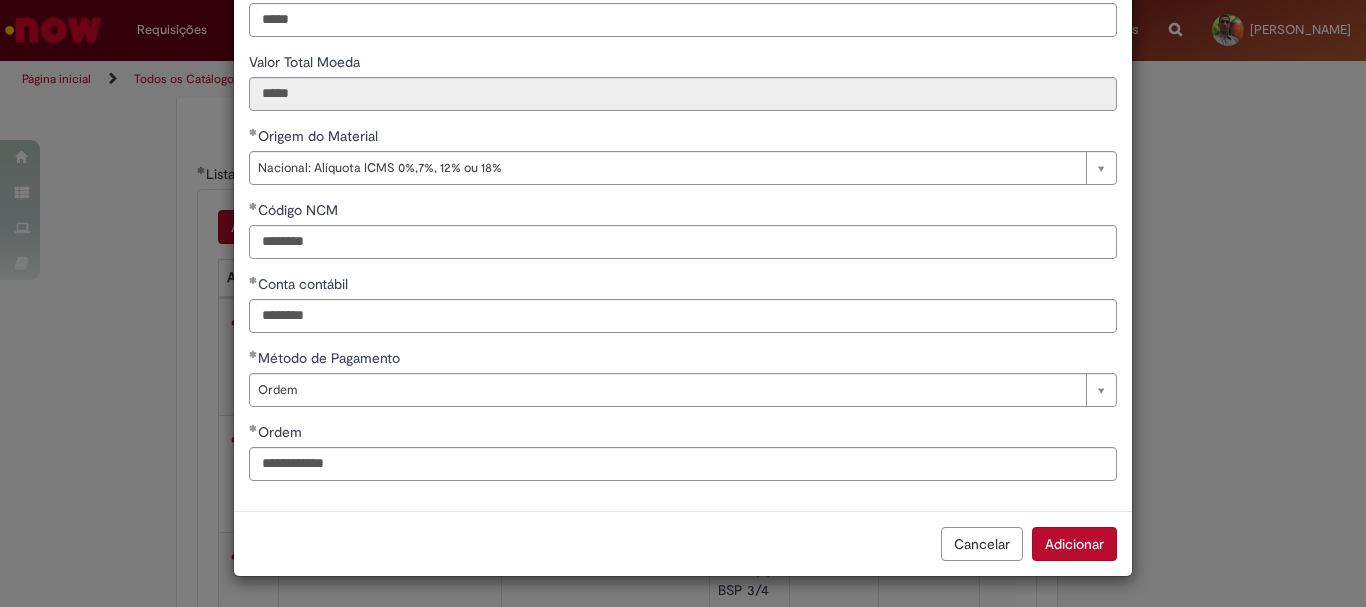 click on "Adicionar" at bounding box center [1074, 544] 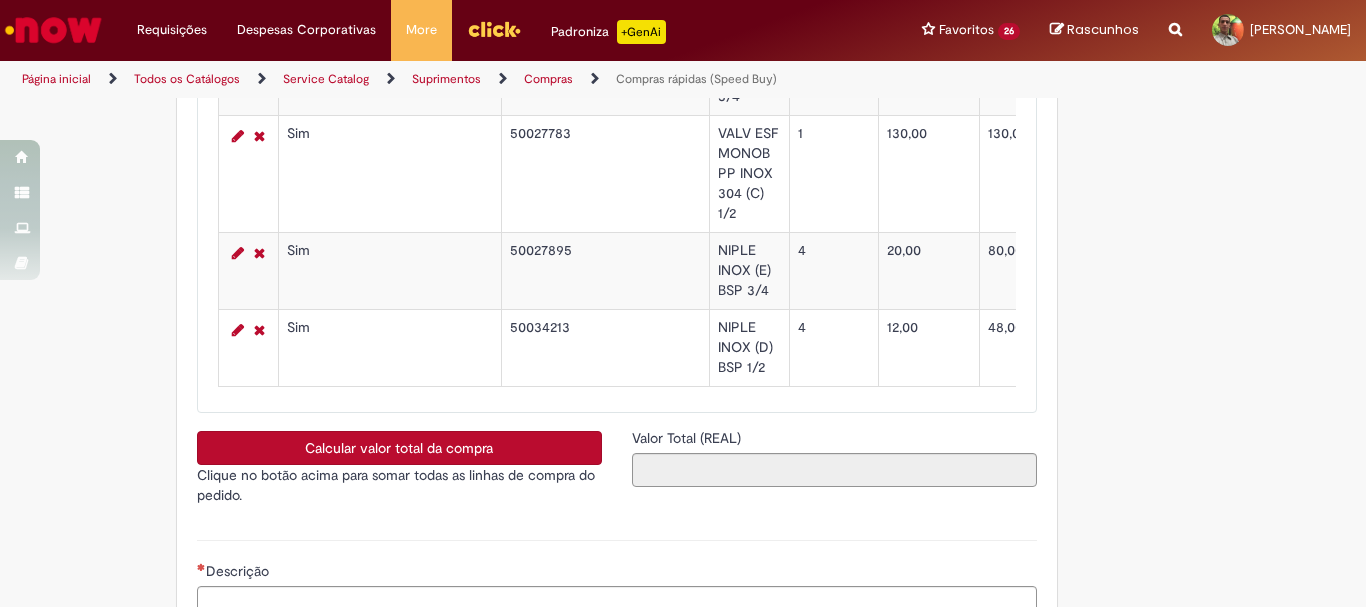 scroll, scrollTop: 3681, scrollLeft: 0, axis: vertical 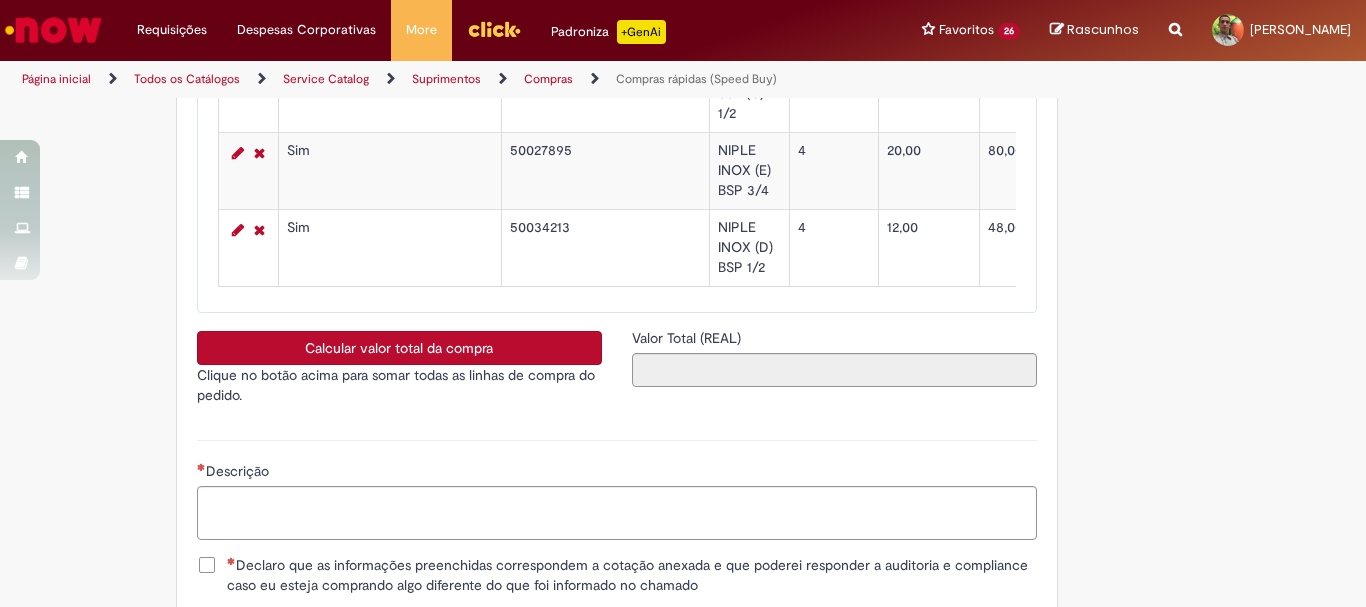 click on "Calcular valor total da compra" at bounding box center [399, 348] 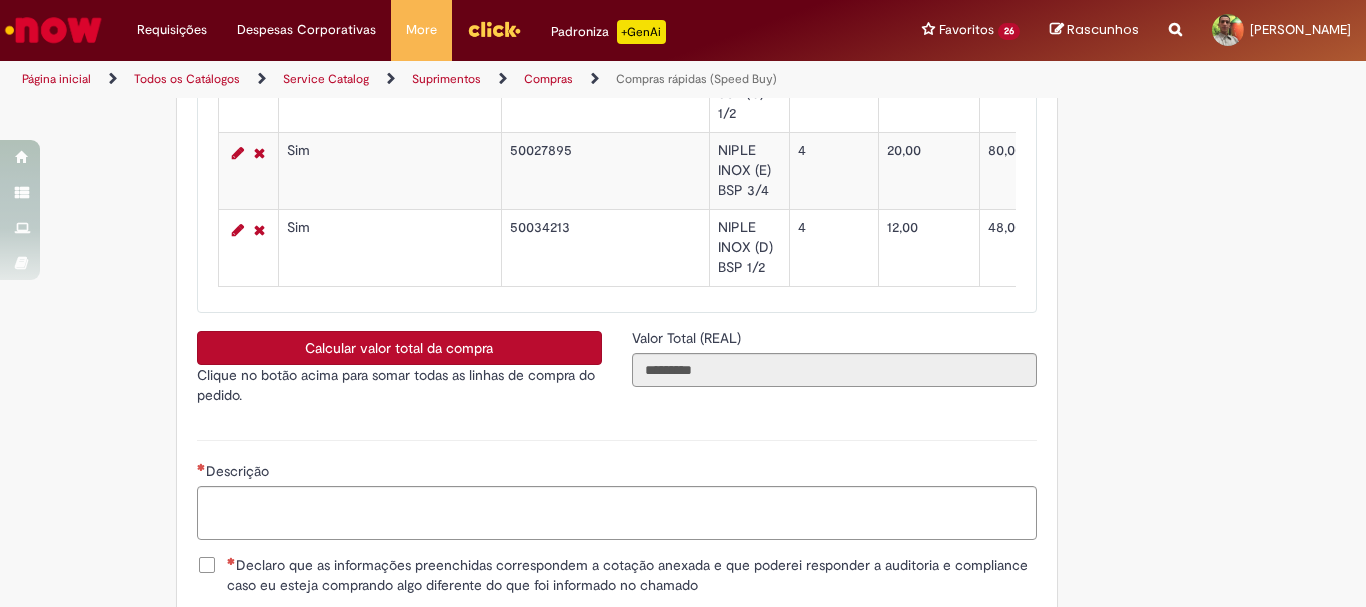 type 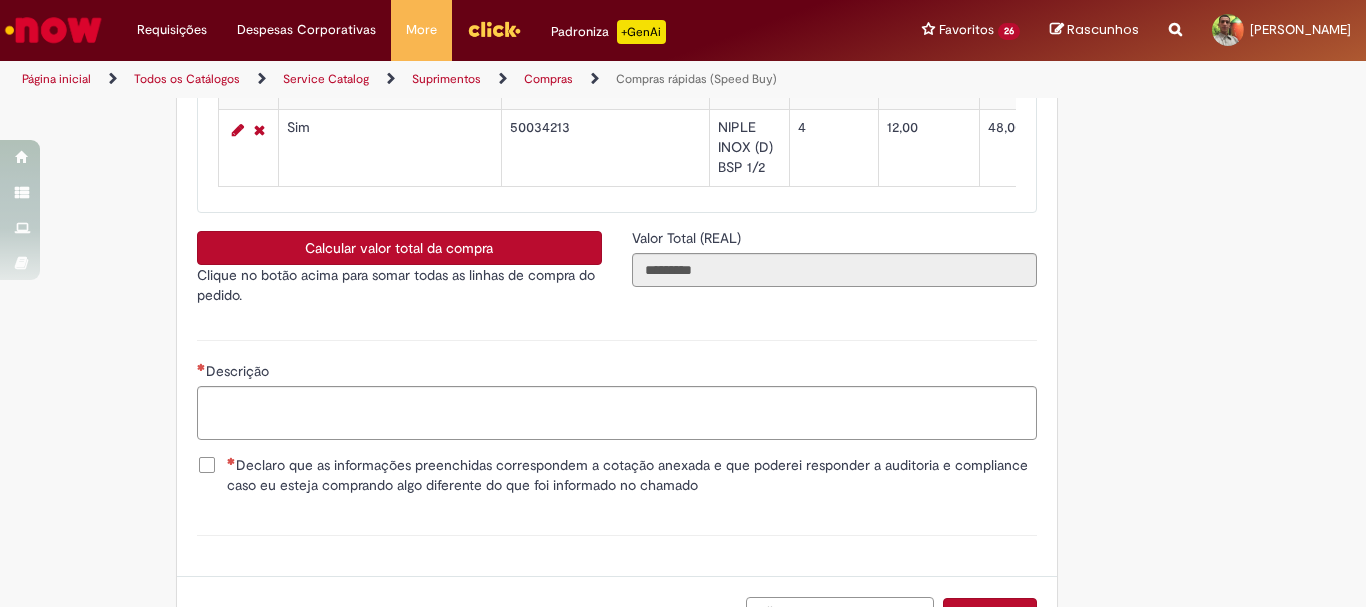 scroll, scrollTop: 3881, scrollLeft: 0, axis: vertical 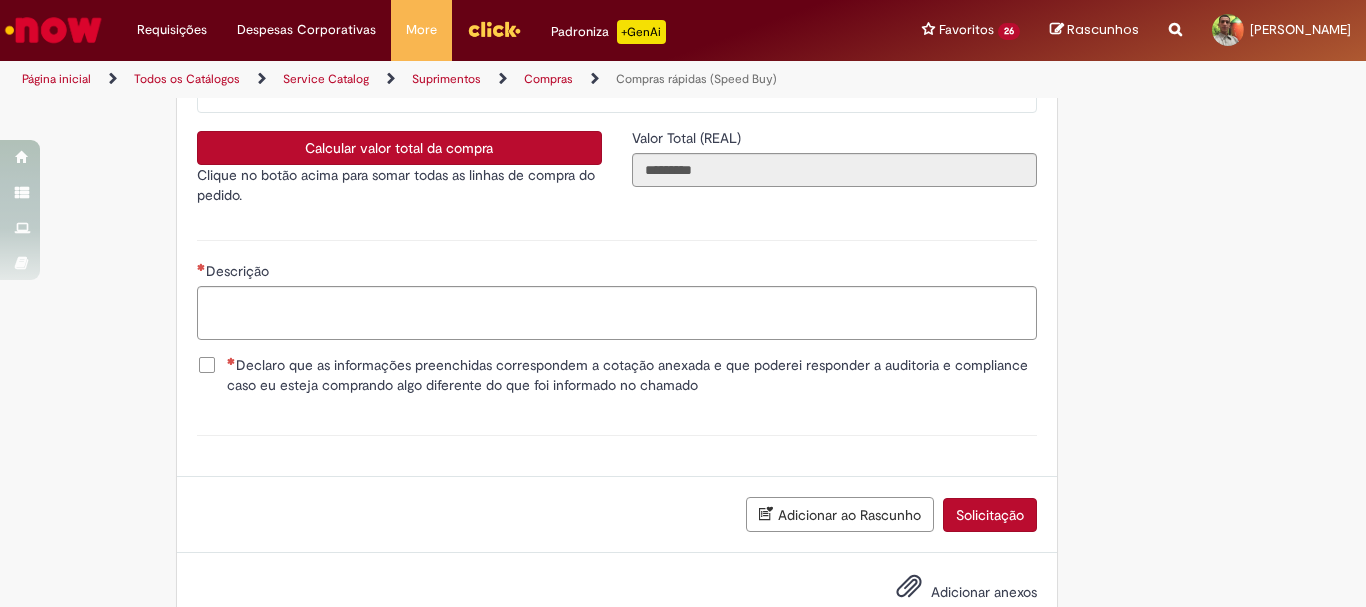 click on "Declaro que as informações preenchidas correspondem a cotação anexada e que poderei responder a auditoria e compliance caso eu esteja comprando algo diferente do que foi informado no chamado" at bounding box center [632, 375] 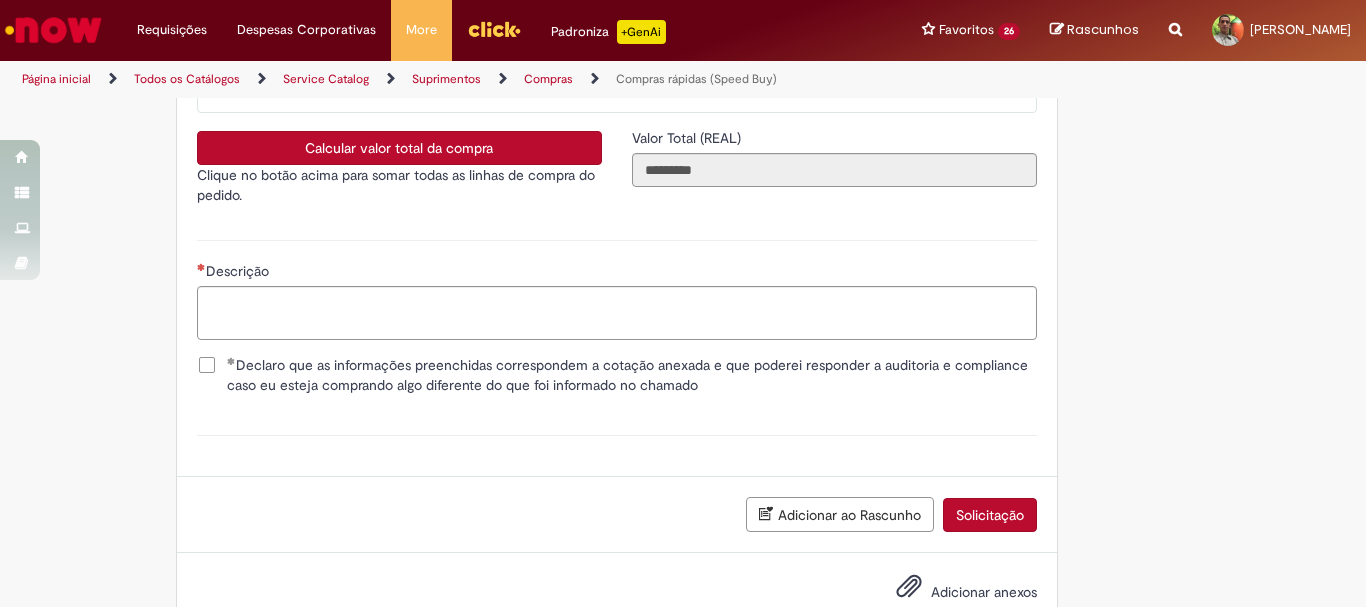 scroll, scrollTop: 3952, scrollLeft: 0, axis: vertical 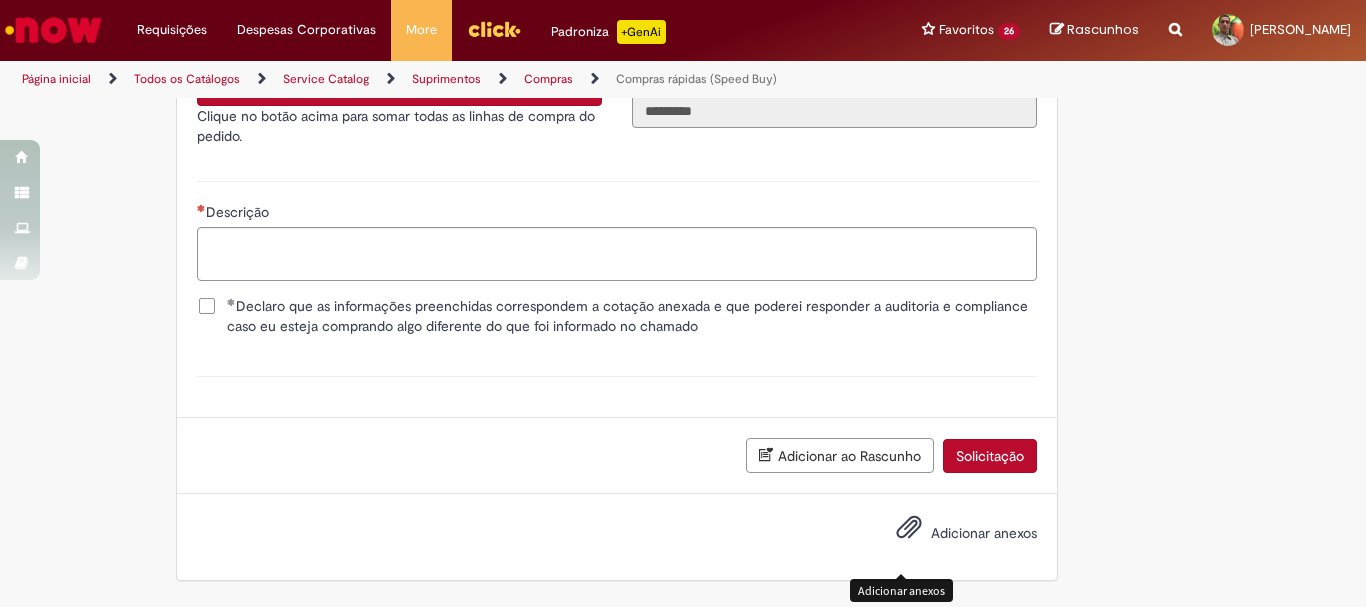 click at bounding box center (909, 528) 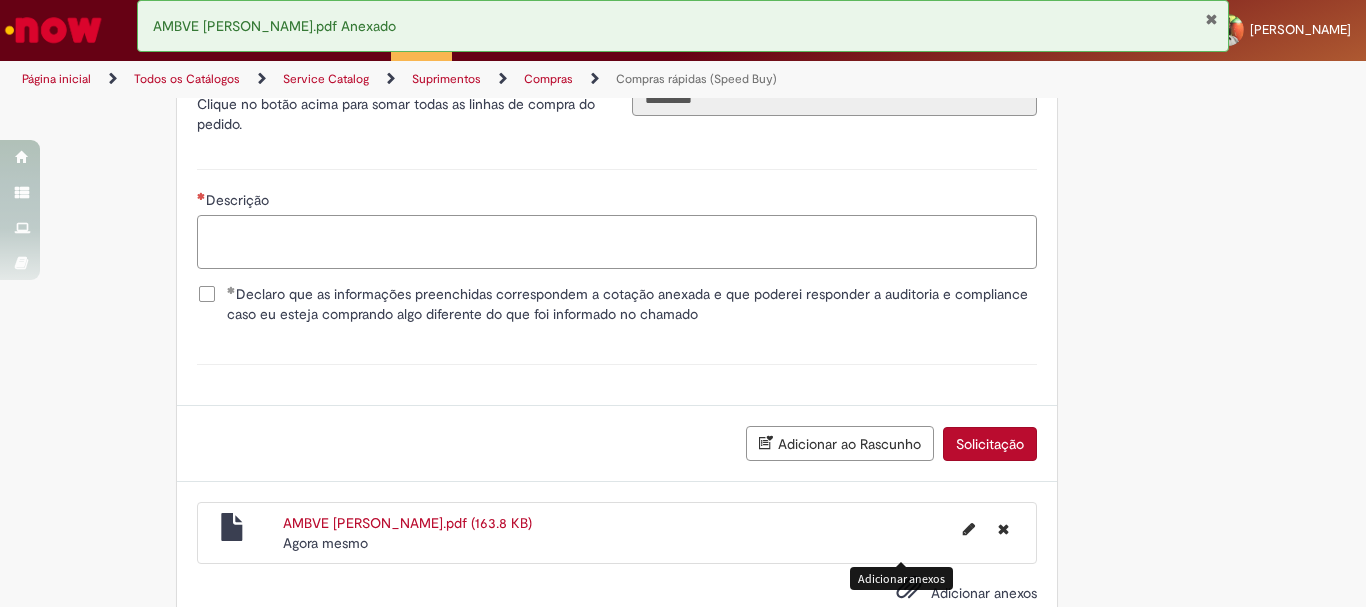 click on "Descrição" at bounding box center [617, 242] 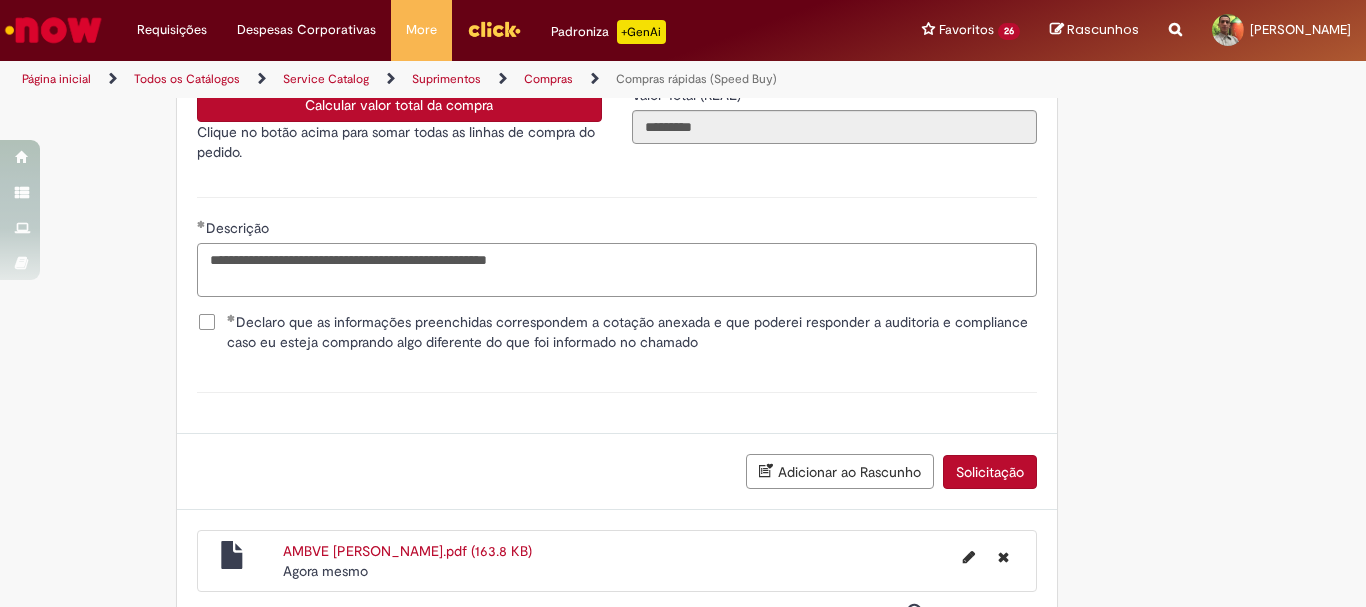 scroll, scrollTop: 4024, scrollLeft: 0, axis: vertical 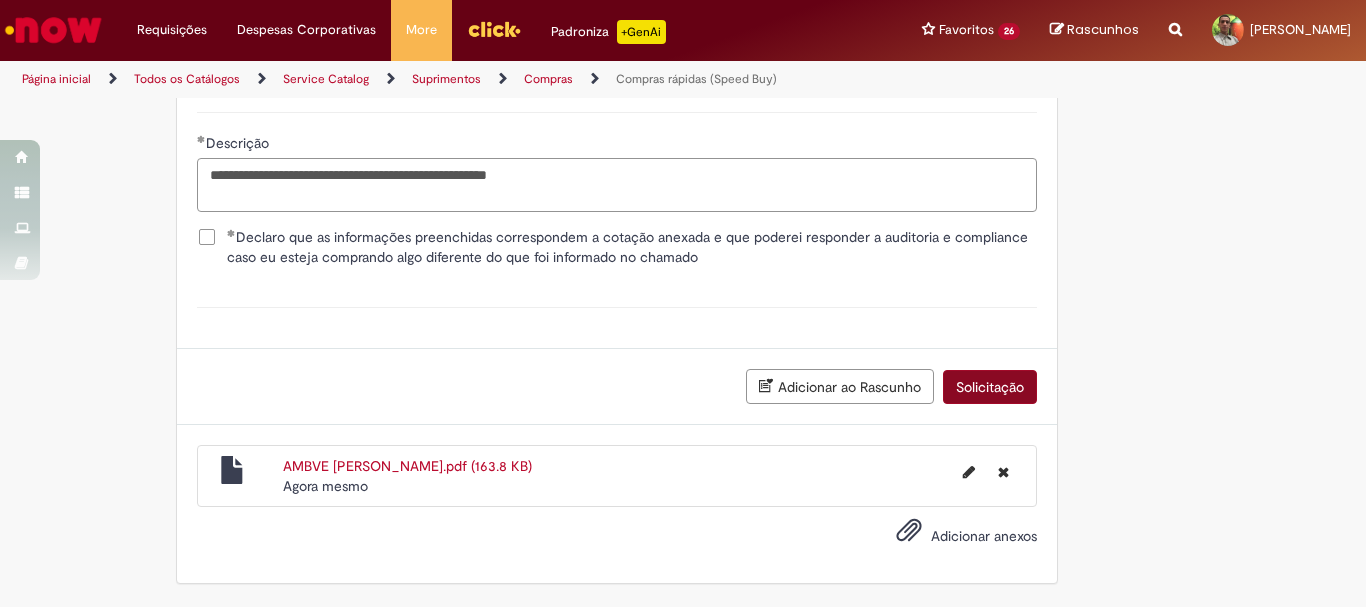 type on "**********" 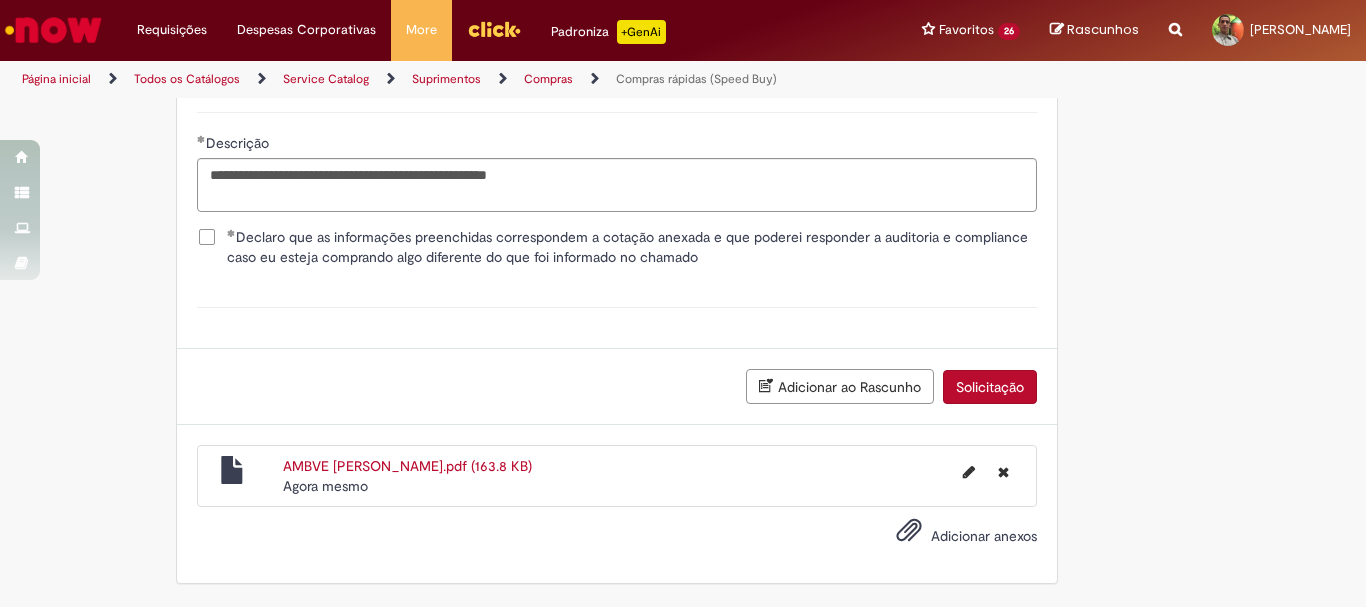 click on "Solicitação" at bounding box center (990, 387) 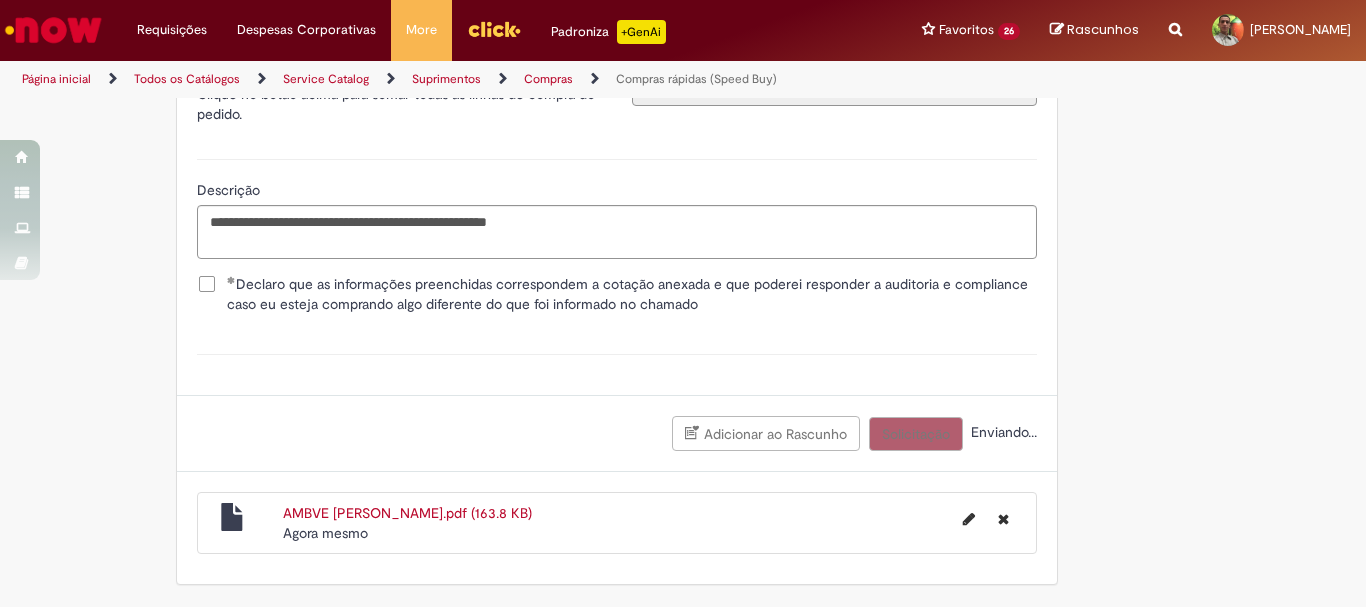 scroll, scrollTop: 3978, scrollLeft: 0, axis: vertical 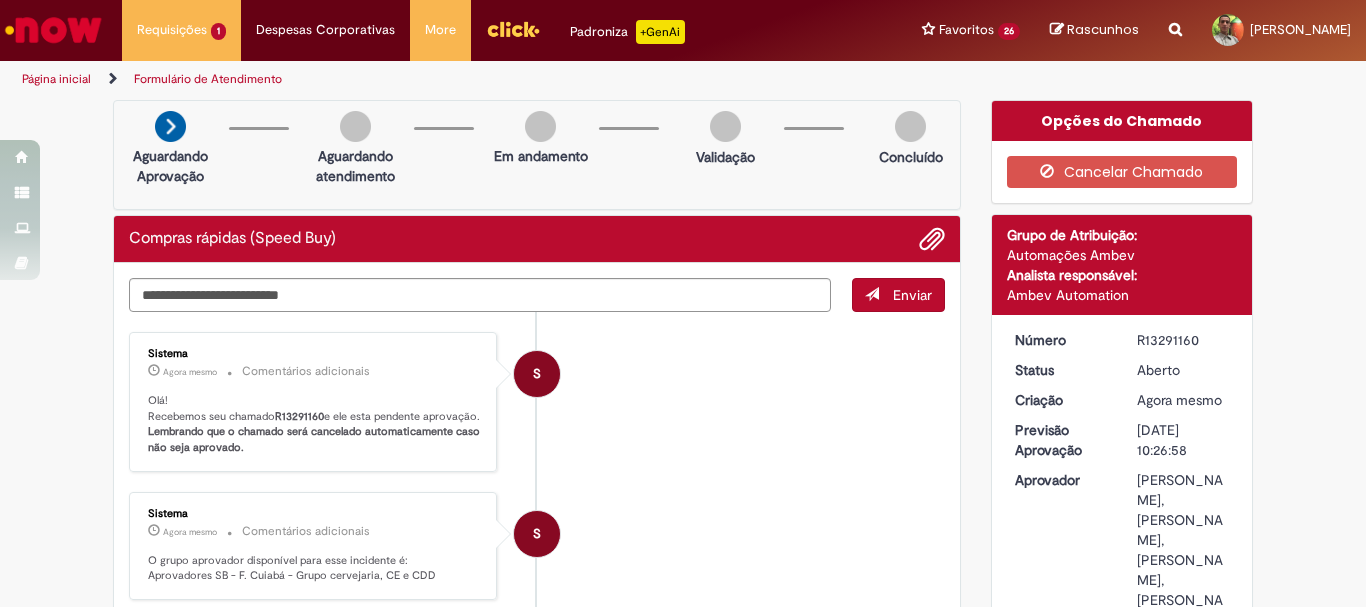 drag, startPoint x: 1131, startPoint y: 338, endPoint x: 1205, endPoint y: 343, distance: 74.168724 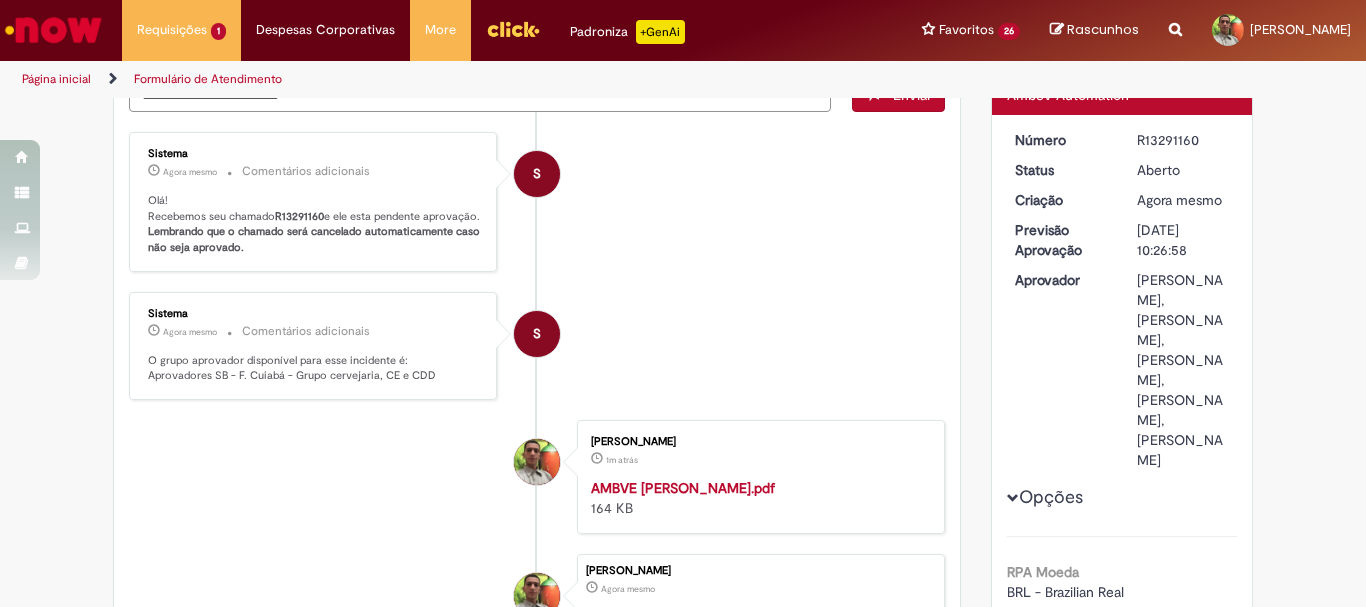 scroll, scrollTop: 0, scrollLeft: 0, axis: both 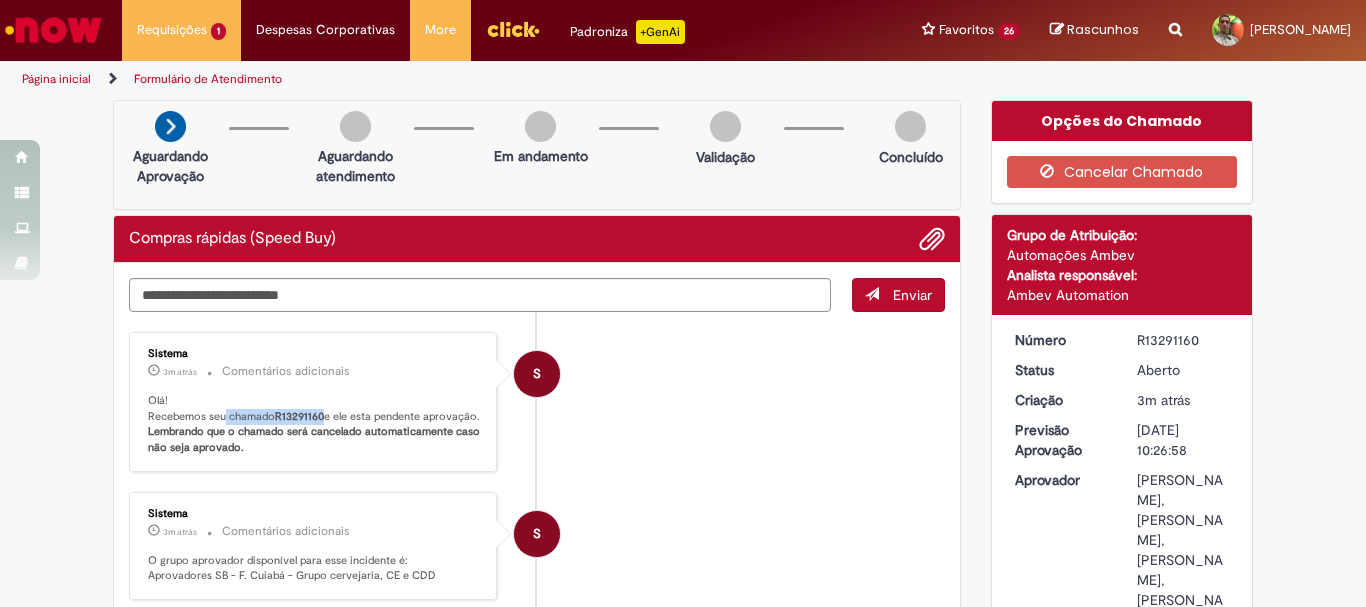 drag, startPoint x: 233, startPoint y: 419, endPoint x: 319, endPoint y: 422, distance: 86.05231 